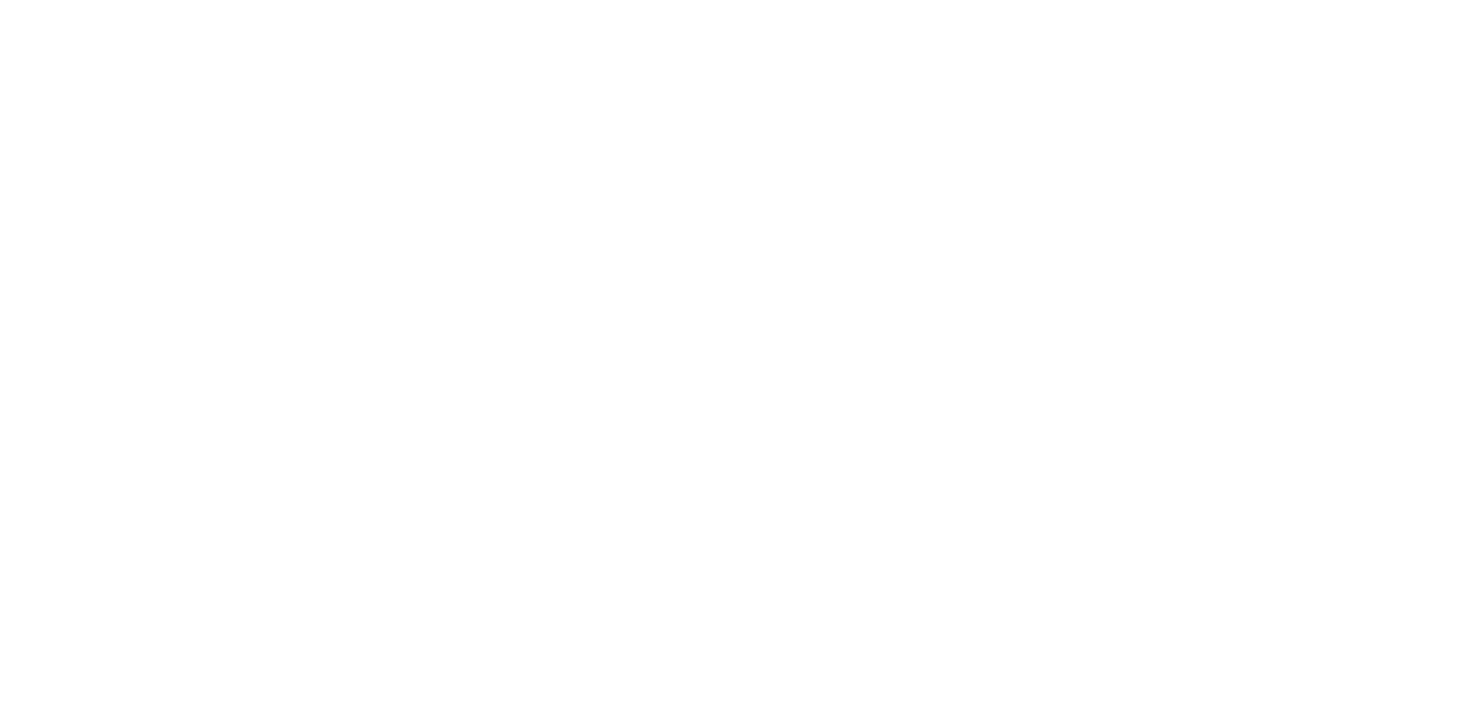 scroll, scrollTop: 0, scrollLeft: 0, axis: both 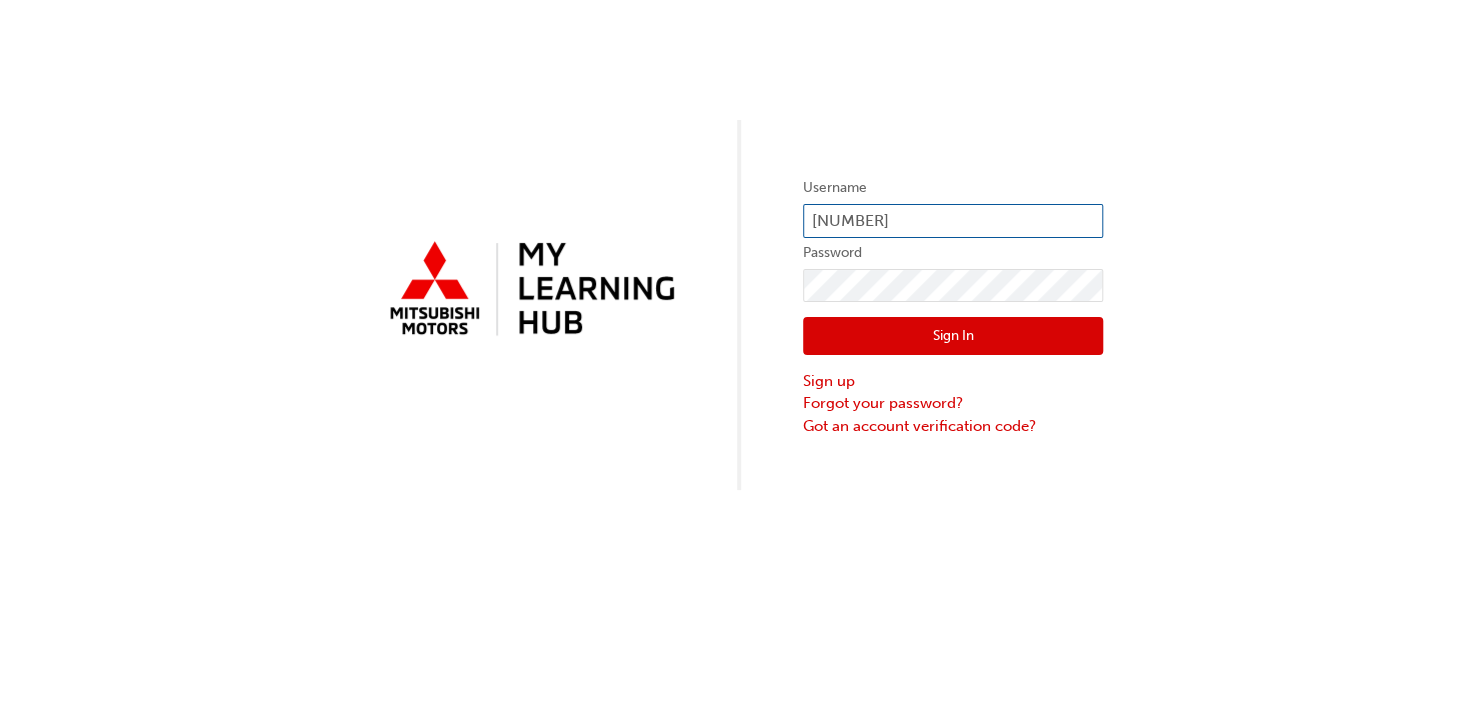 click on "[NUMBER]" at bounding box center (953, 221) 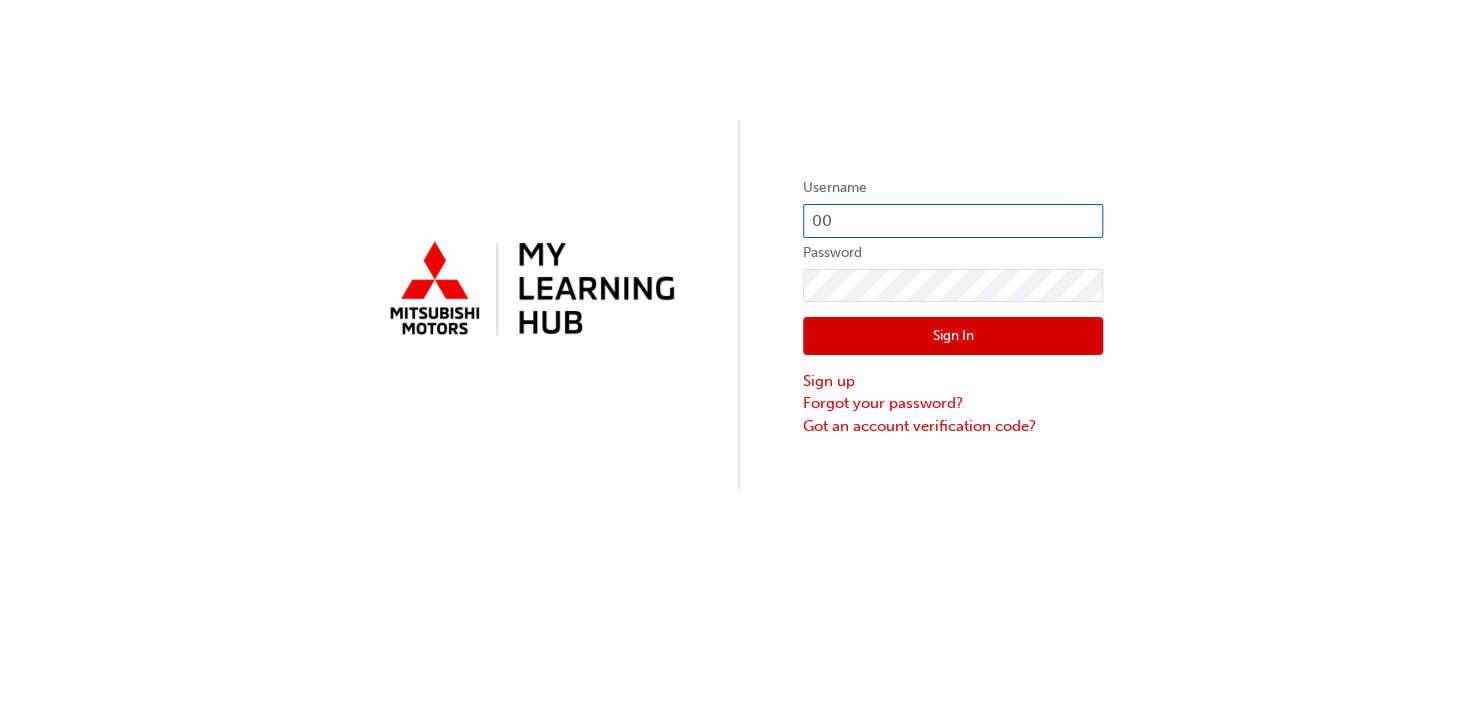 type on "0" 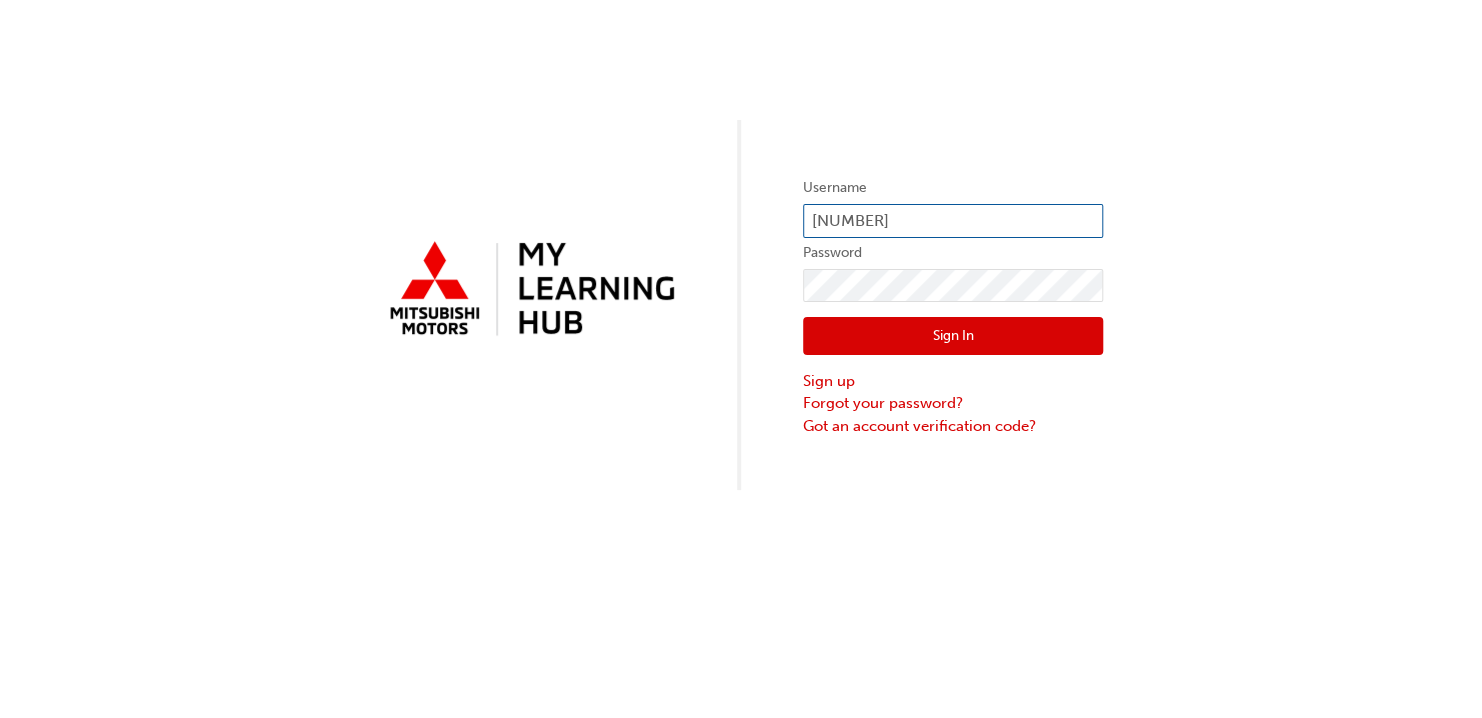 type on "[NUMBER]" 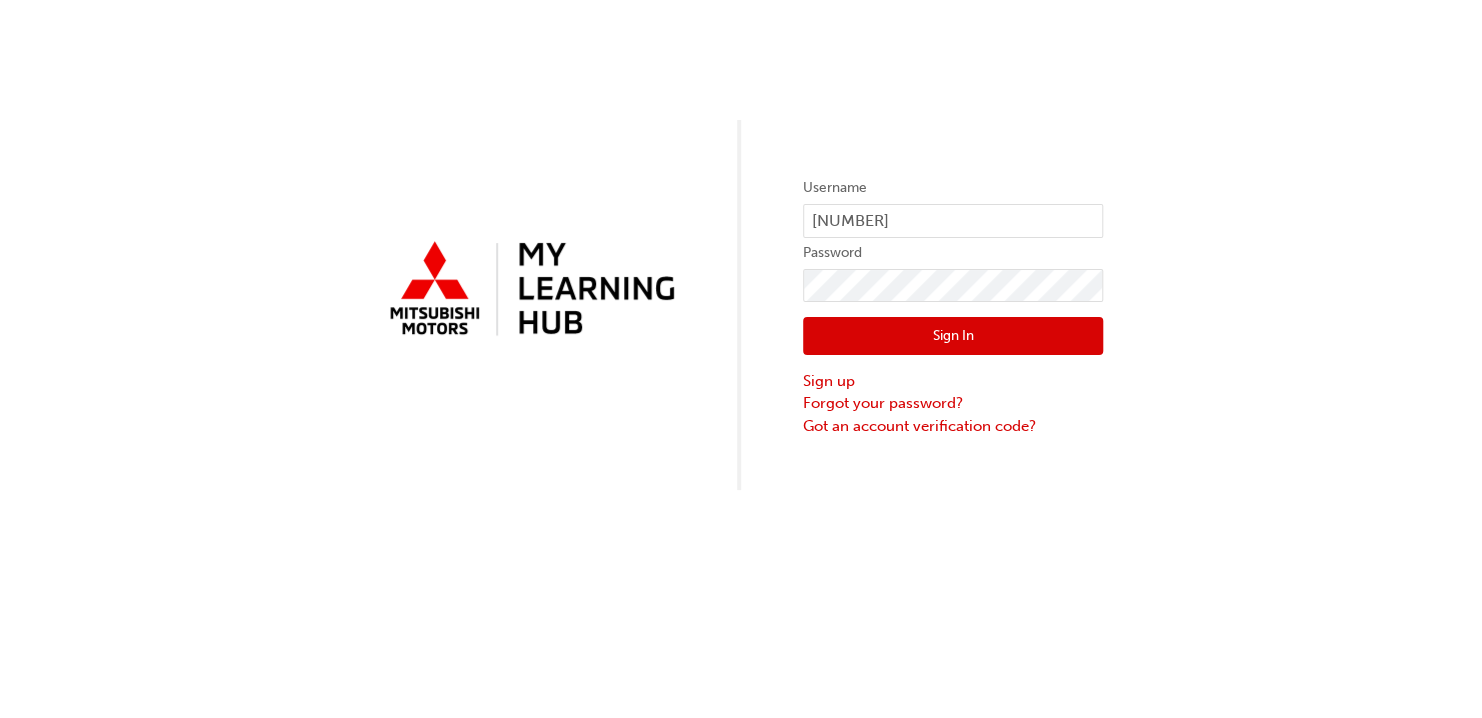 click on "Sign In" at bounding box center [953, 336] 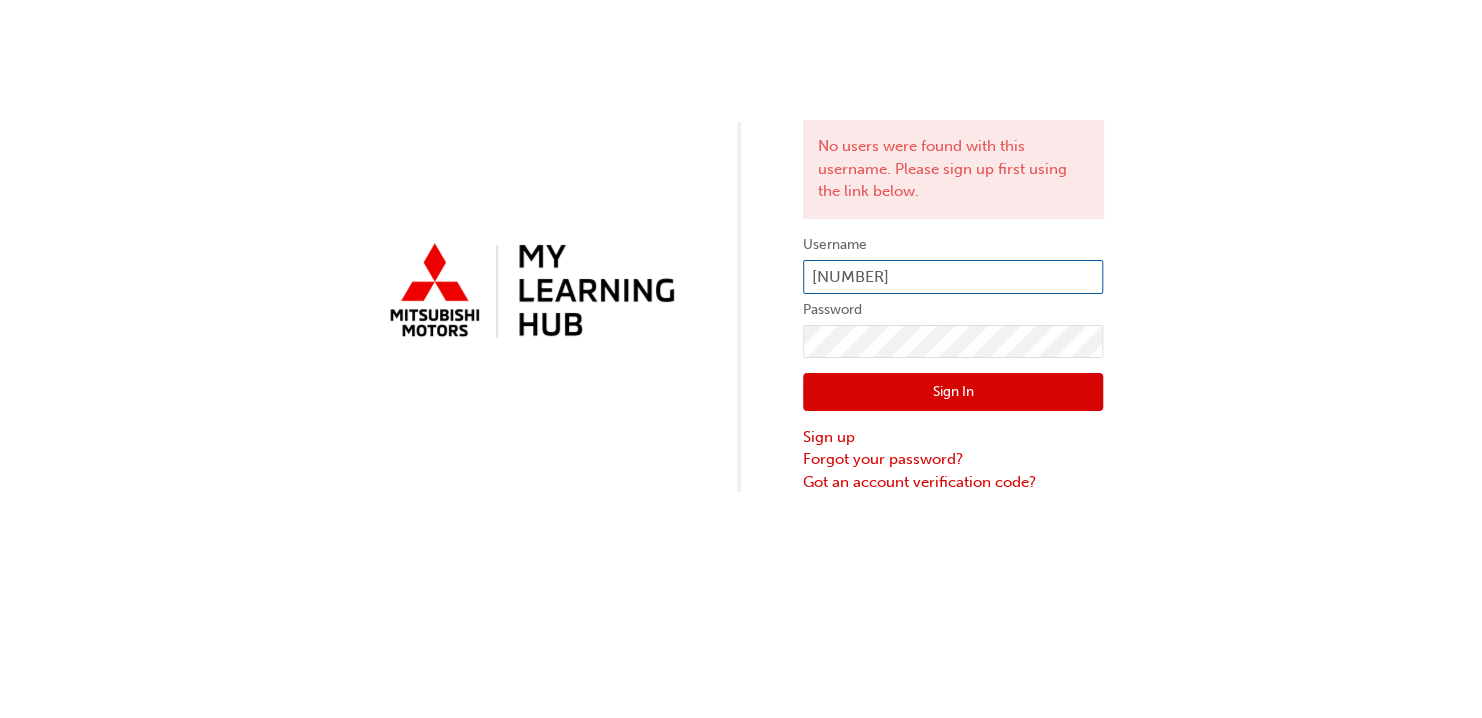 click on "[NUMBER]" at bounding box center (953, 277) 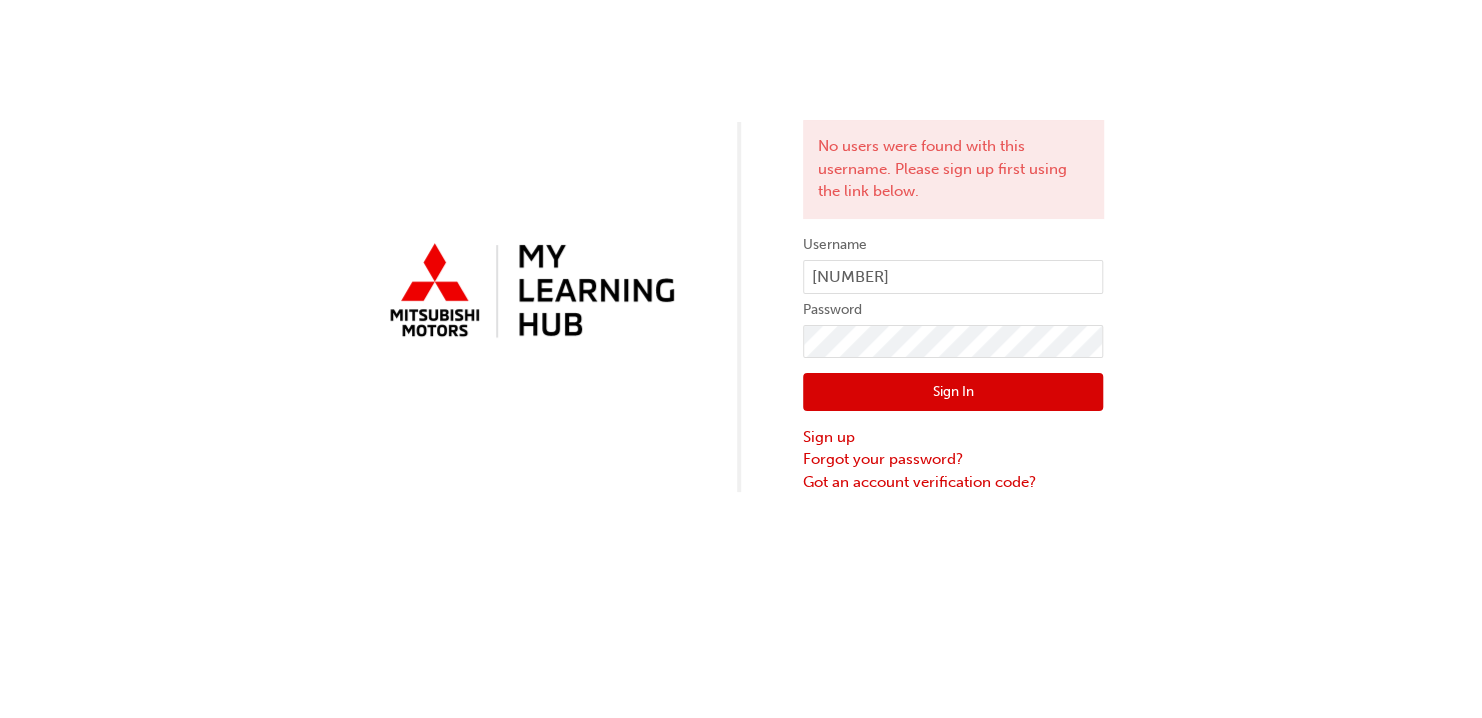 click on "Sign In" at bounding box center (953, 392) 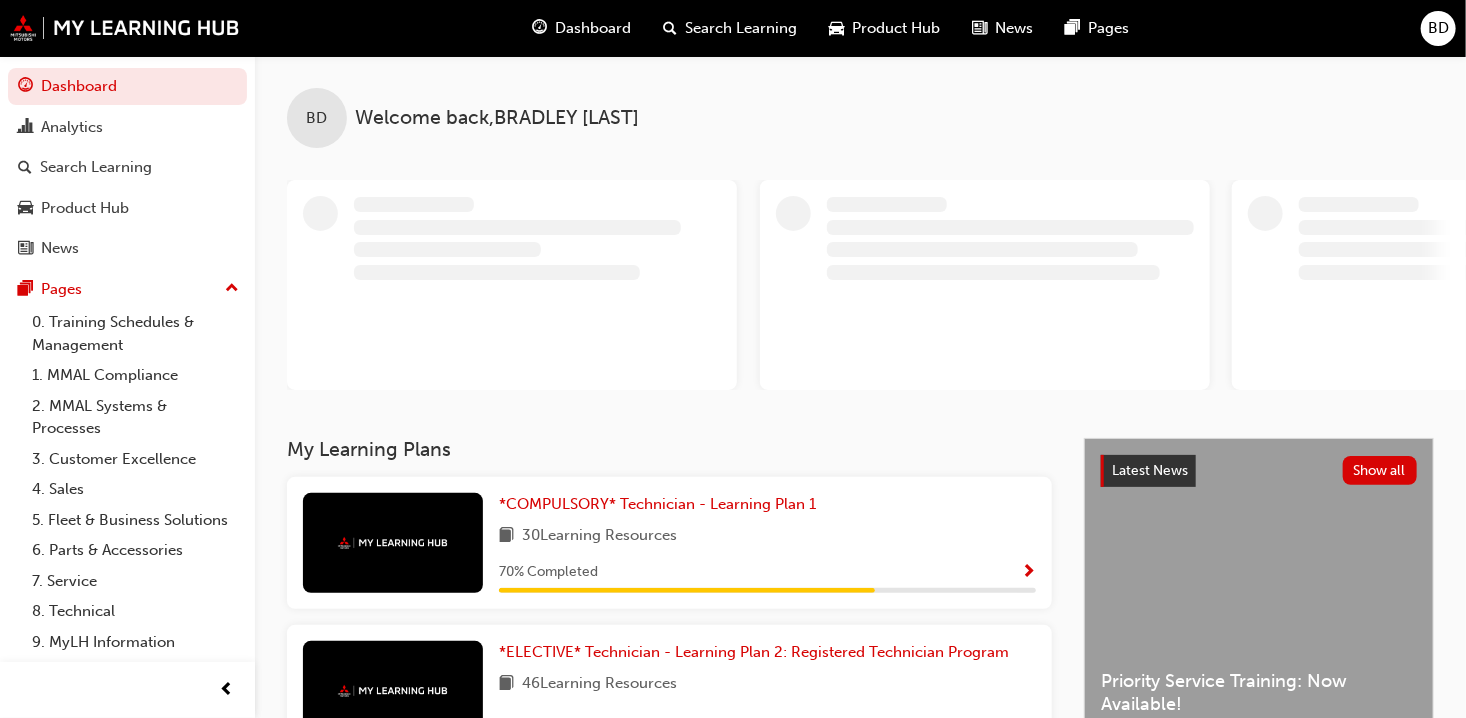 click on "Dashboard" at bounding box center (593, 28) 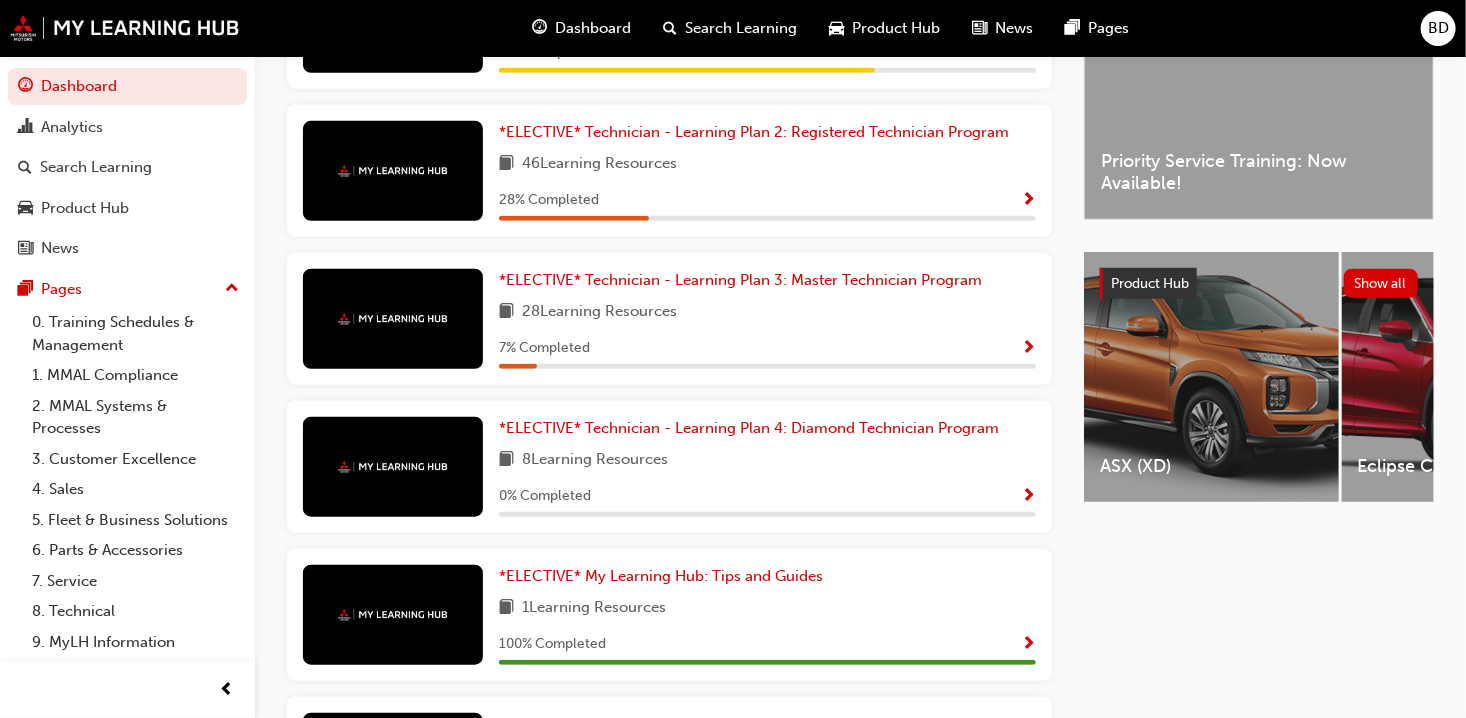 scroll, scrollTop: 565, scrollLeft: 0, axis: vertical 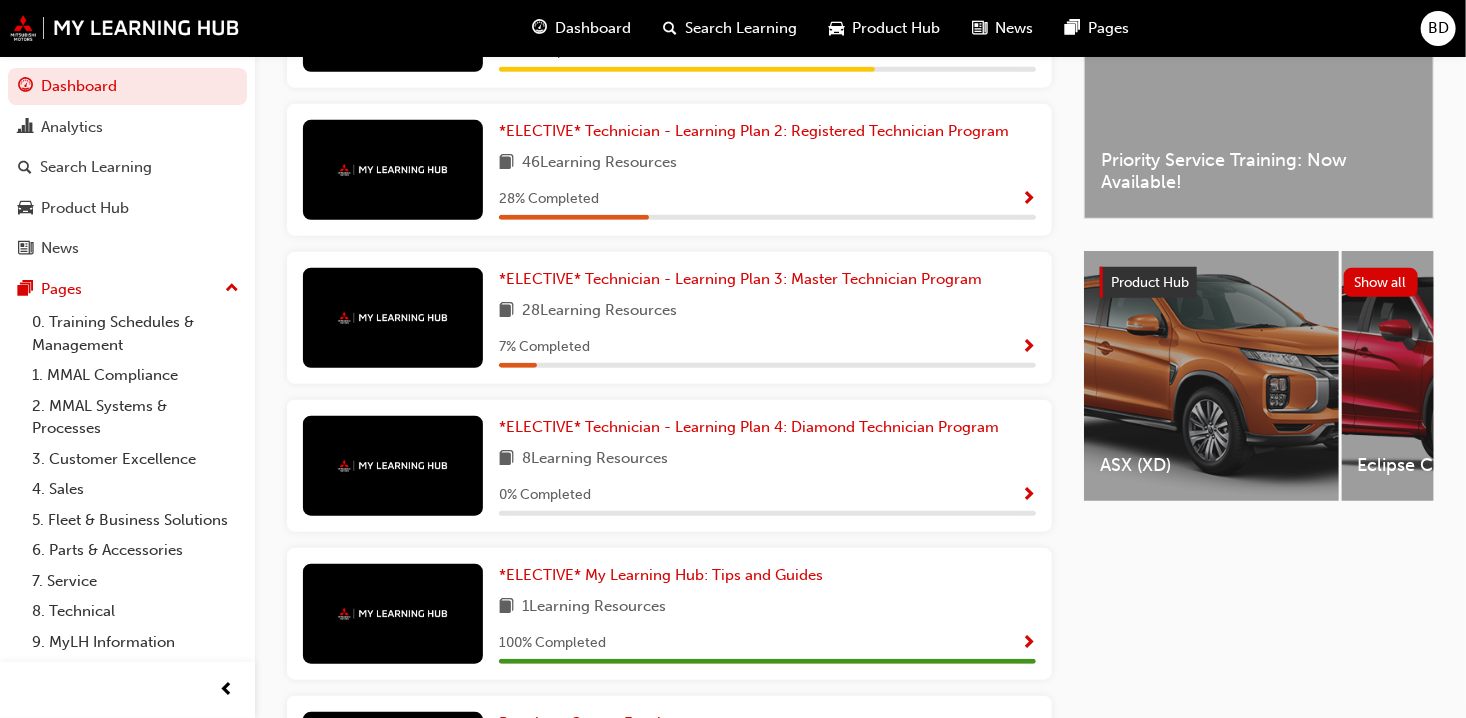 click at bounding box center [1028, 348] 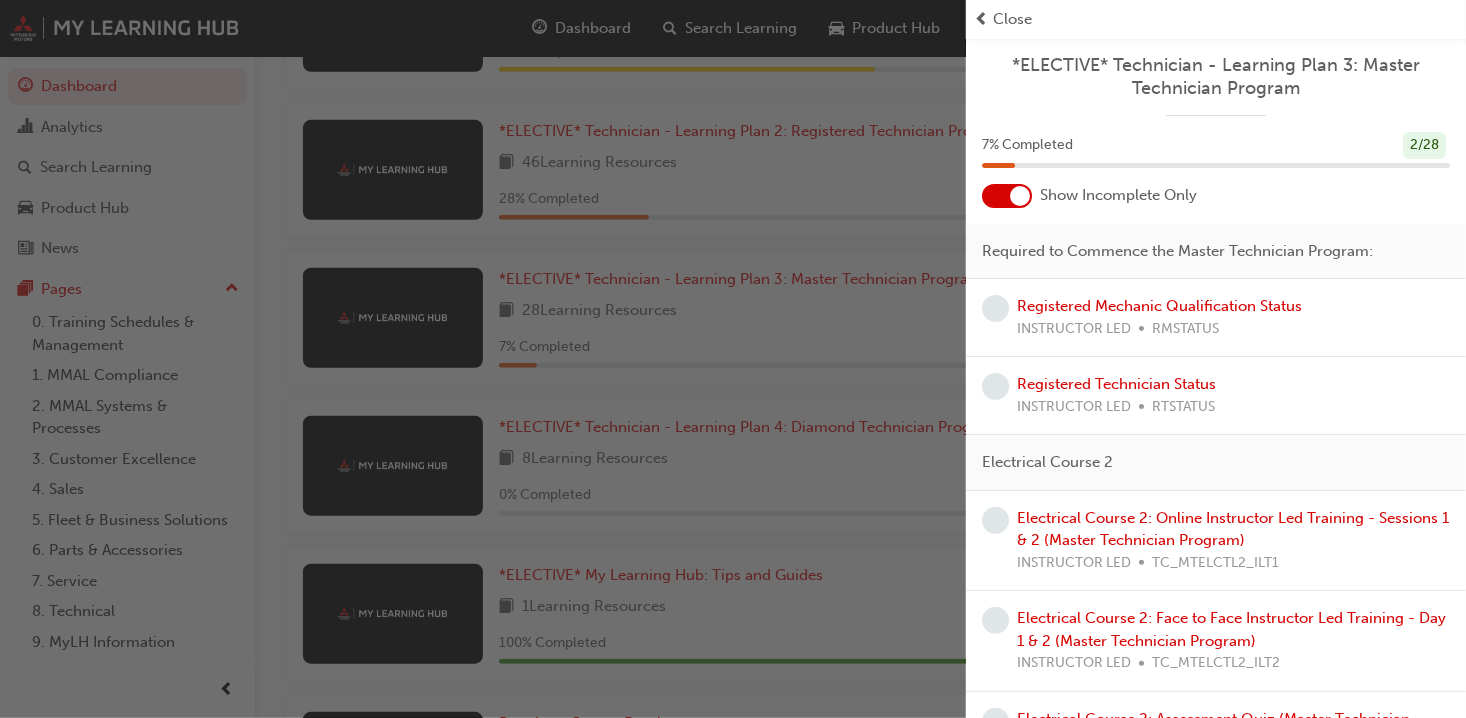 click at bounding box center (1020, 196) 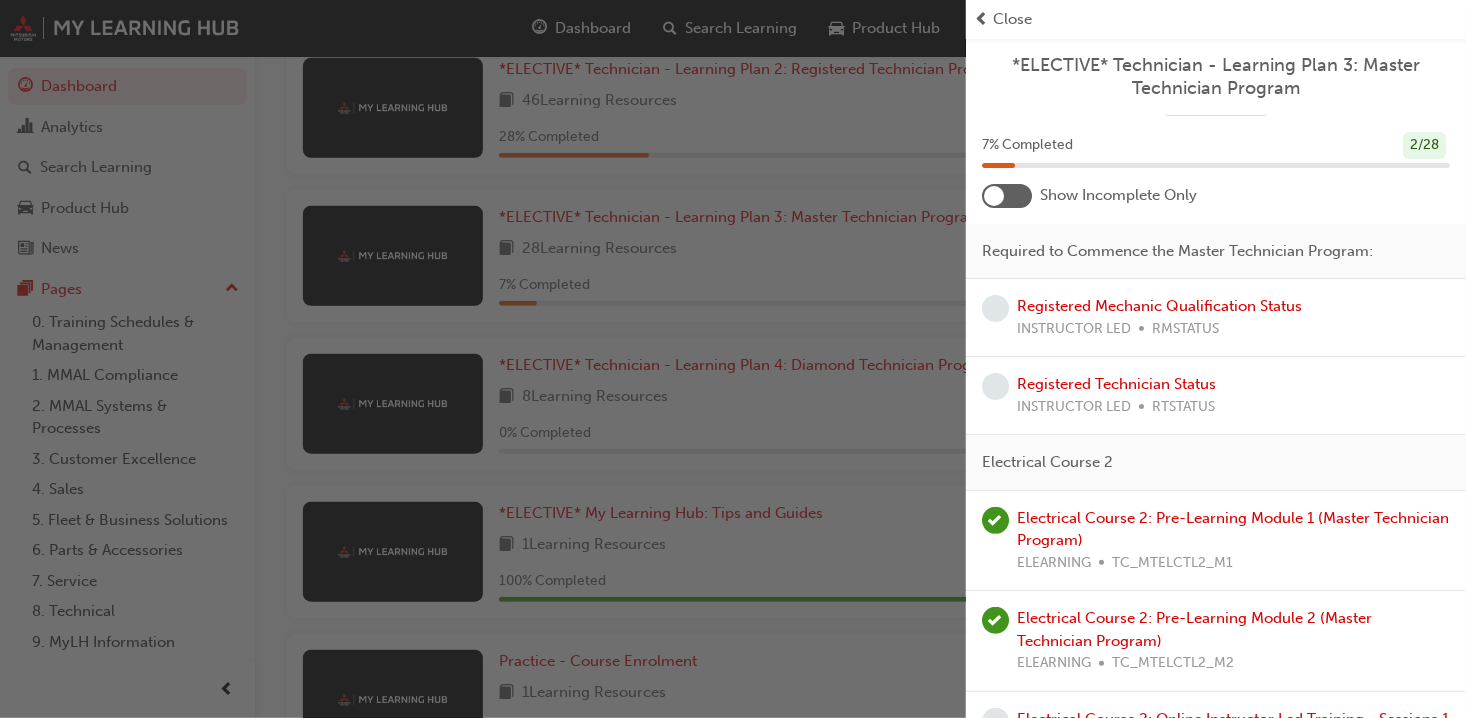 scroll, scrollTop: 780, scrollLeft: 0, axis: vertical 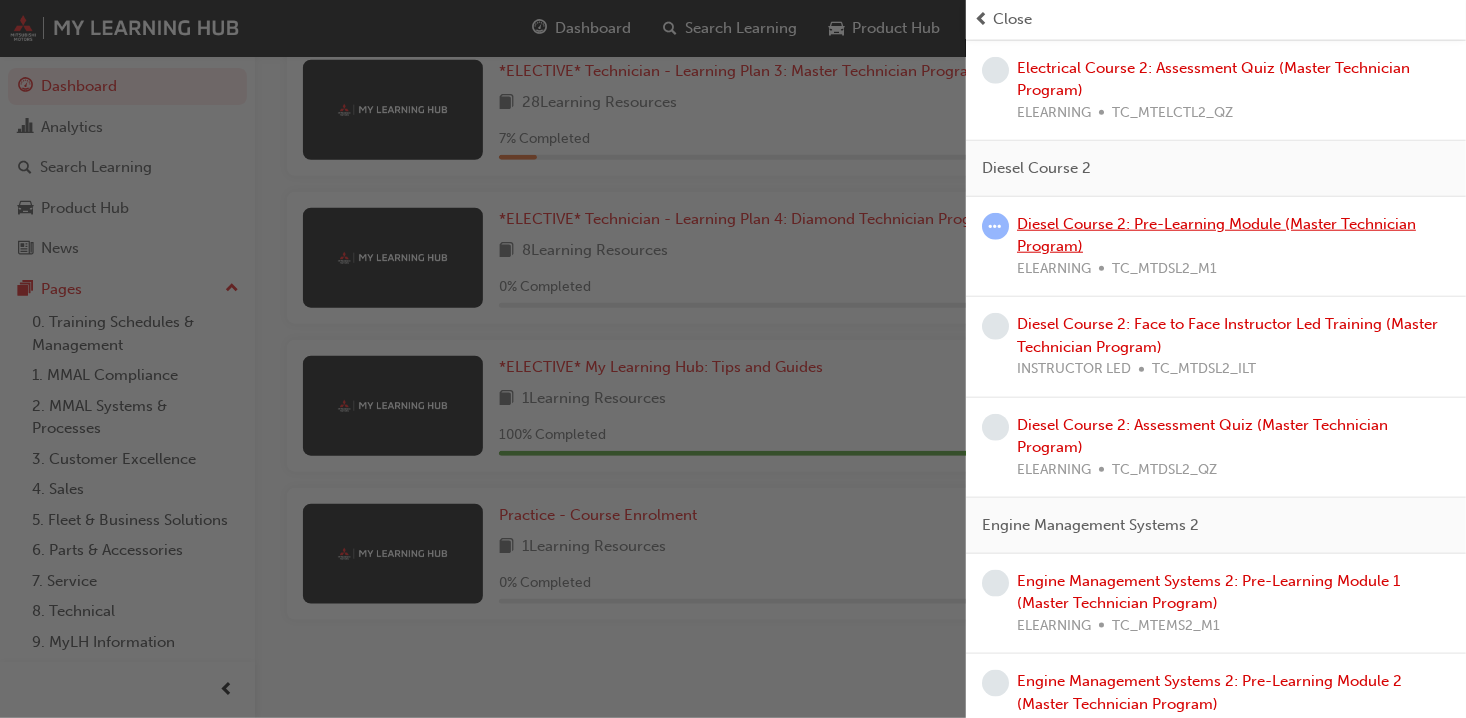 click on "Diesel Course 2: Pre-Learning Module (Master Technician Program)" at bounding box center [1216, 235] 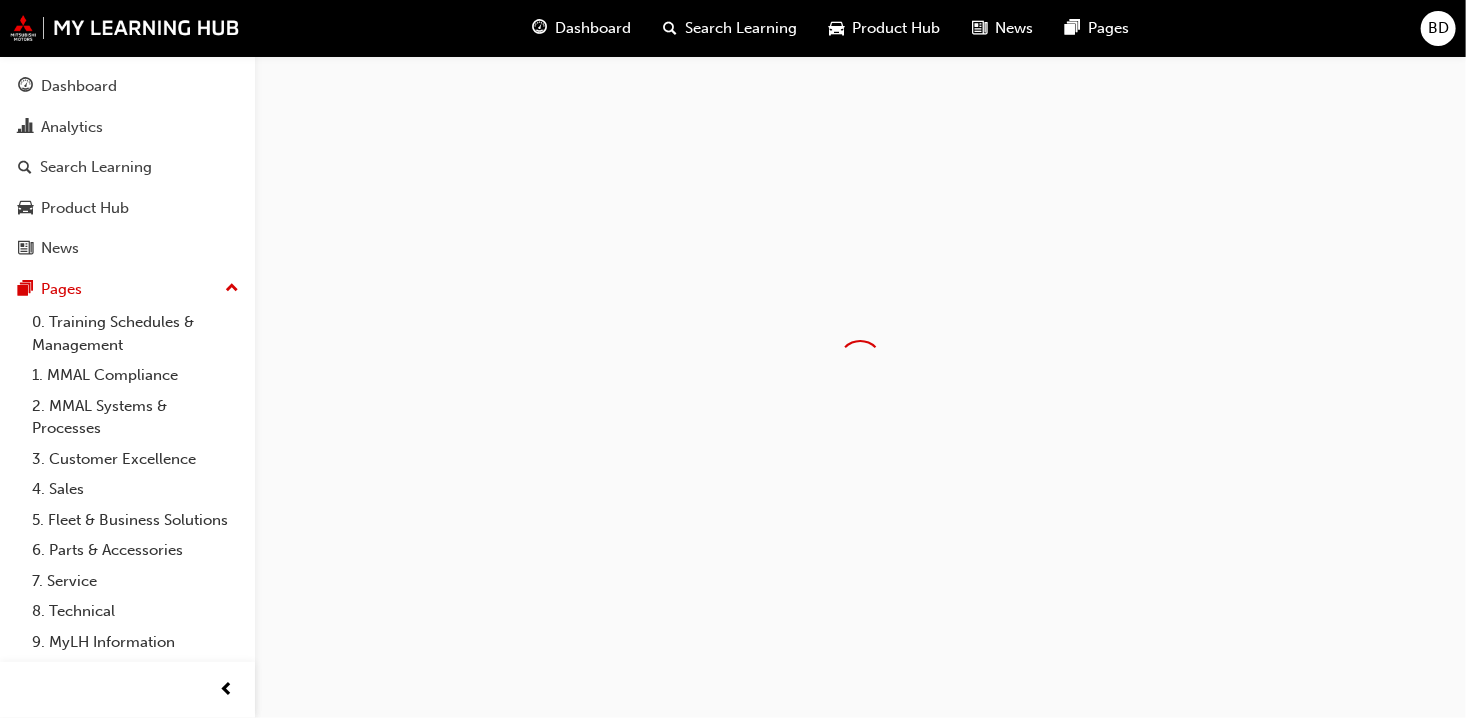 scroll, scrollTop: 0, scrollLeft: 0, axis: both 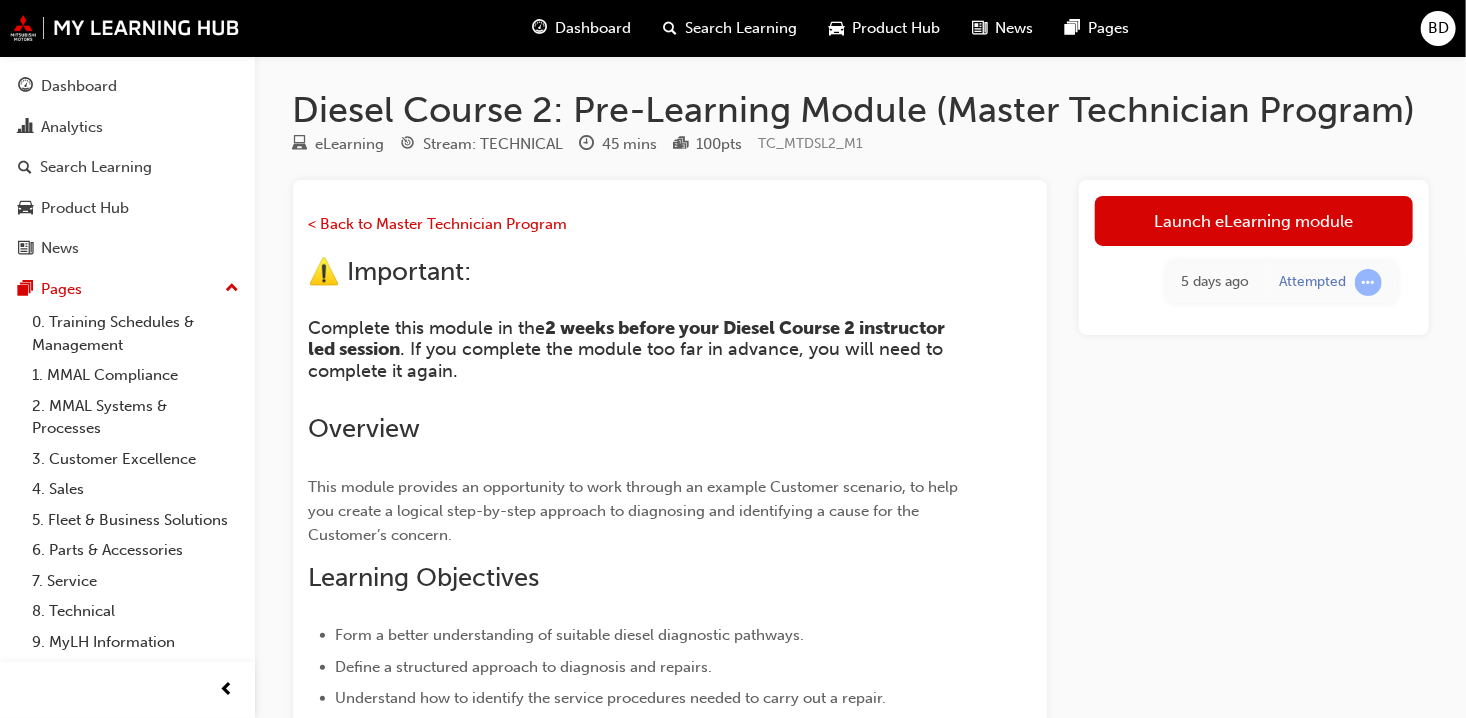 click on "Dashboard" at bounding box center (593, 28) 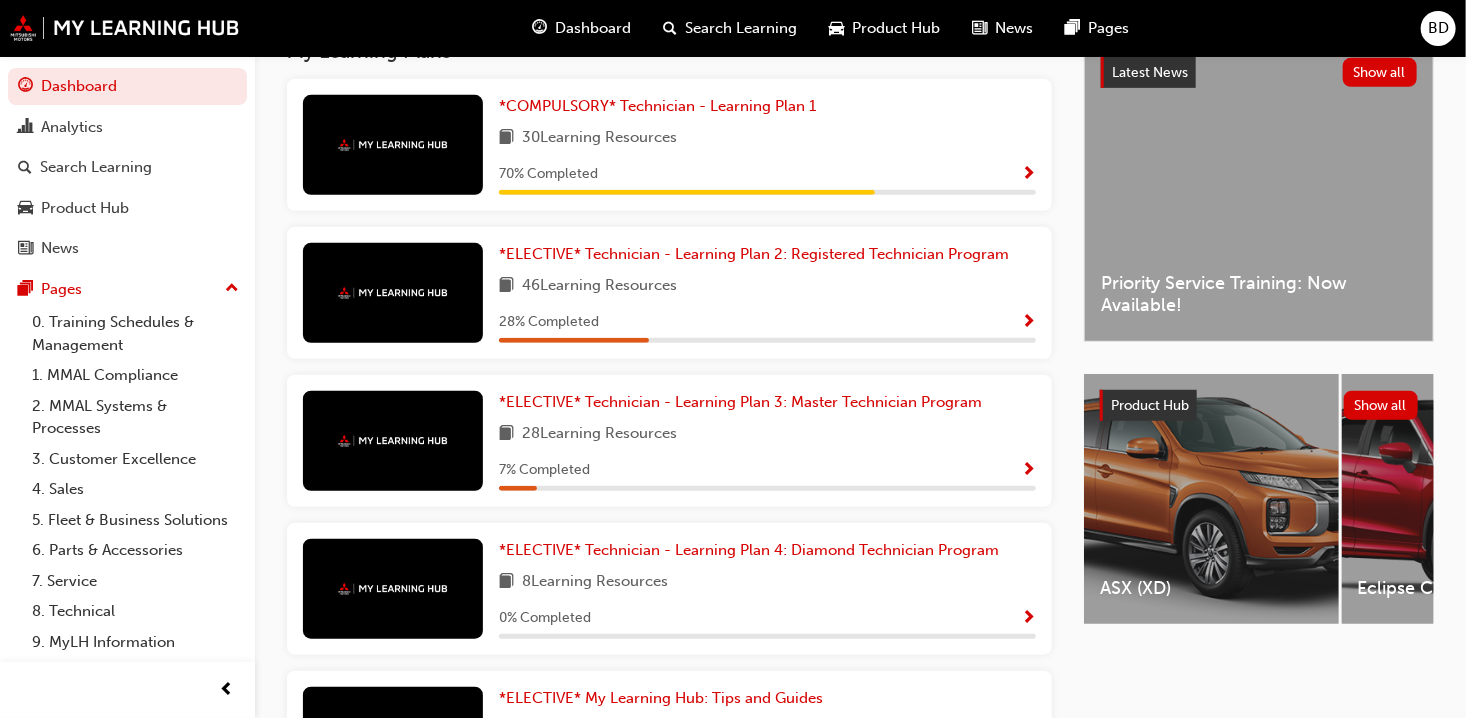 scroll, scrollTop: 512, scrollLeft: 0, axis: vertical 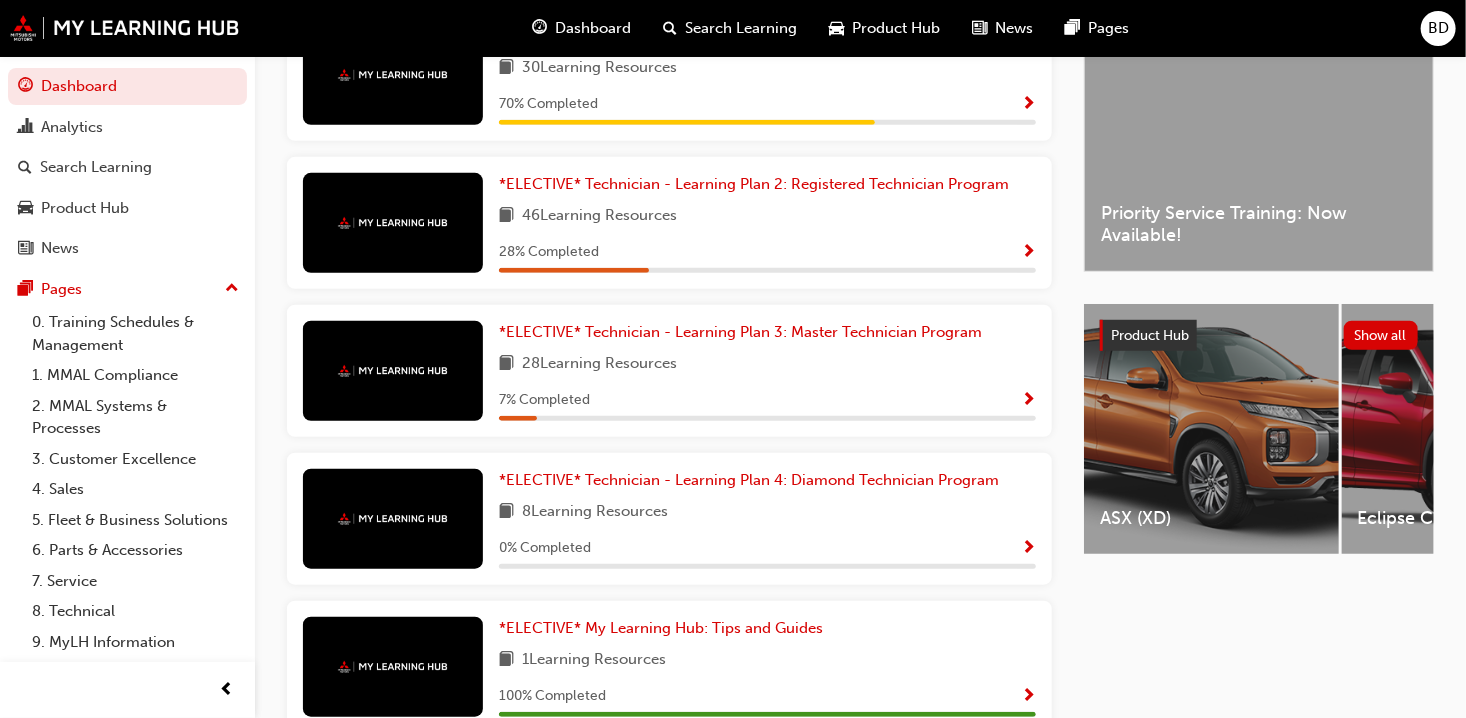 click at bounding box center (1028, 253) 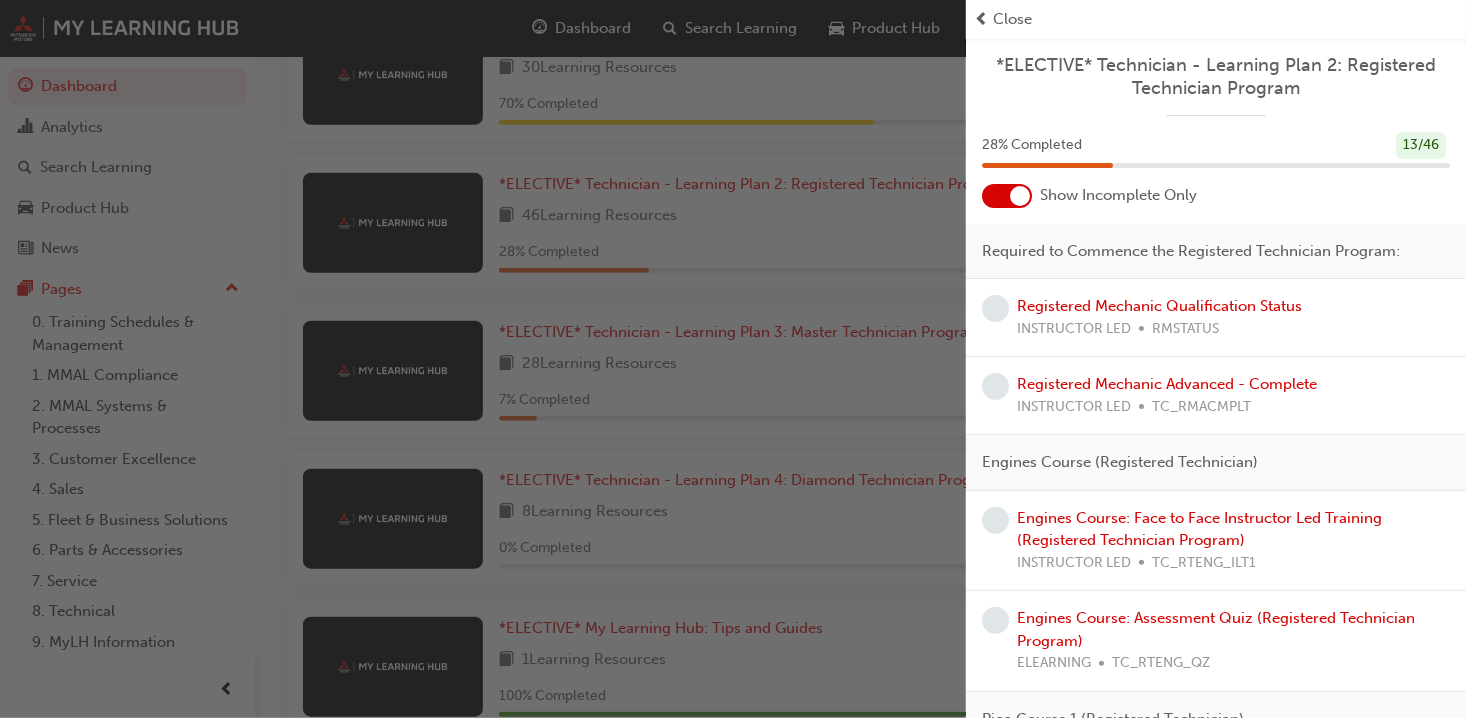 click at bounding box center [1020, 196] 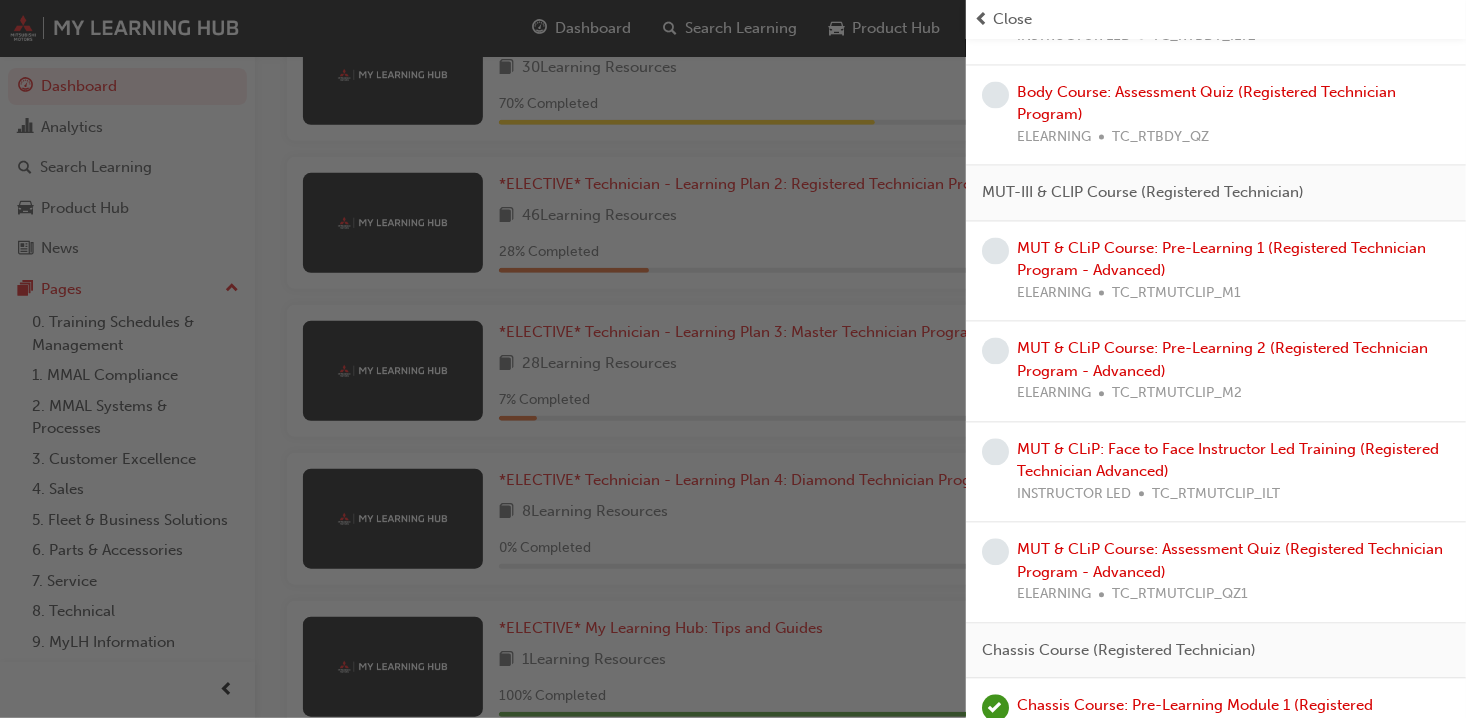 scroll, scrollTop: 1956, scrollLeft: 0, axis: vertical 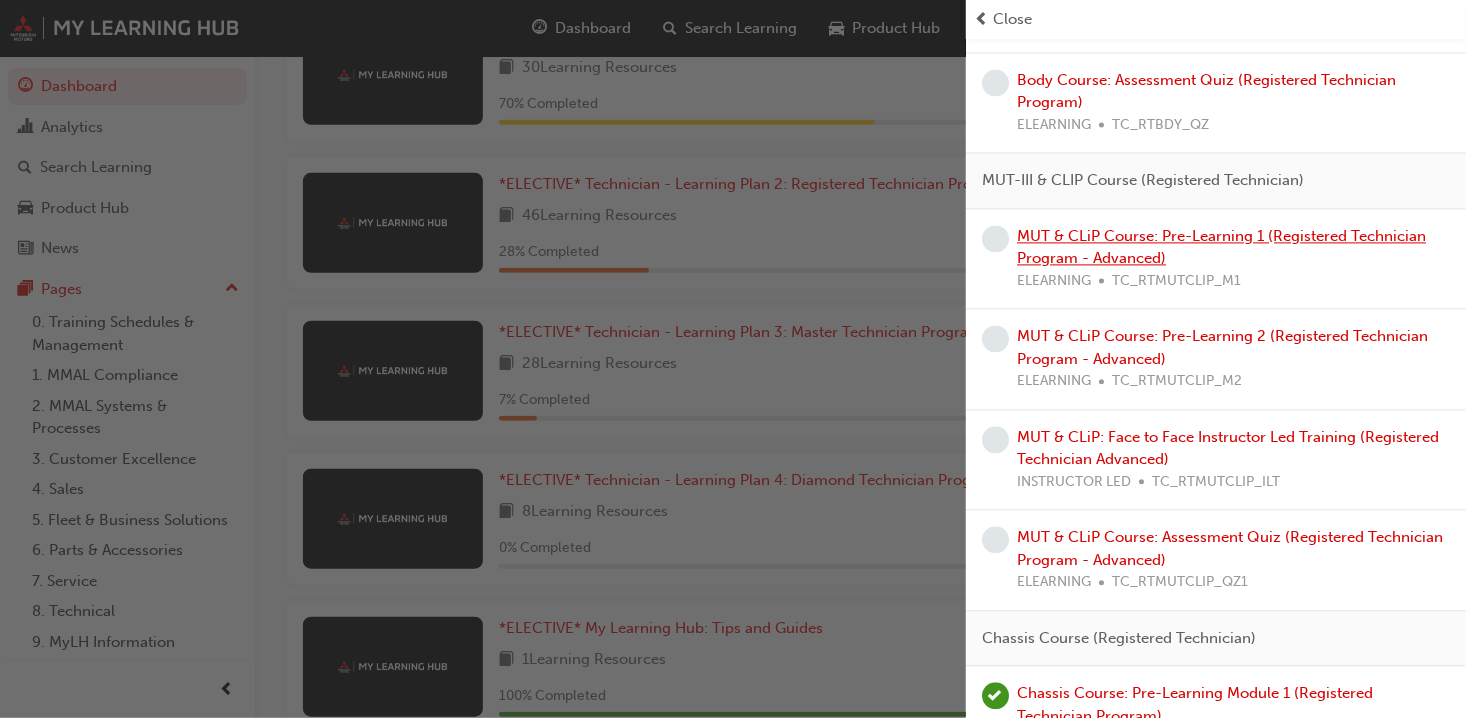 click on "MUT & CLiP Course: Pre-Learning 1 (Registered Technician Program - Advanced)" at bounding box center (1221, 247) 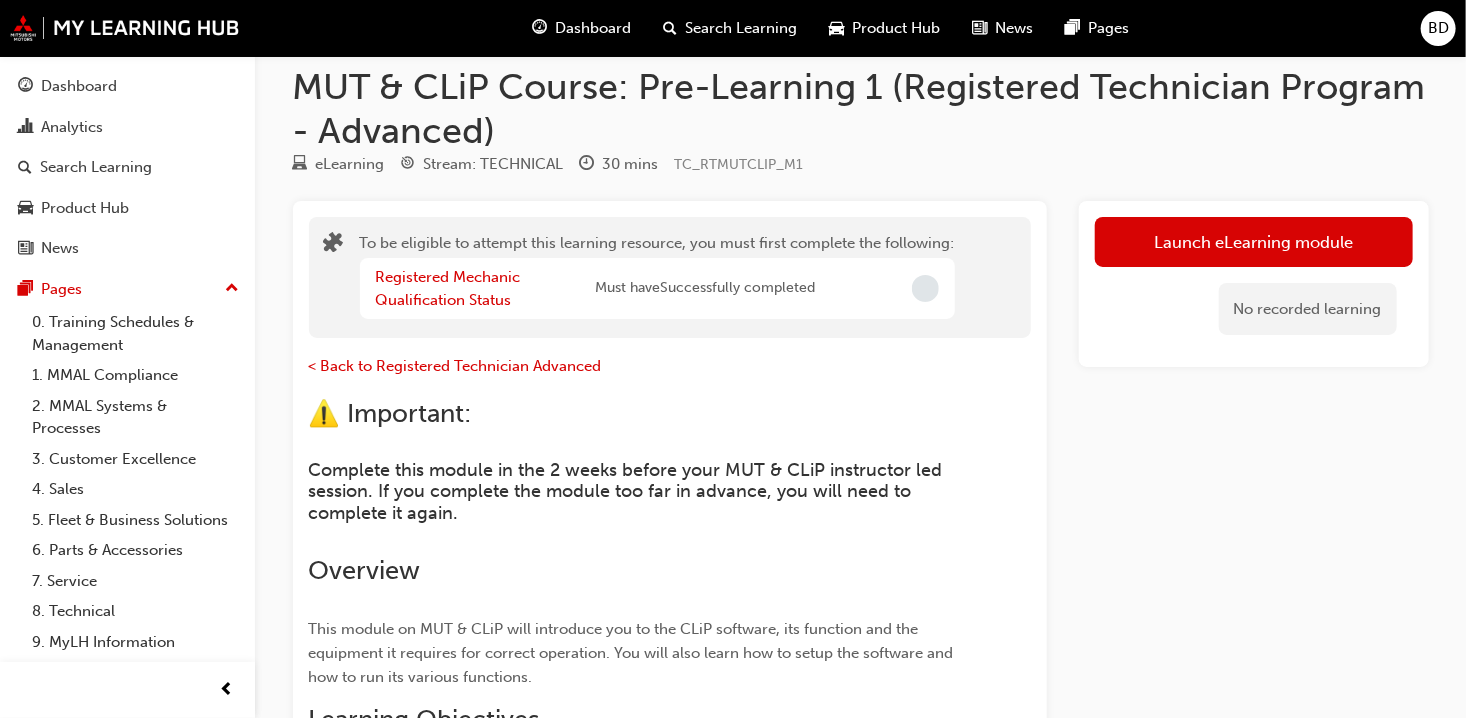 scroll, scrollTop: 0, scrollLeft: 0, axis: both 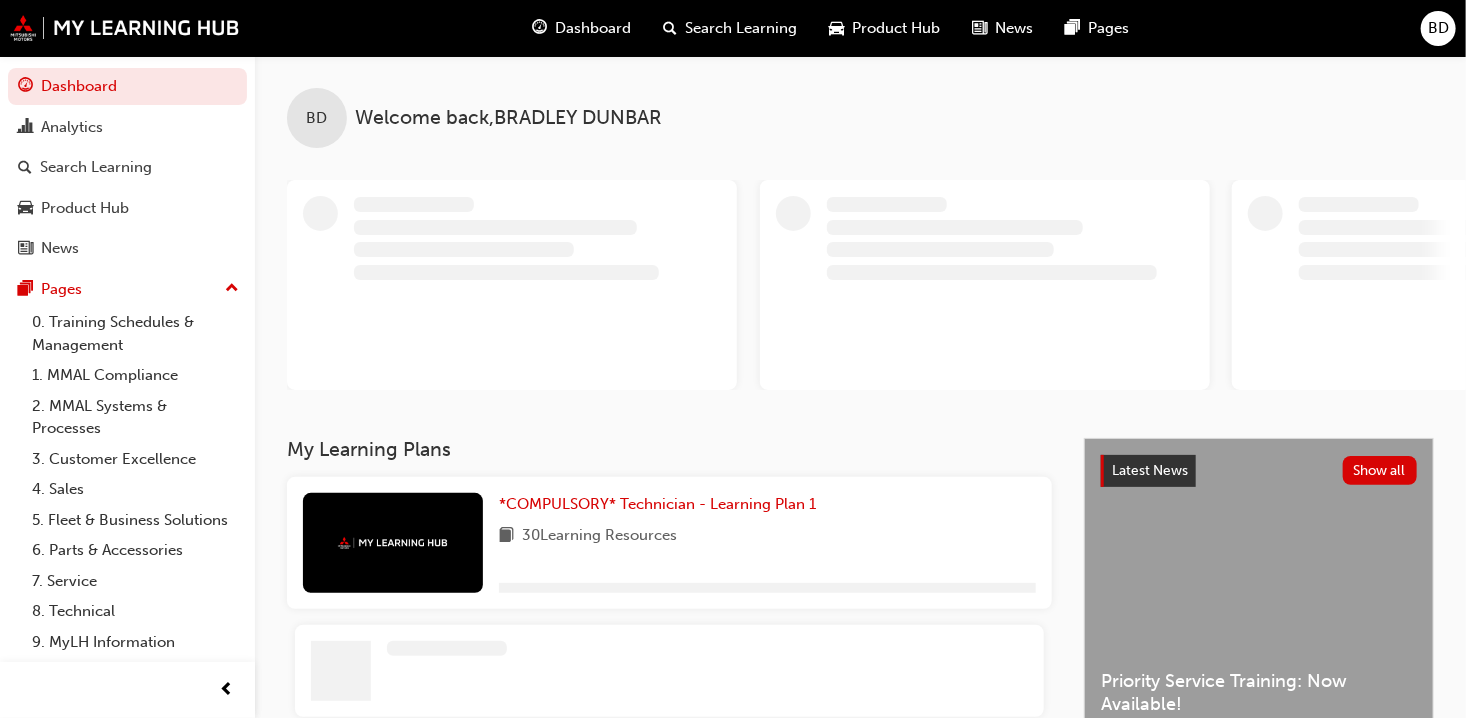 click on "Dashboard" at bounding box center [593, 28] 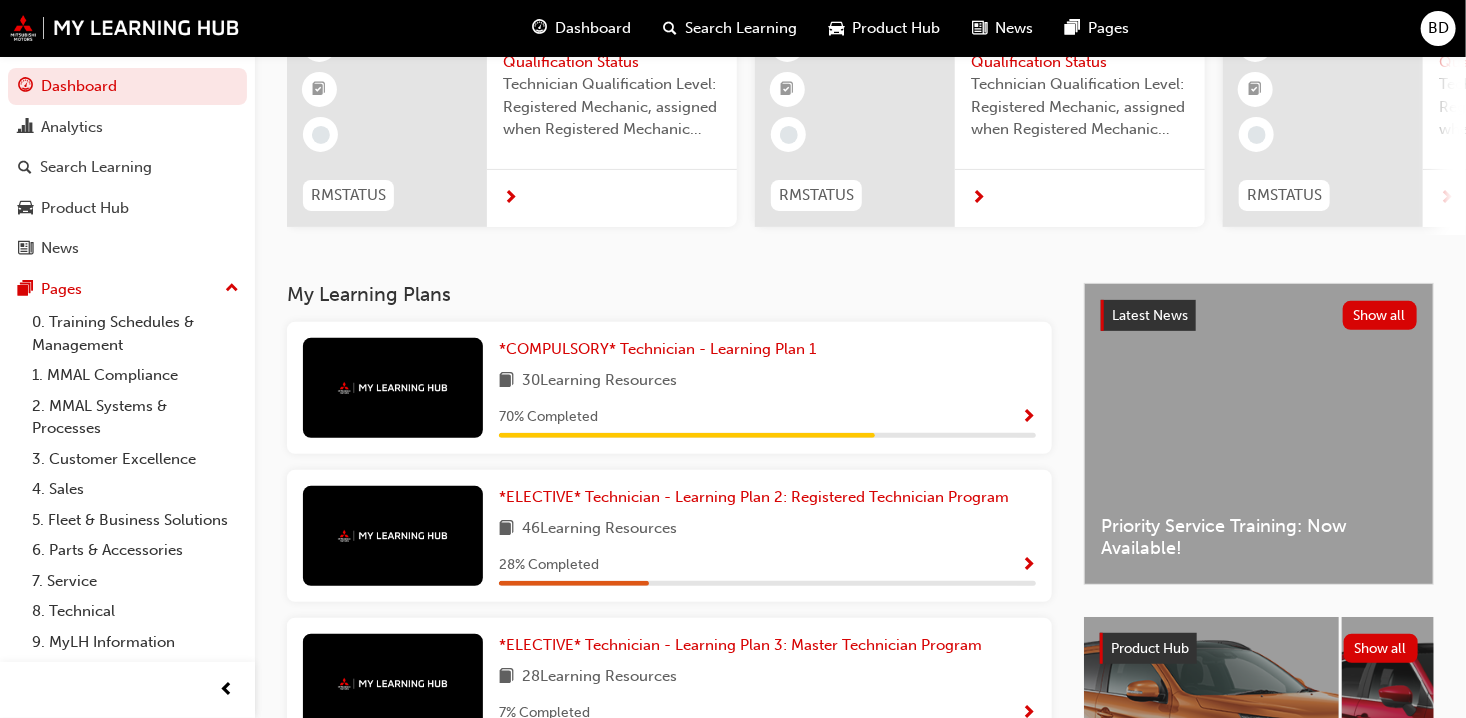 scroll, scrollTop: 213, scrollLeft: 0, axis: vertical 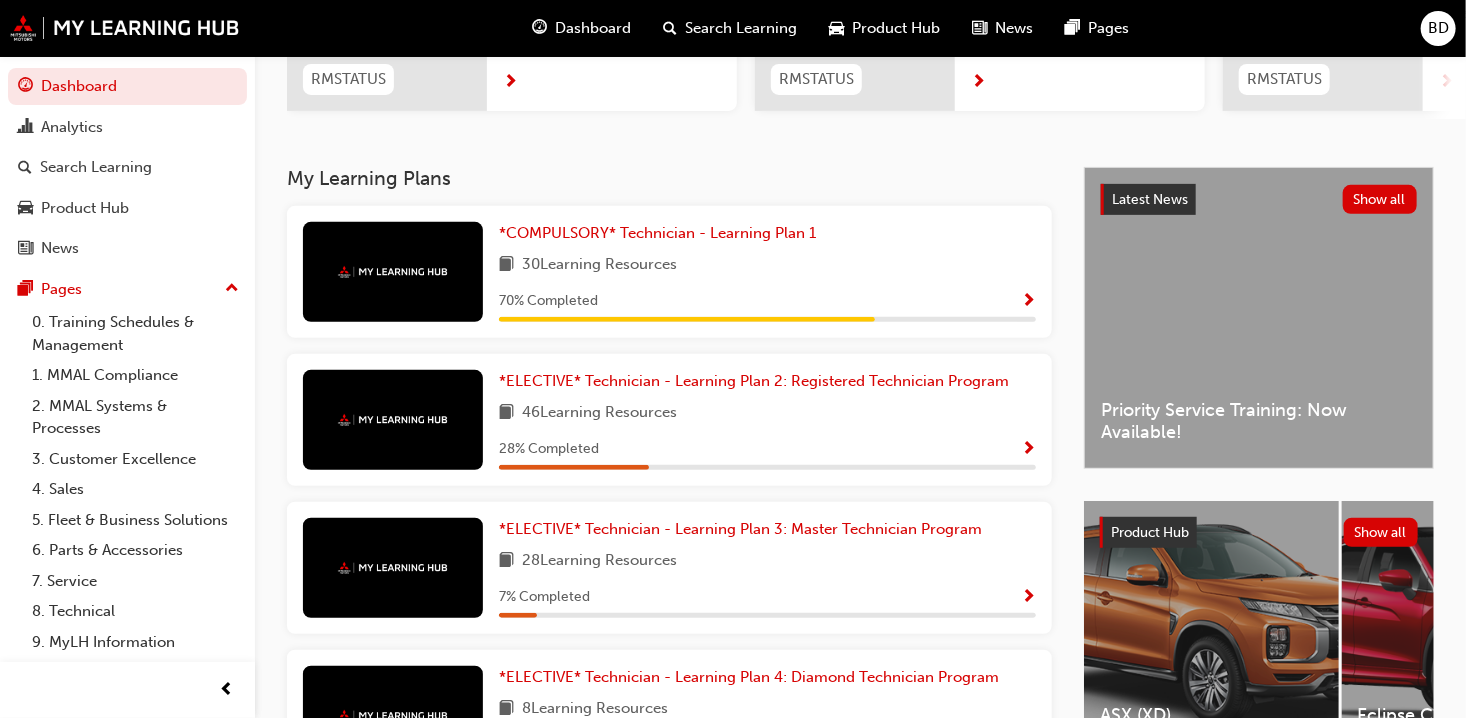 click at bounding box center [1028, 450] 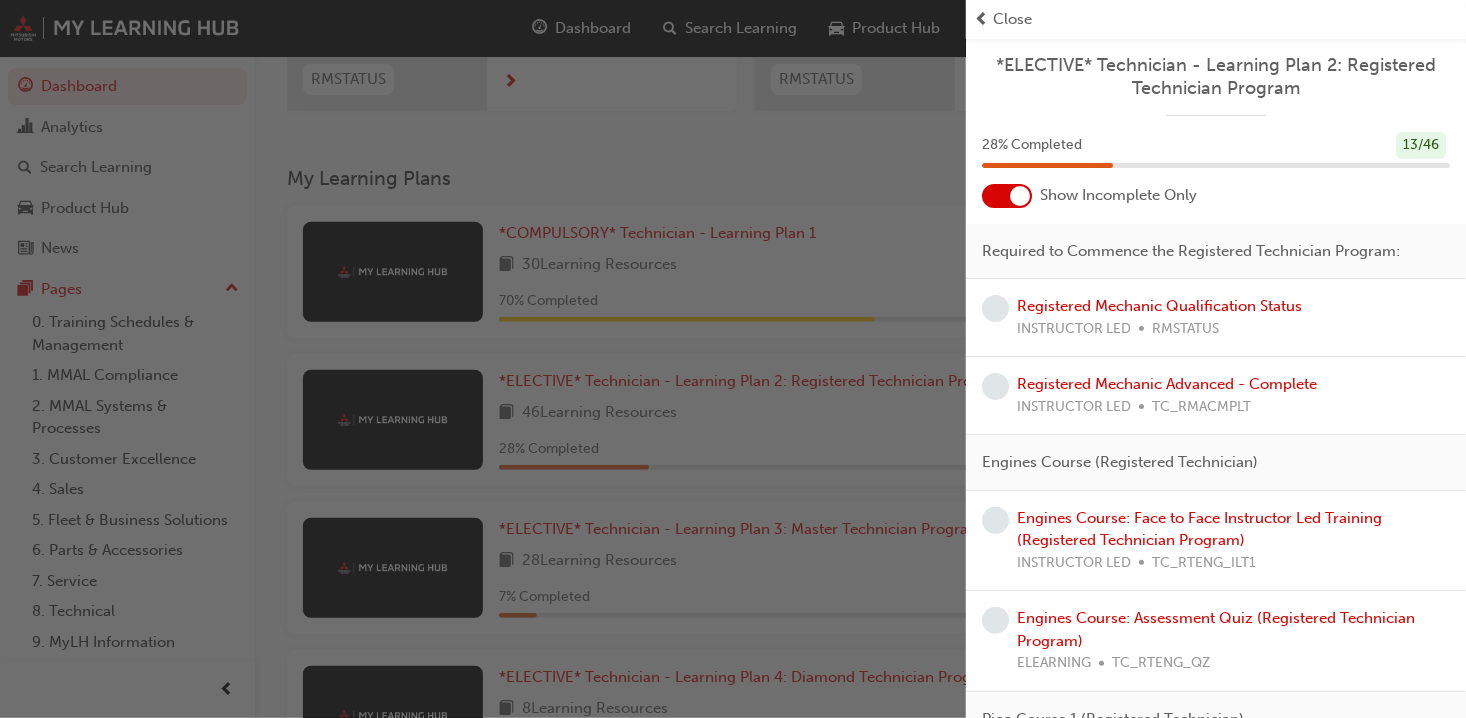 click at bounding box center [1007, 196] 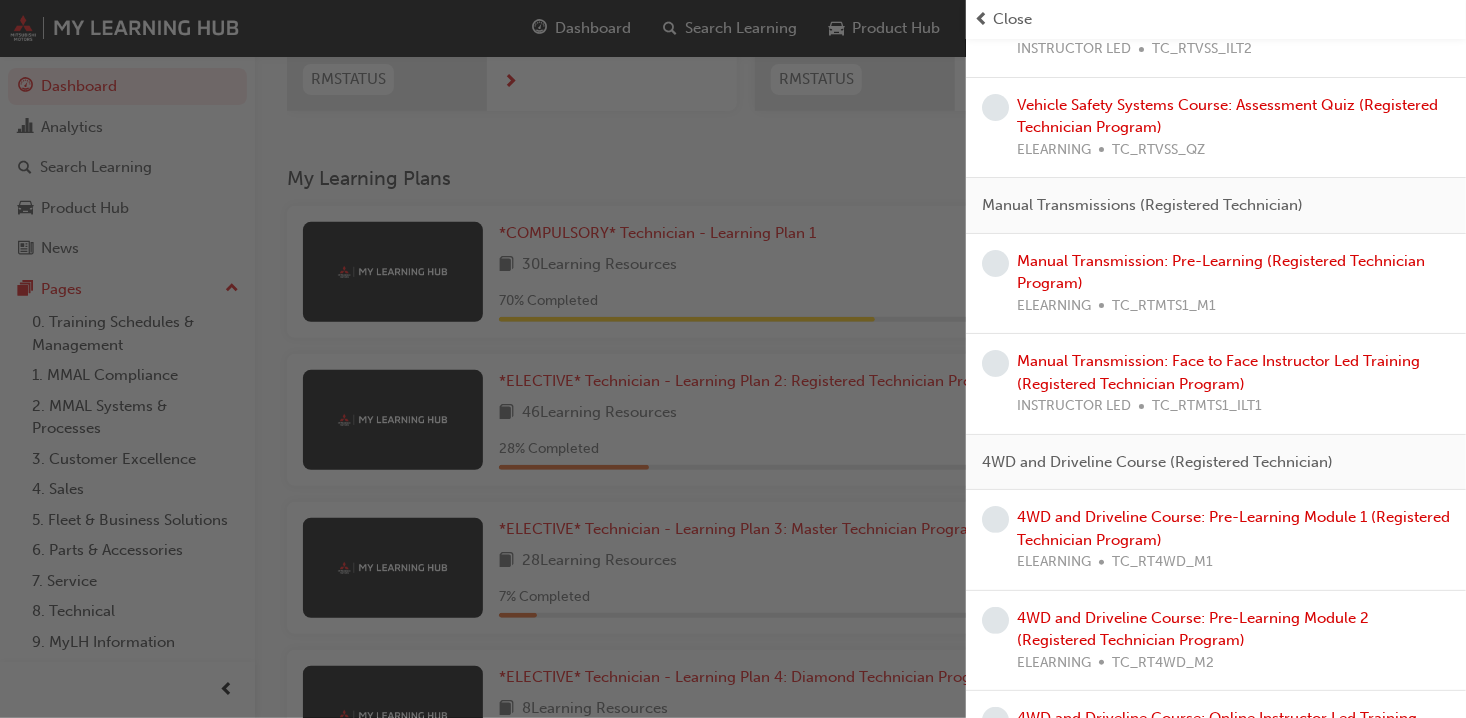 scroll, scrollTop: 3612, scrollLeft: 0, axis: vertical 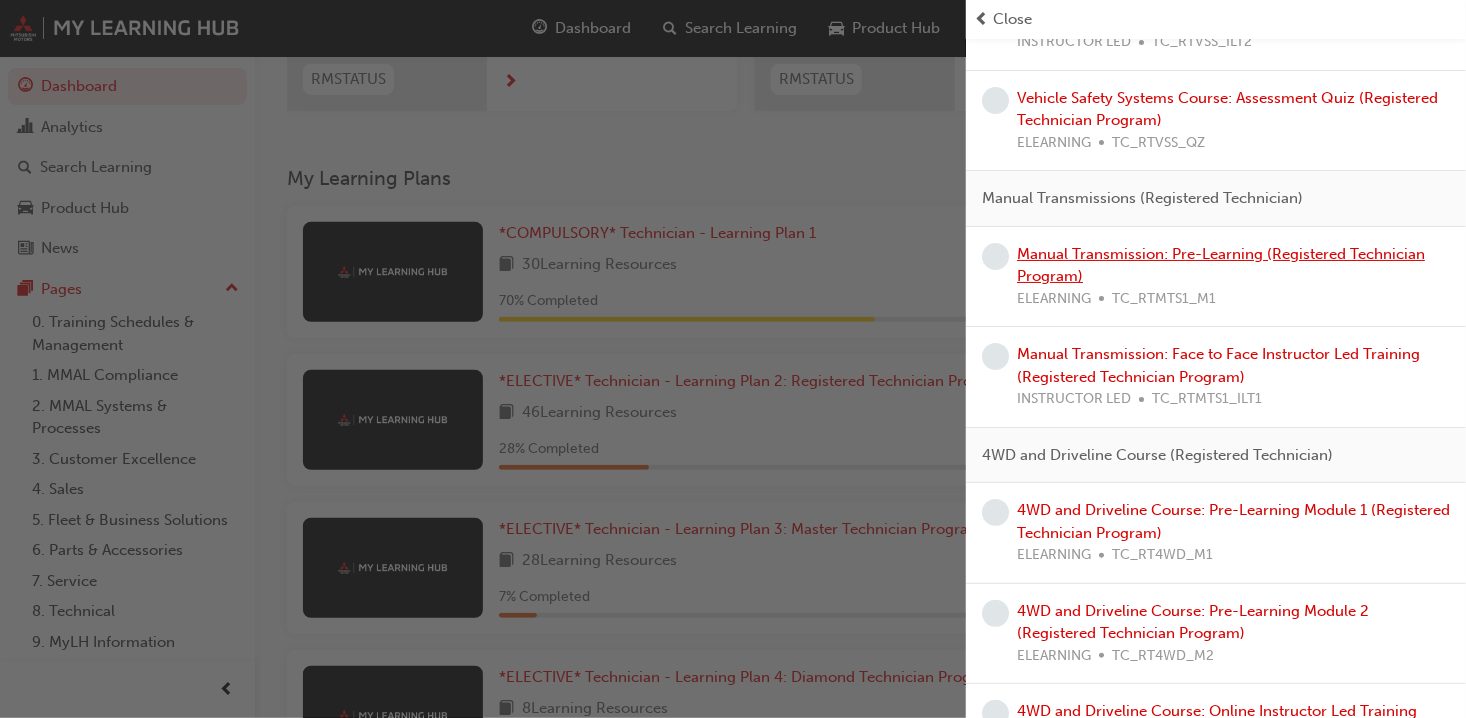 click on "Manual Transmission: Pre-Learning (Registered Technician Program)" at bounding box center (1221, 265) 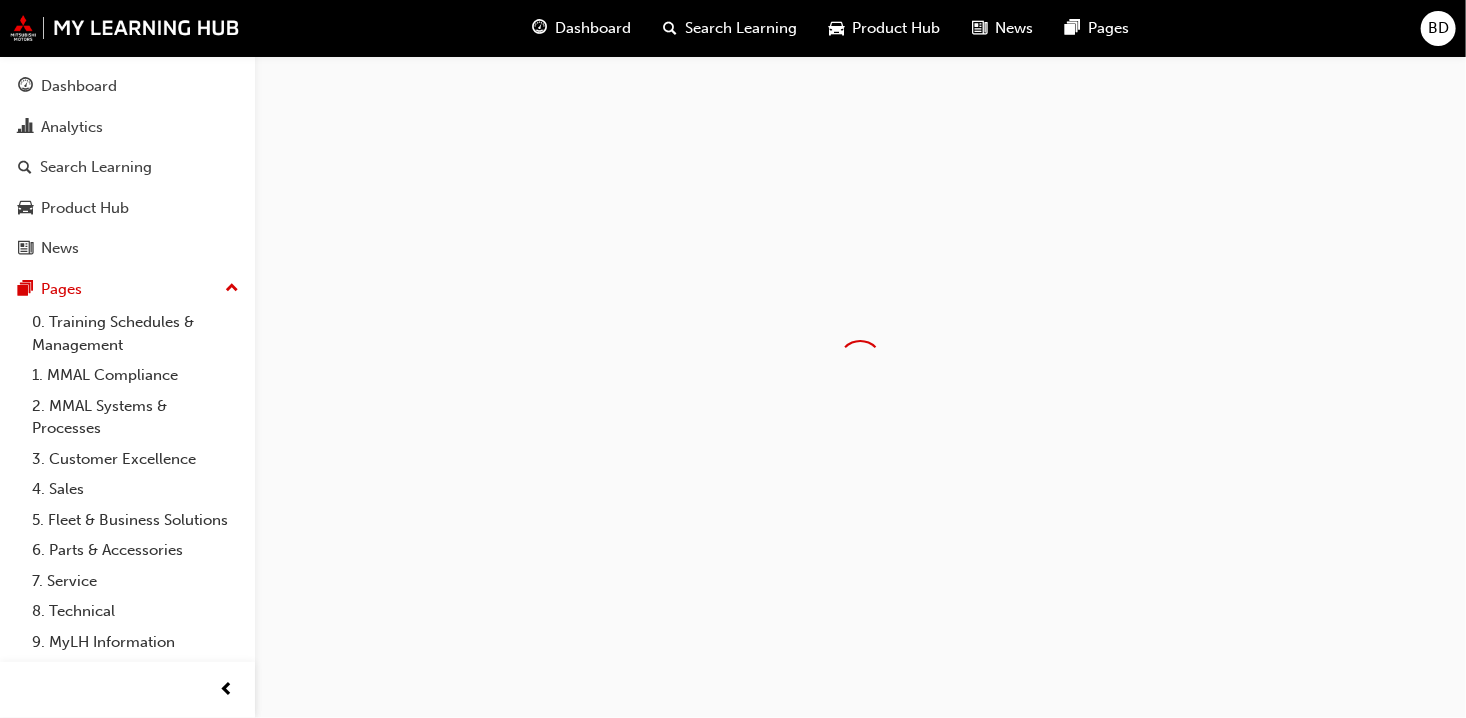 scroll, scrollTop: 0, scrollLeft: 0, axis: both 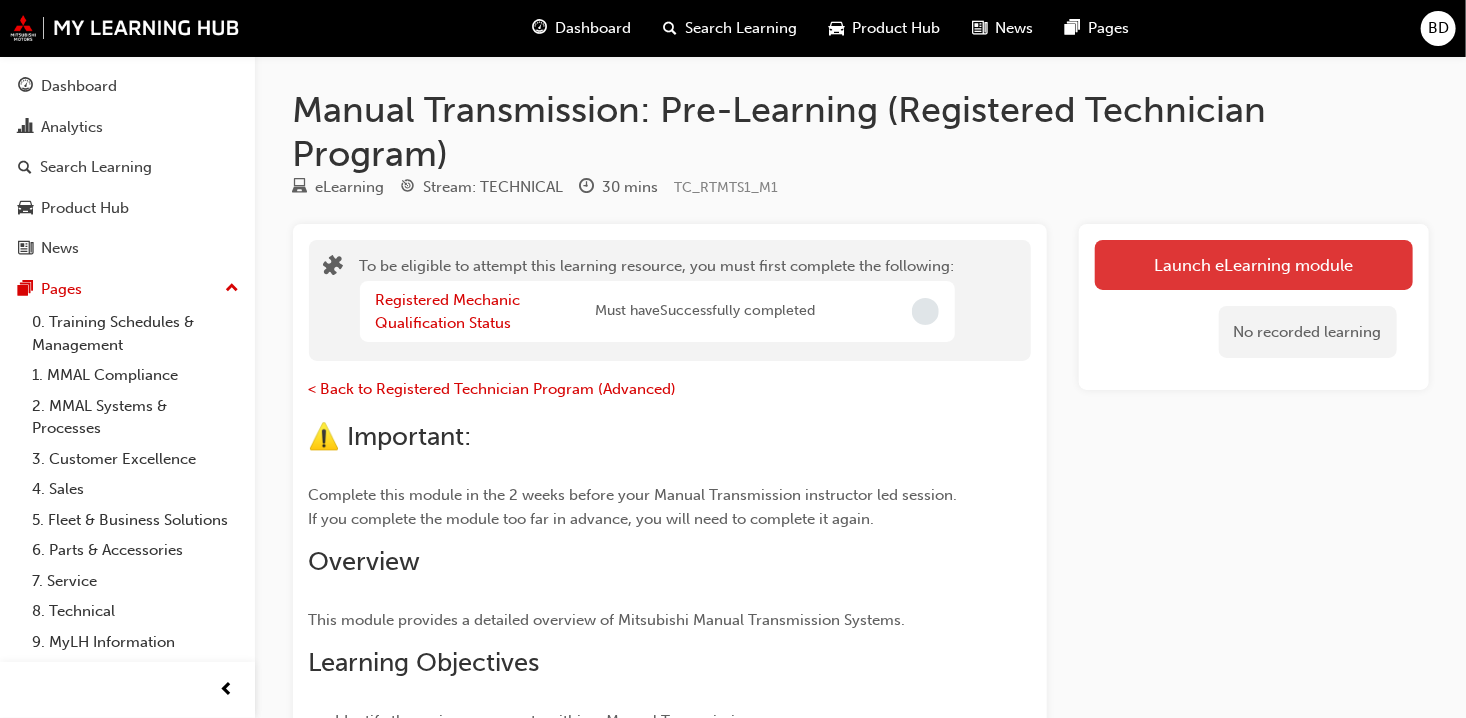 click on "Launch eLearning module" at bounding box center (1254, 265) 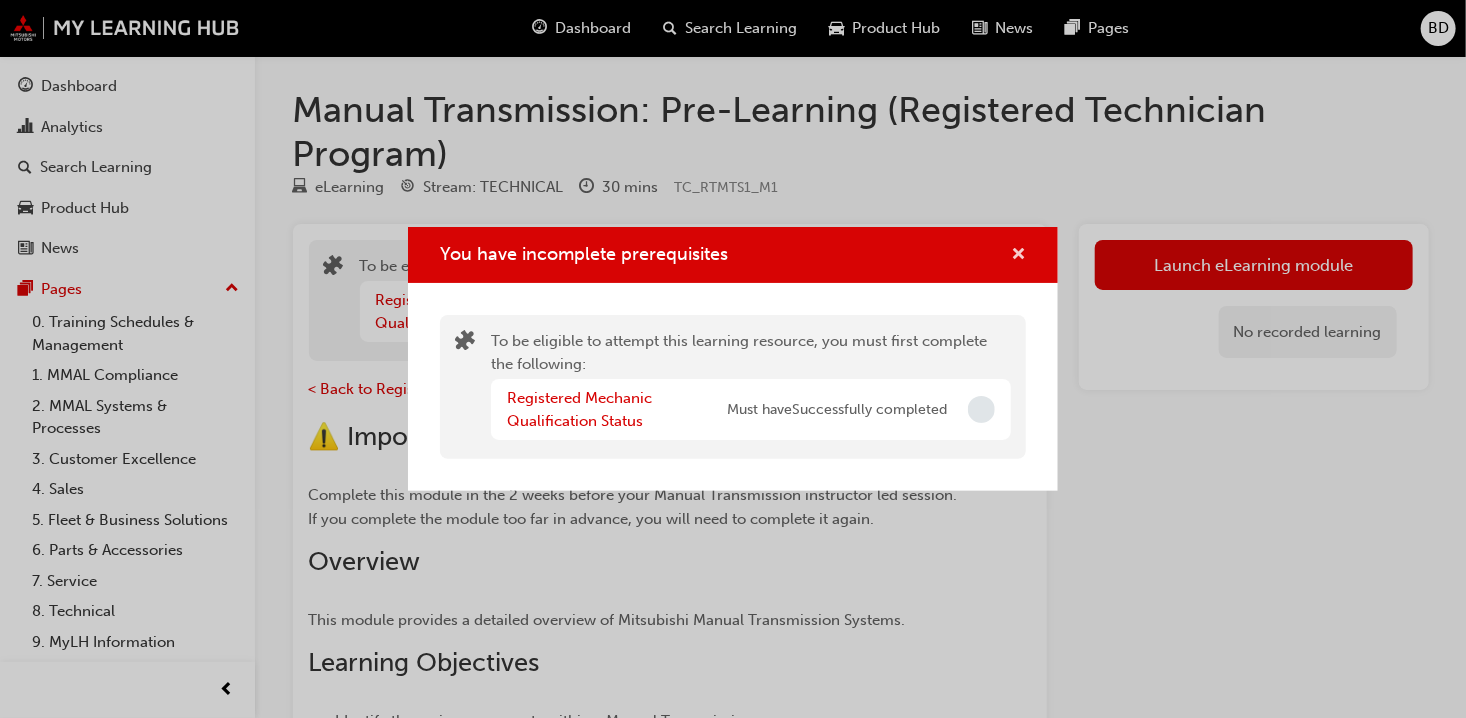 click at bounding box center (1018, 256) 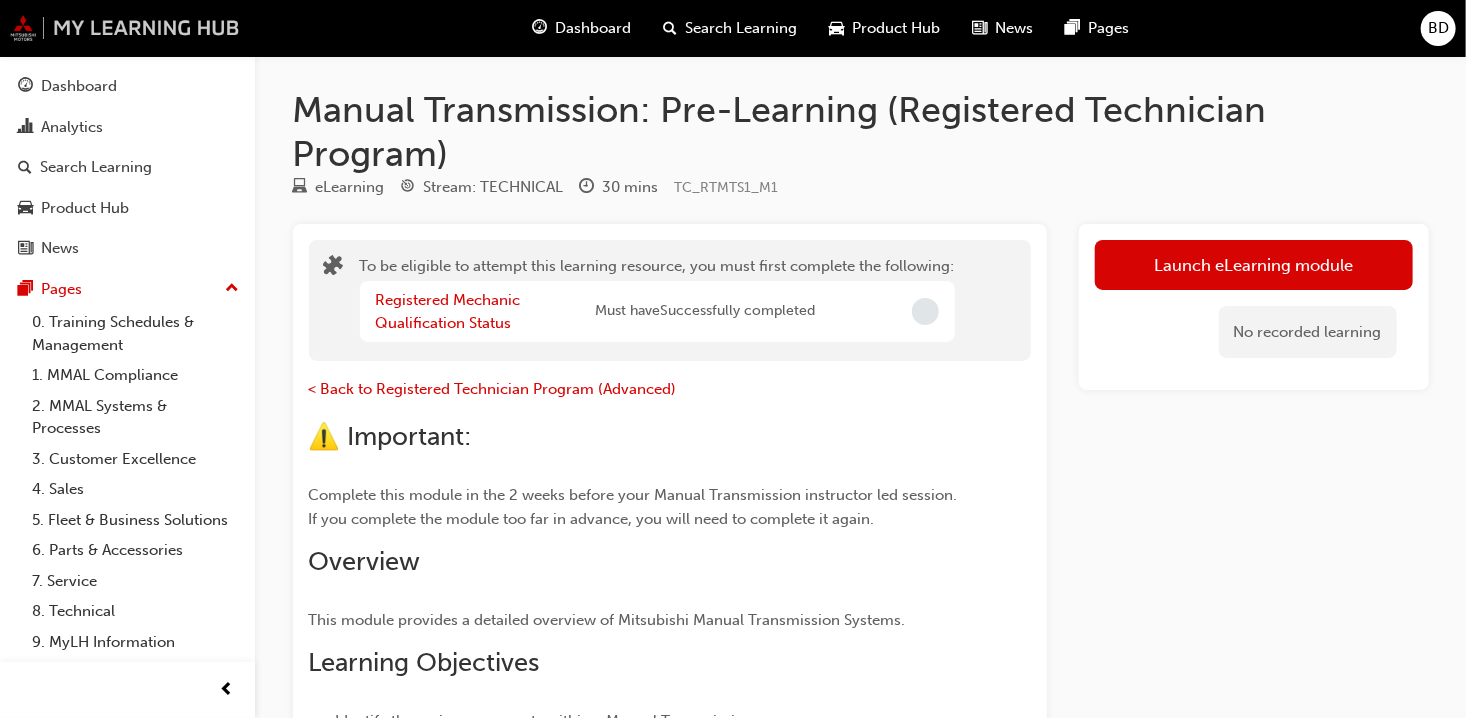 scroll, scrollTop: 47, scrollLeft: 0, axis: vertical 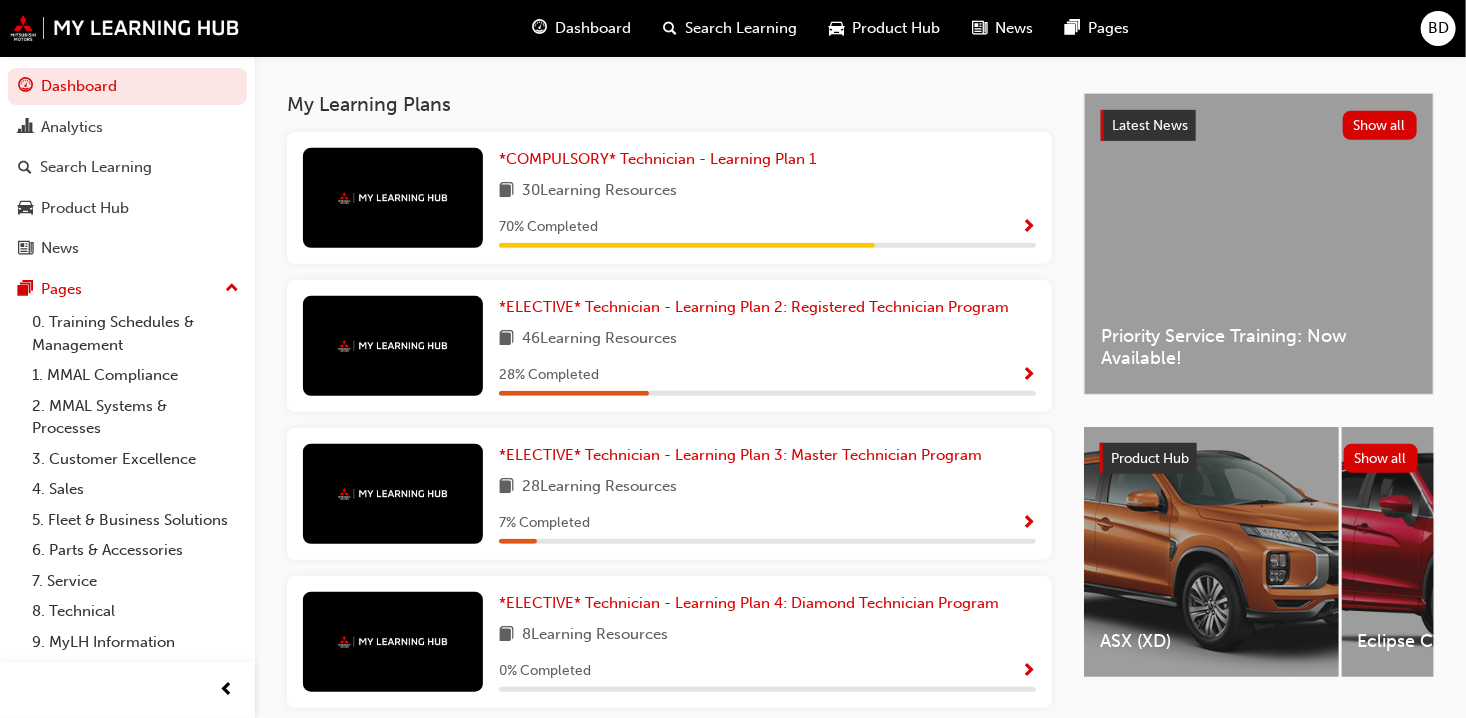 click at bounding box center [1028, 376] 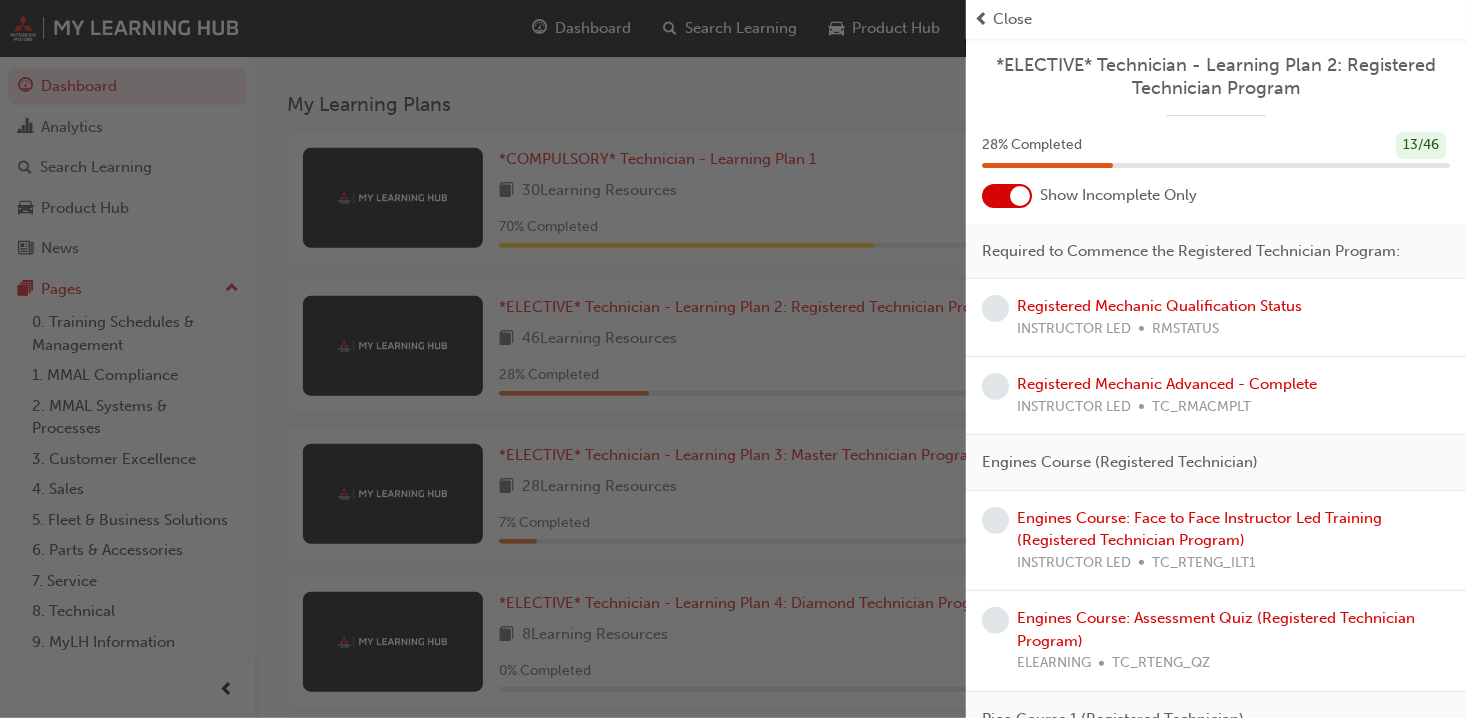 click at bounding box center [1020, 196] 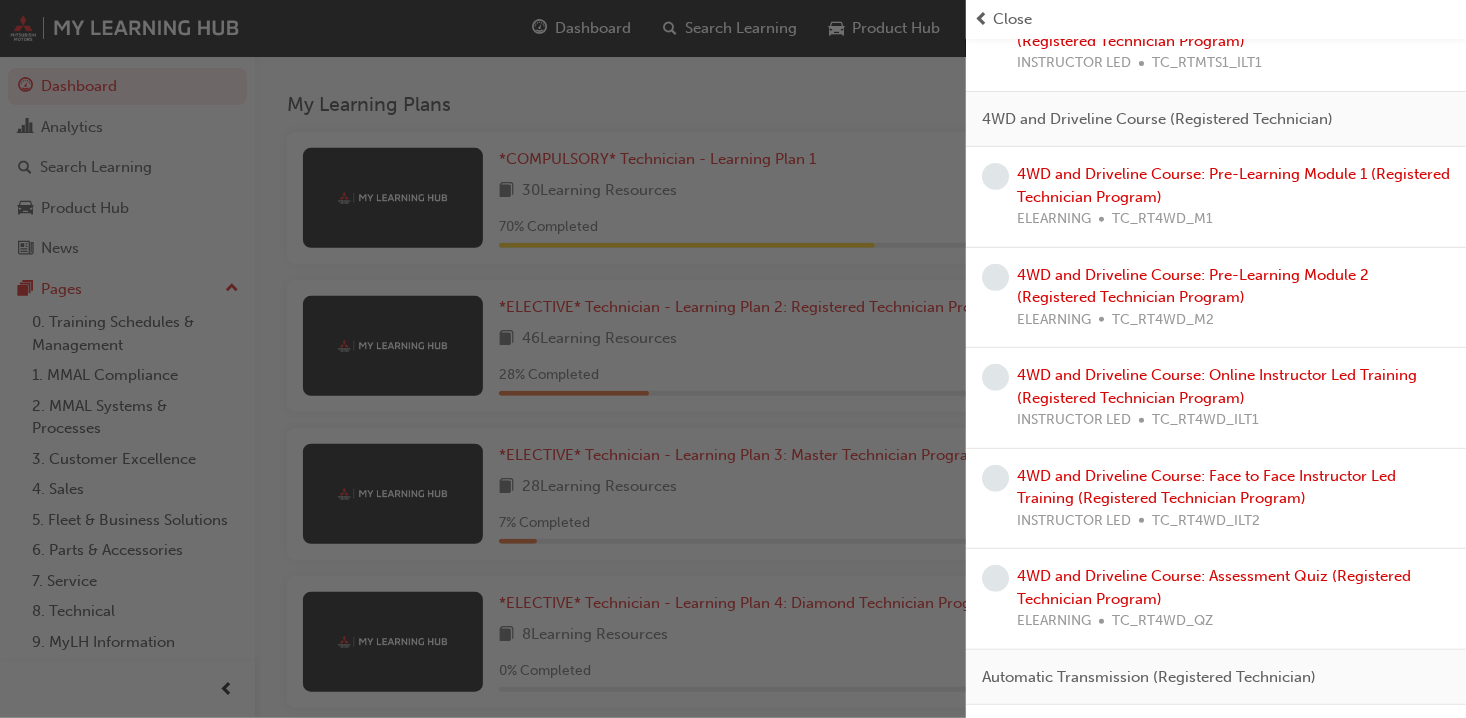 scroll, scrollTop: 3987, scrollLeft: 0, axis: vertical 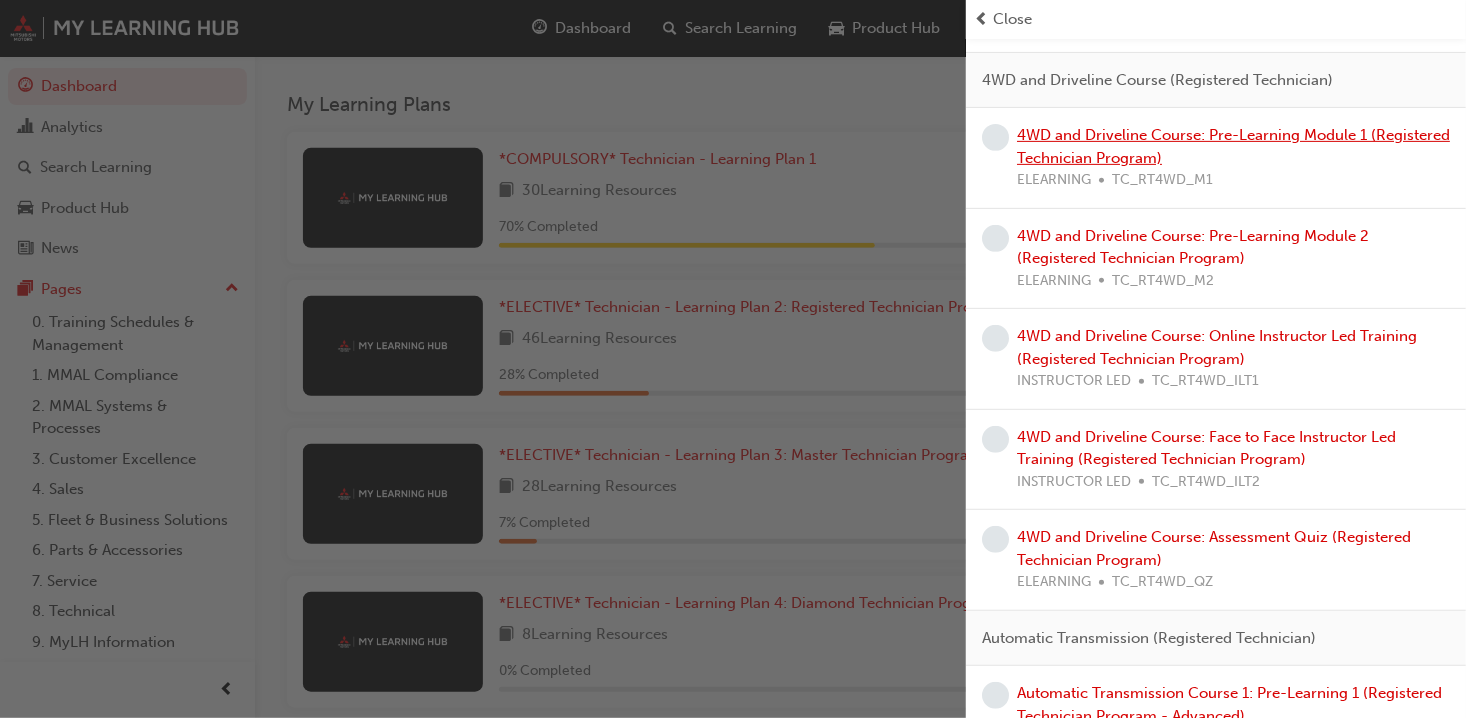 click on "4WD and Driveline Course: Pre-Learning Module 1 (Registered Technician Program)" at bounding box center (1233, 146) 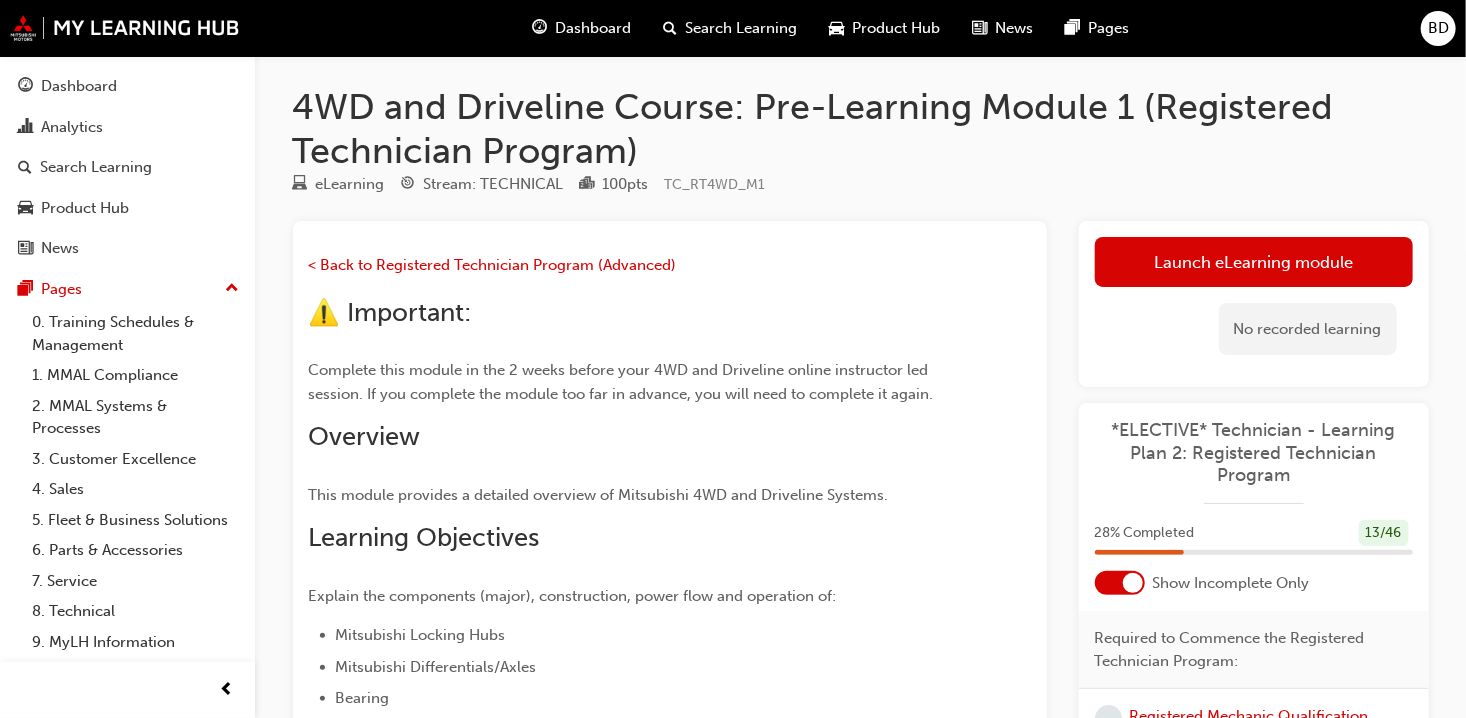 scroll, scrollTop: 0, scrollLeft: 0, axis: both 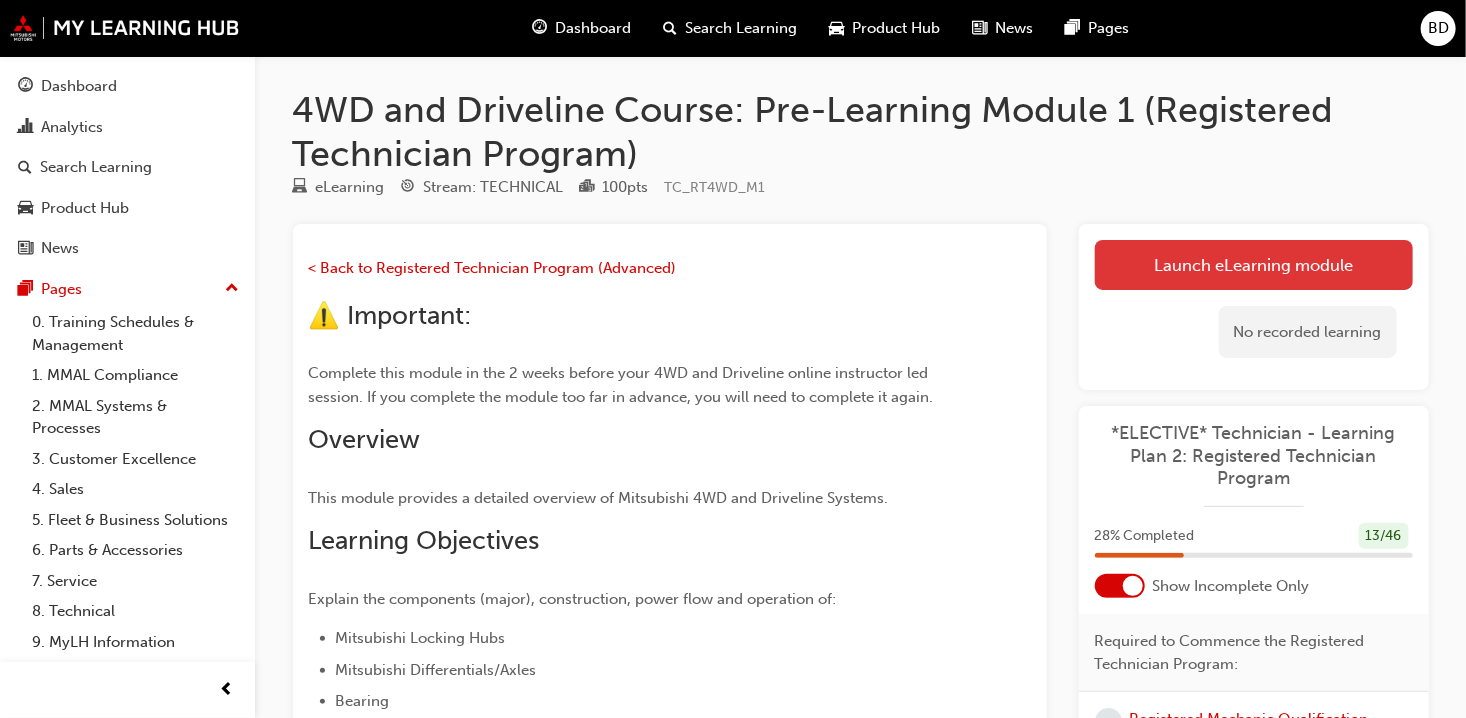 click on "Launch eLearning module" at bounding box center (1254, 265) 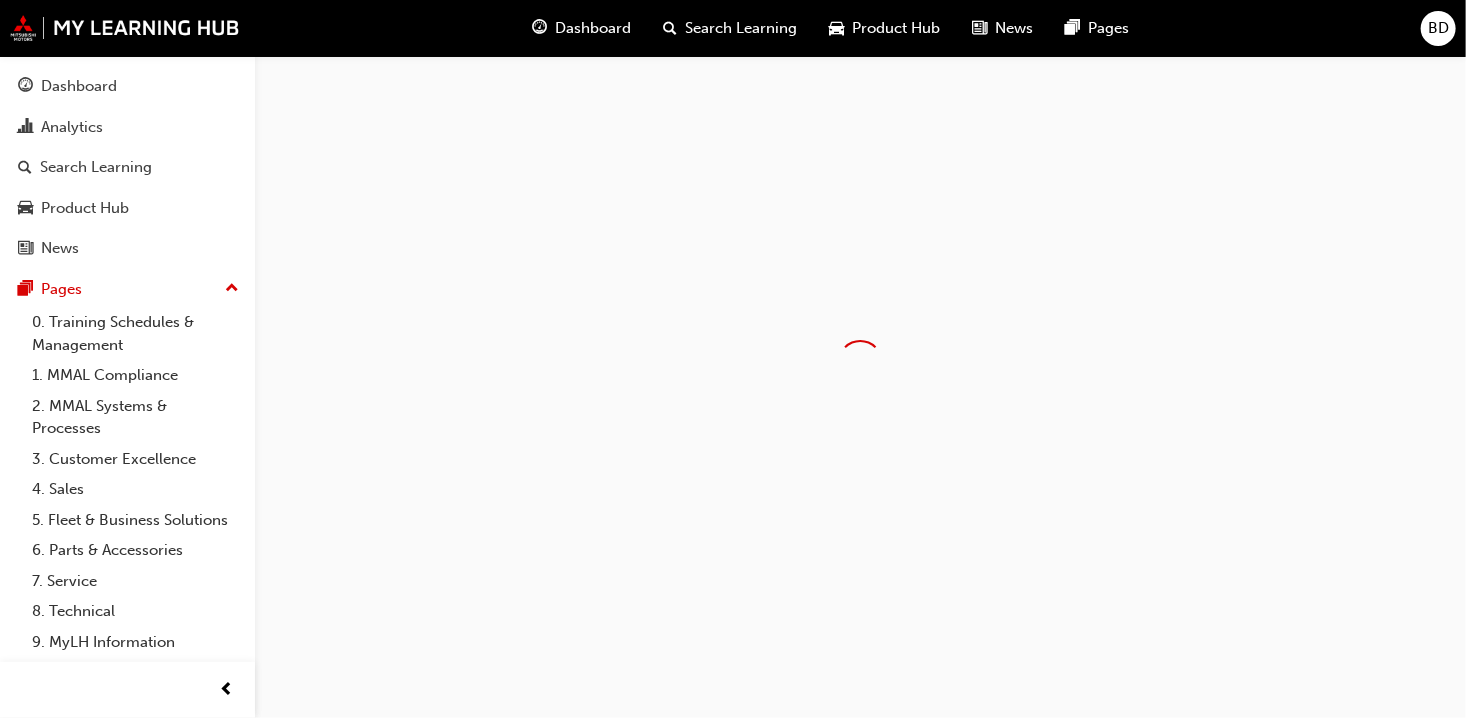 scroll, scrollTop: 0, scrollLeft: 0, axis: both 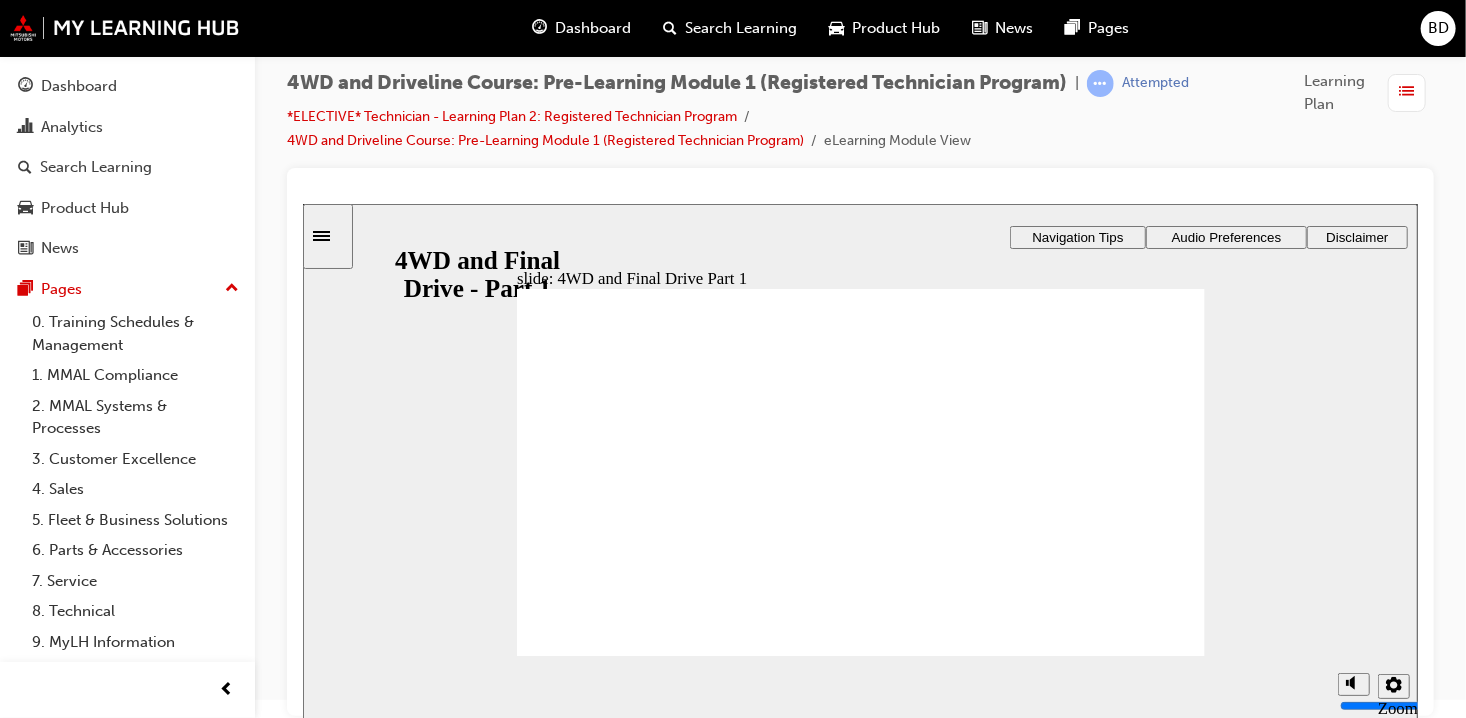 click 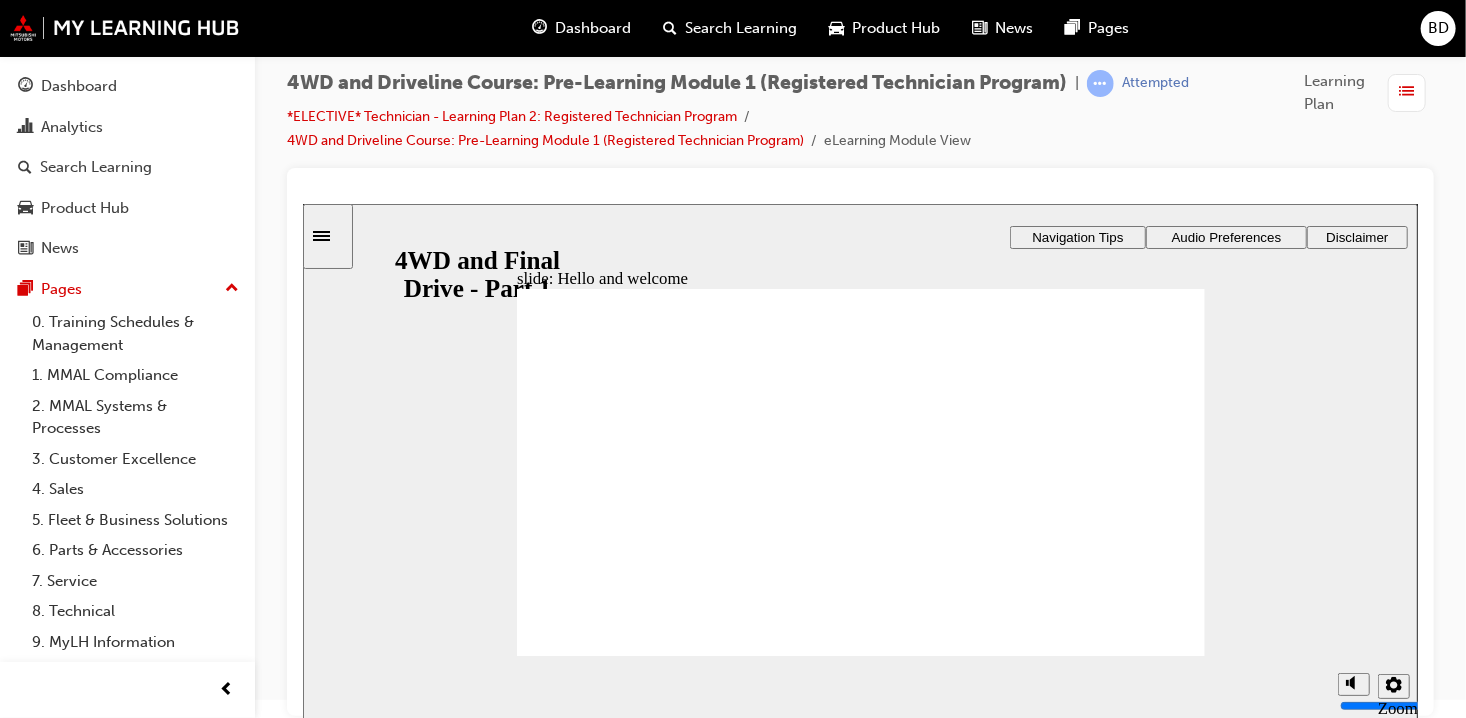 click 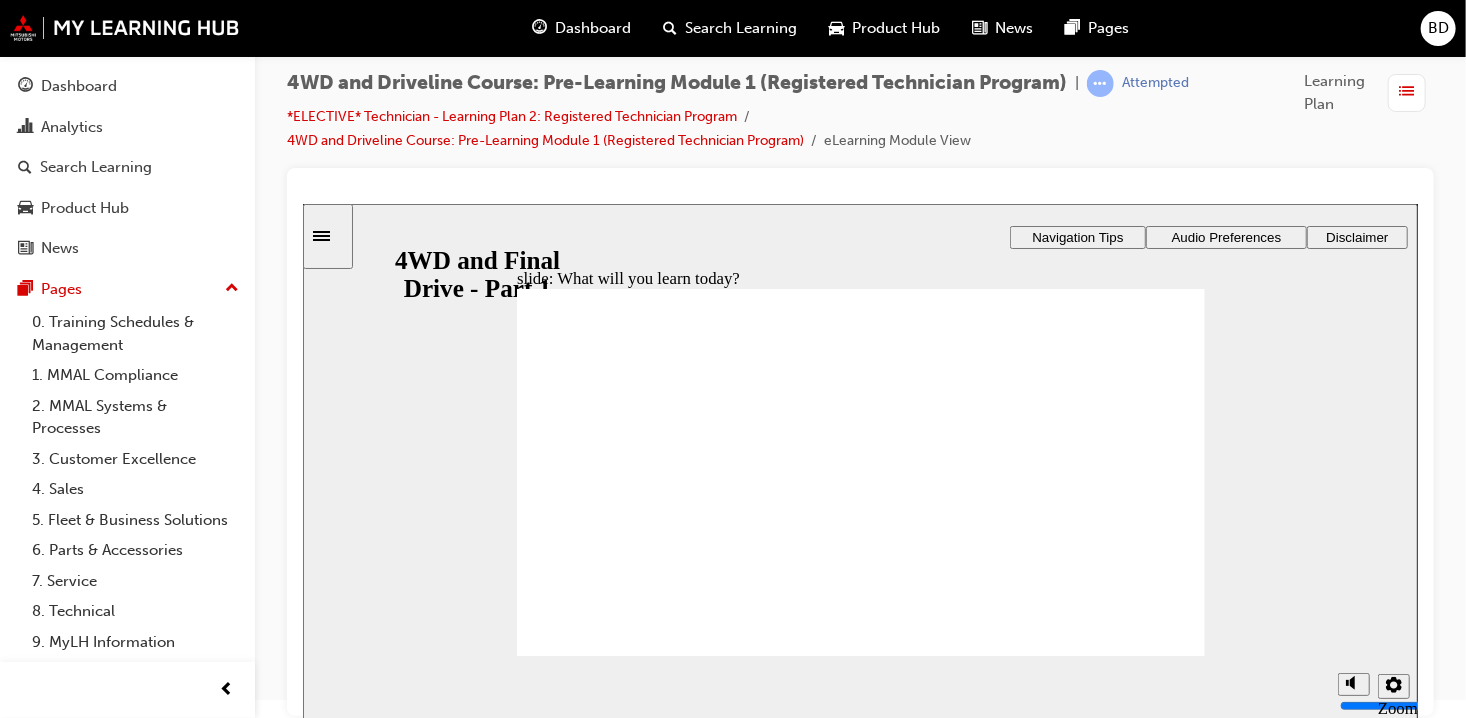 click 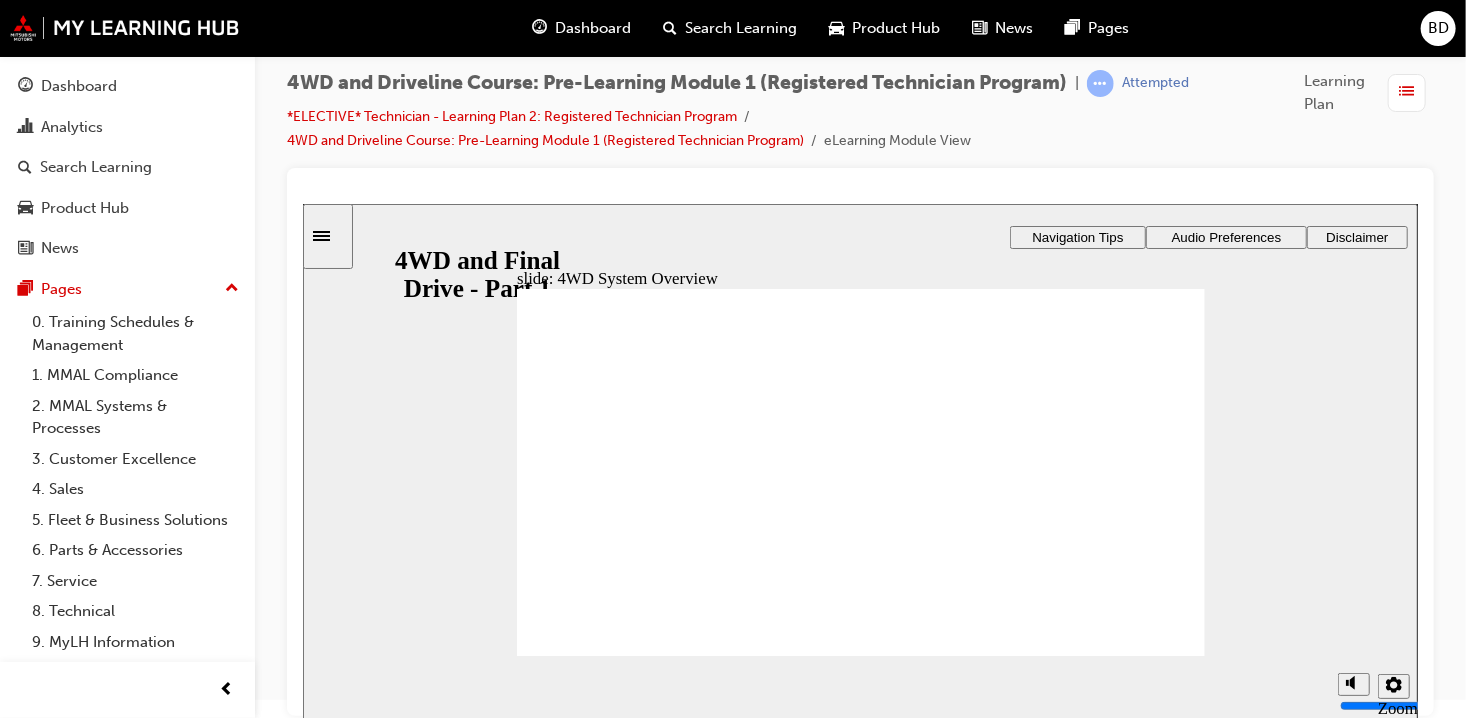 click 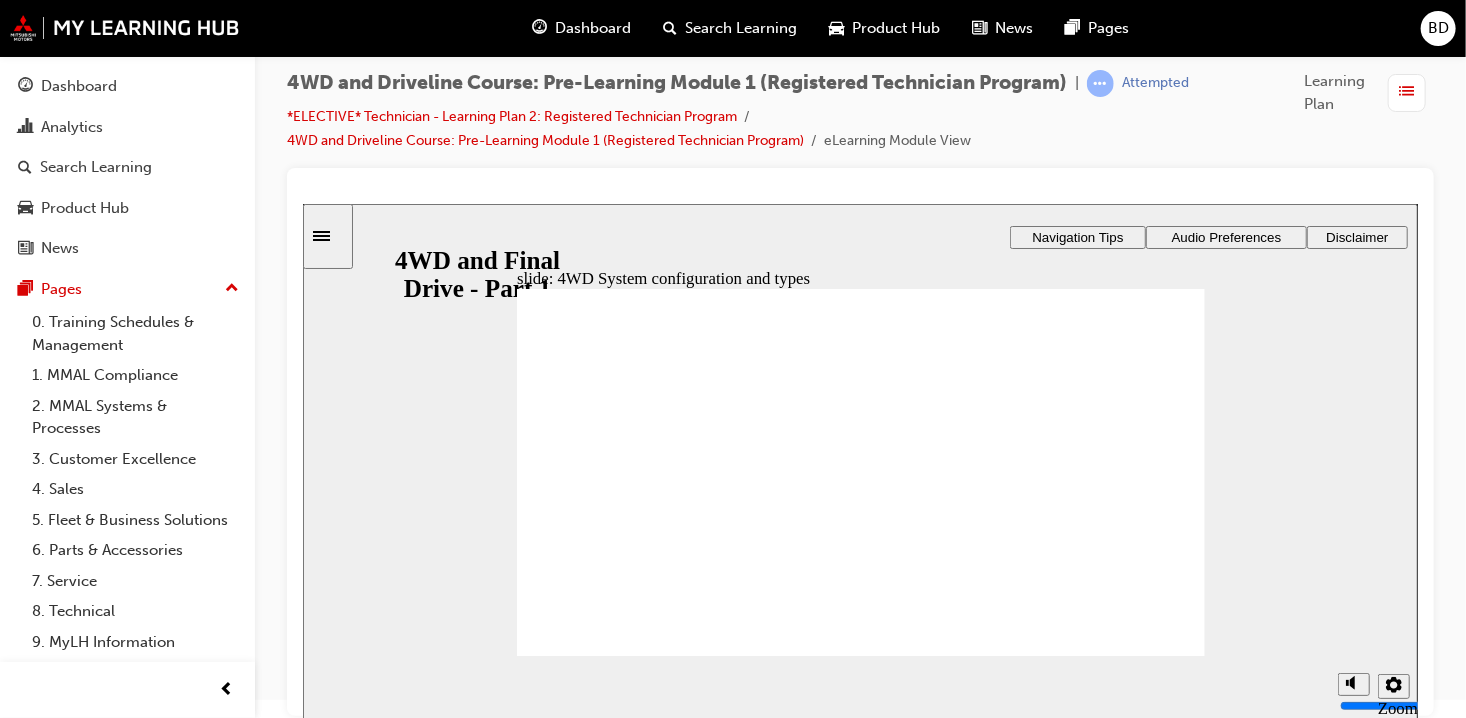 click 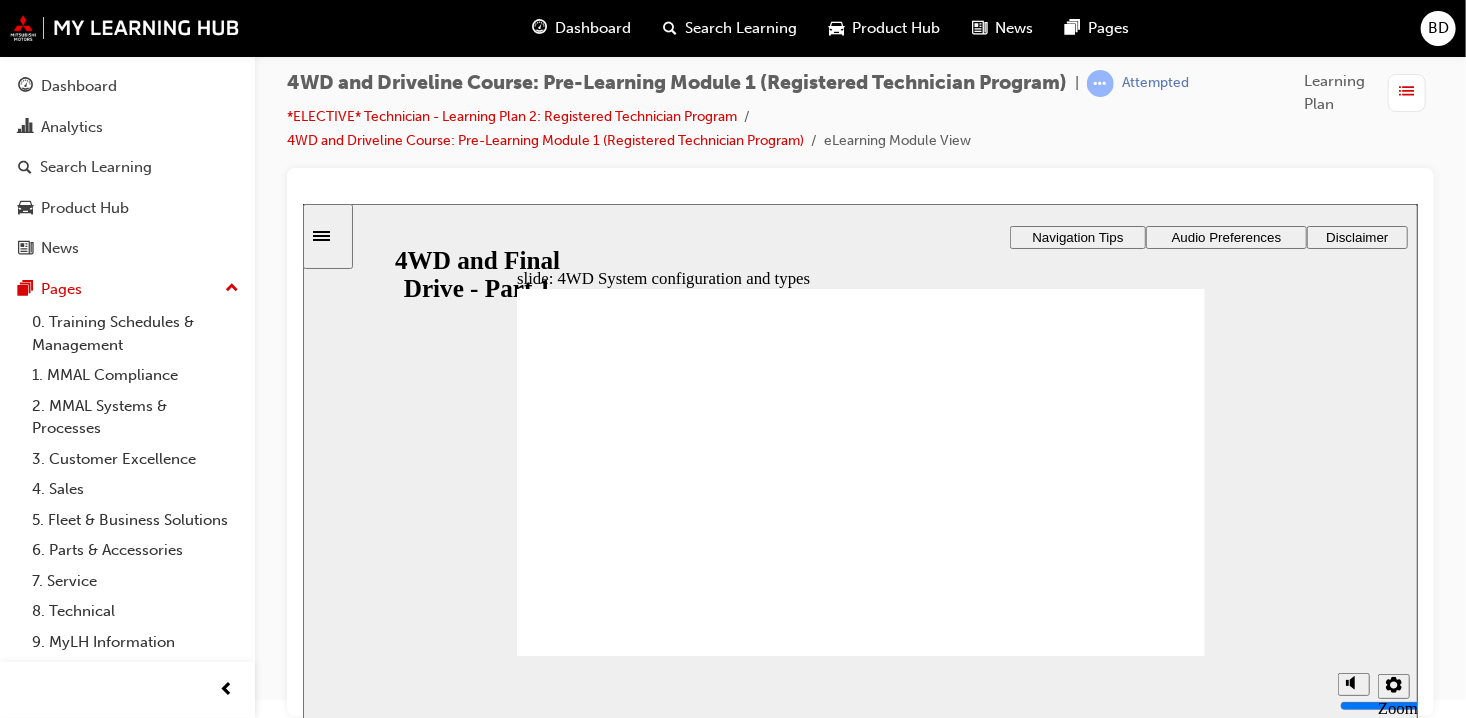 click 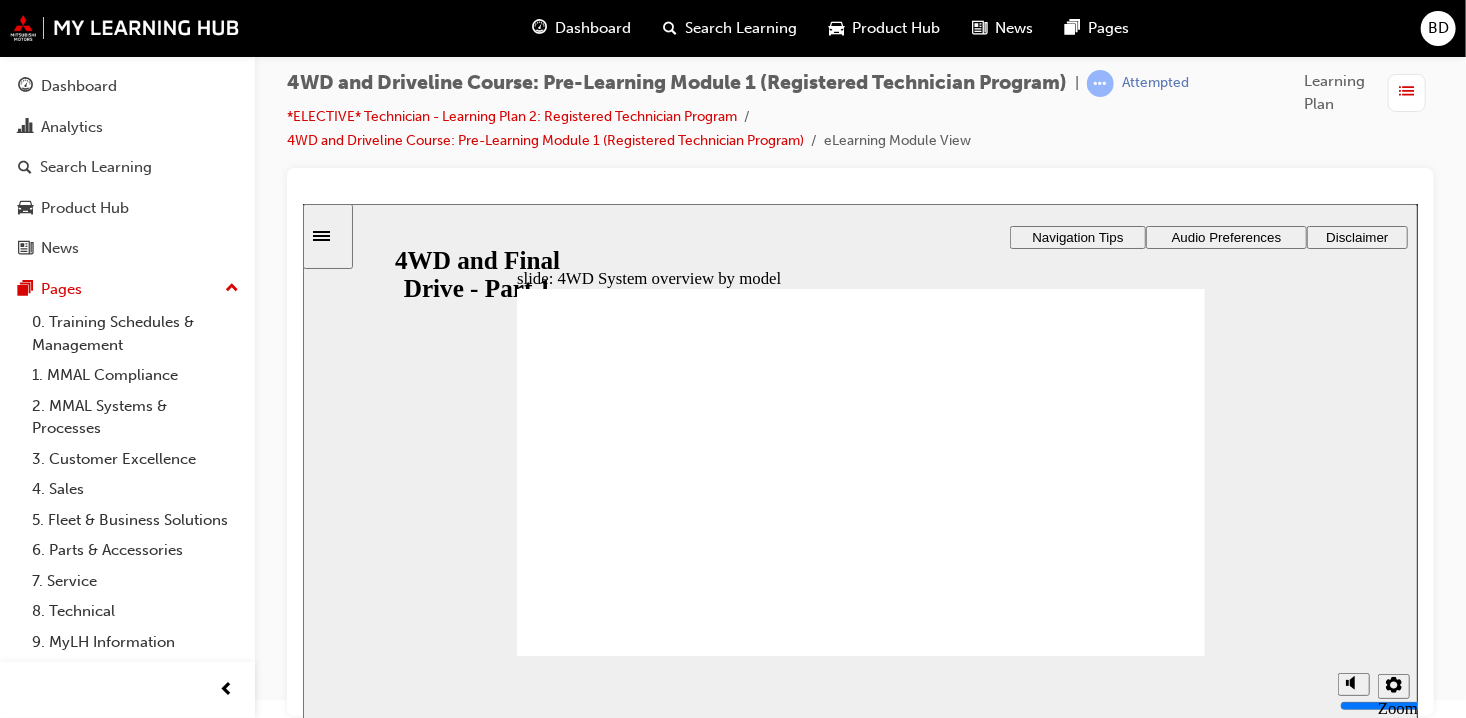 click 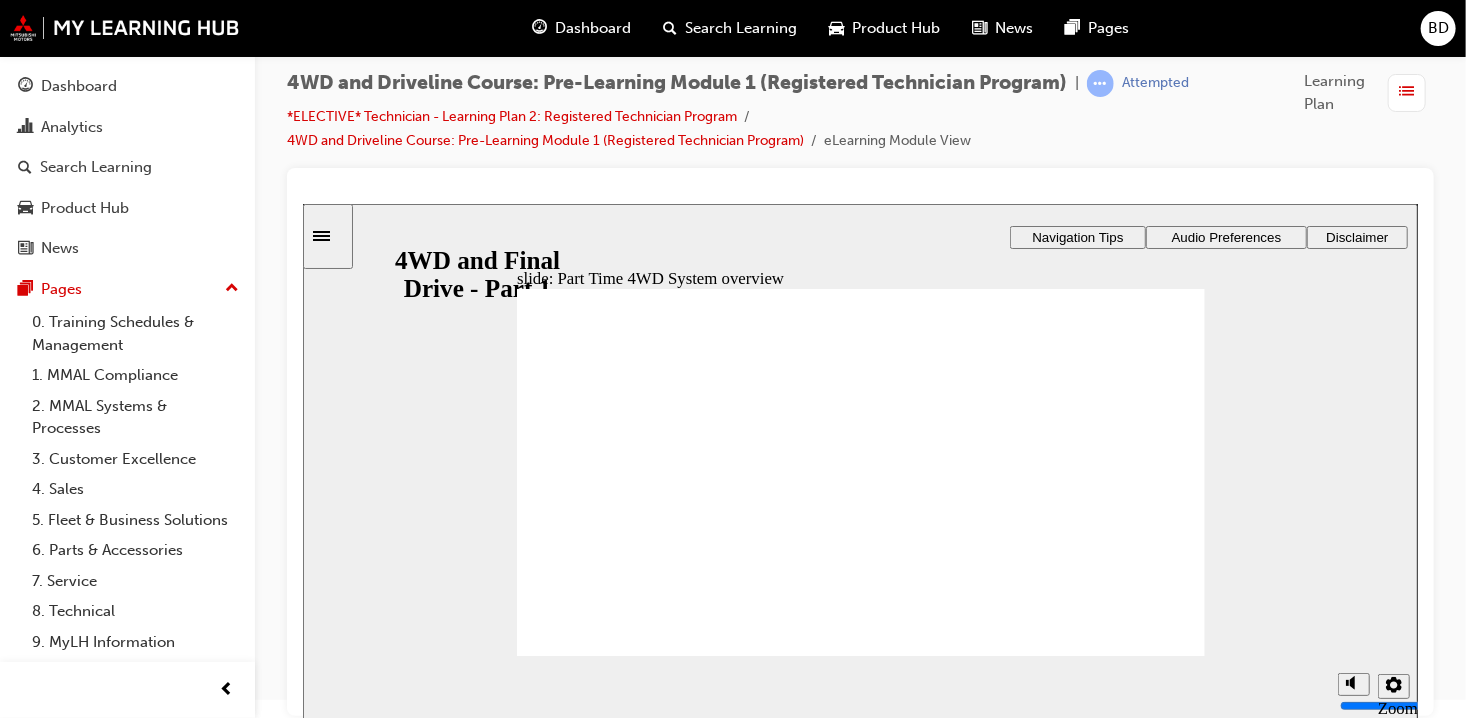 click 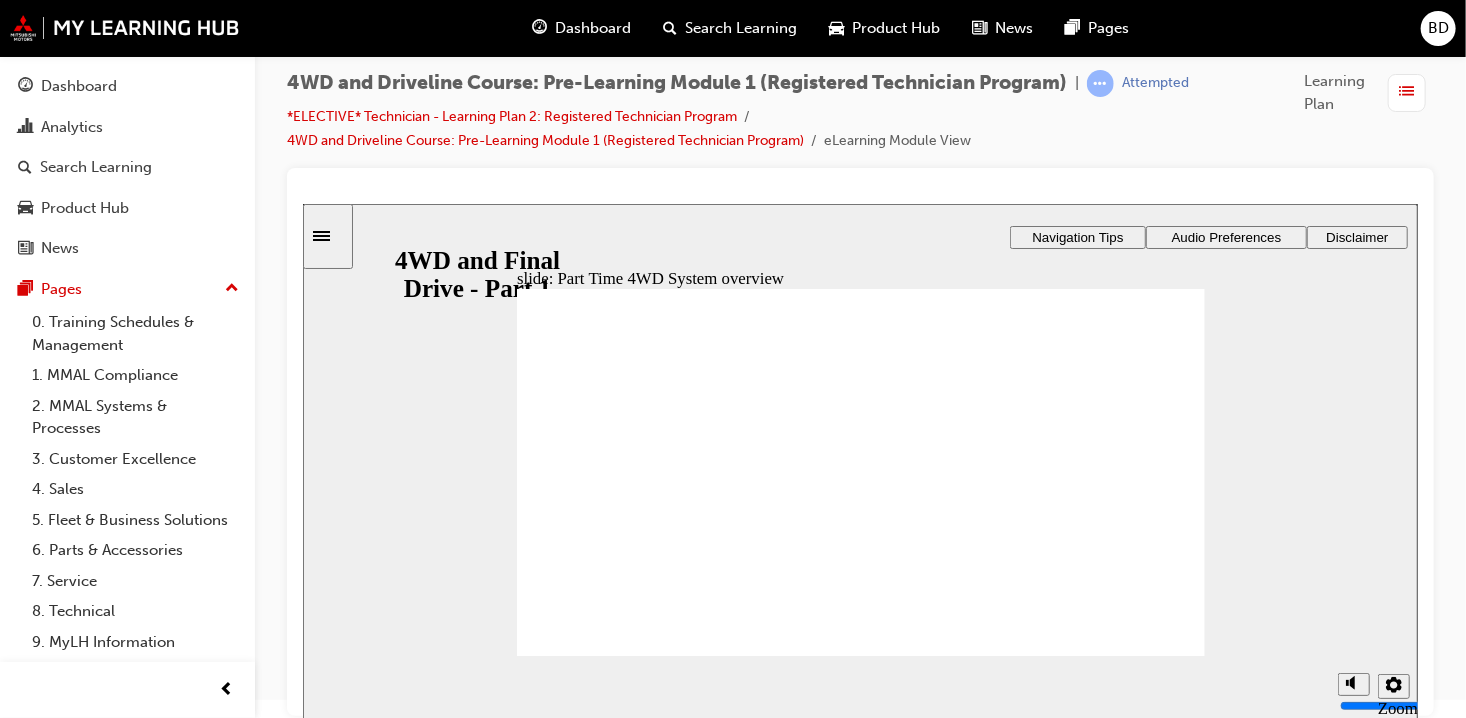 click 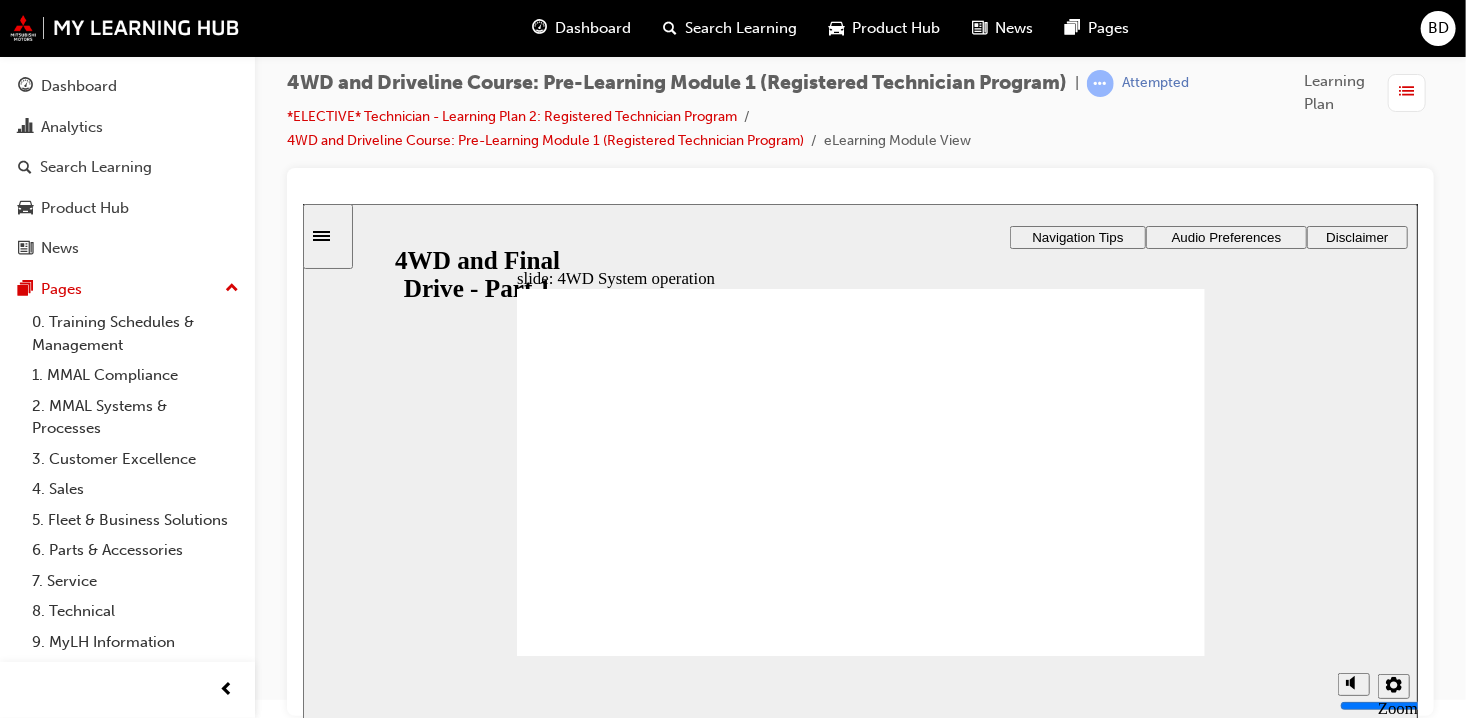 click 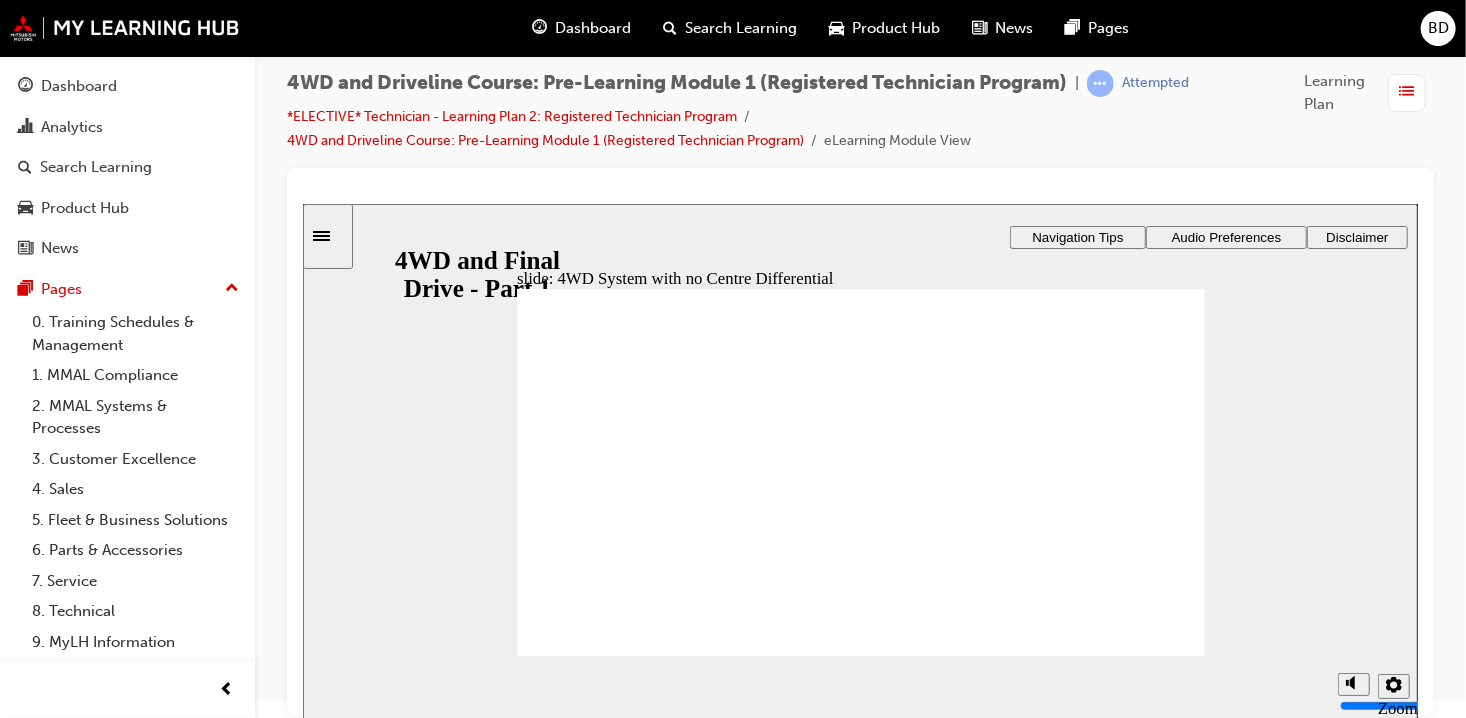 click 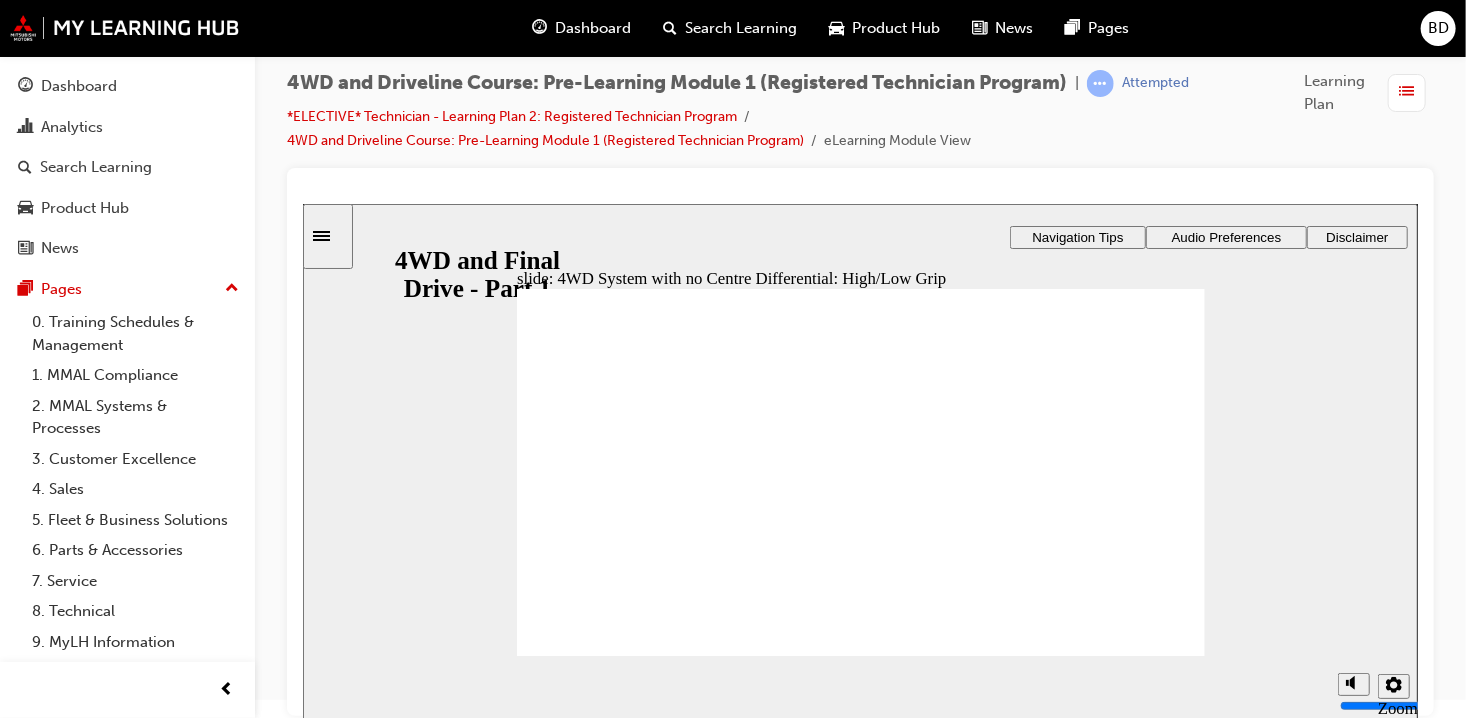 click 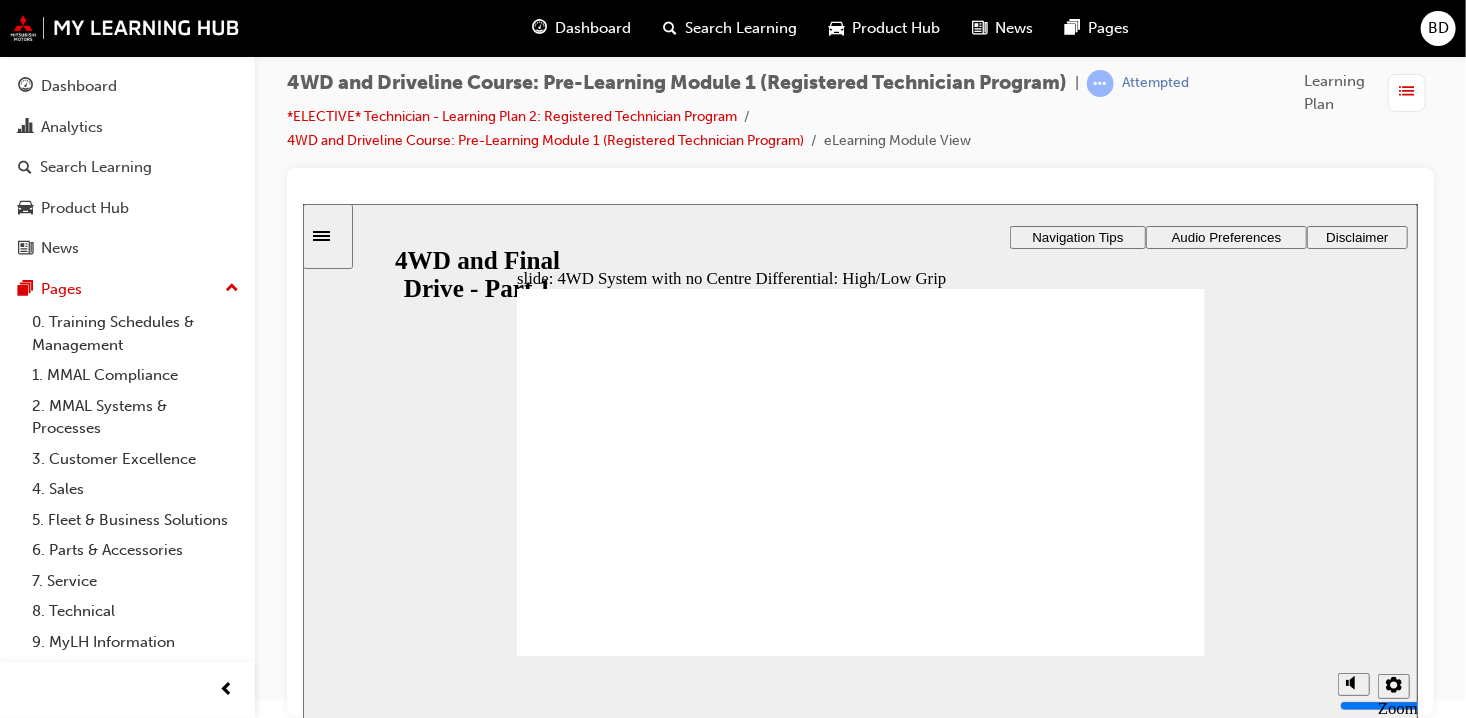 click 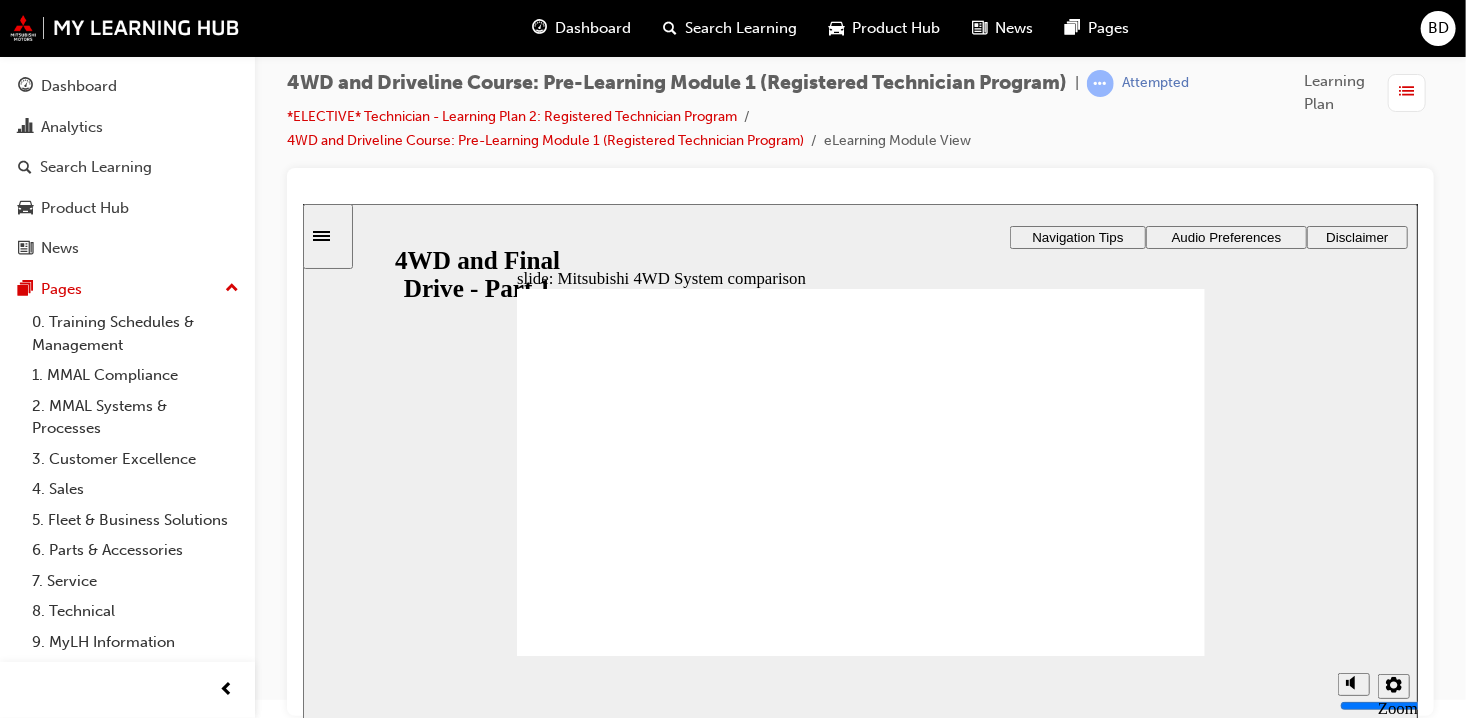click 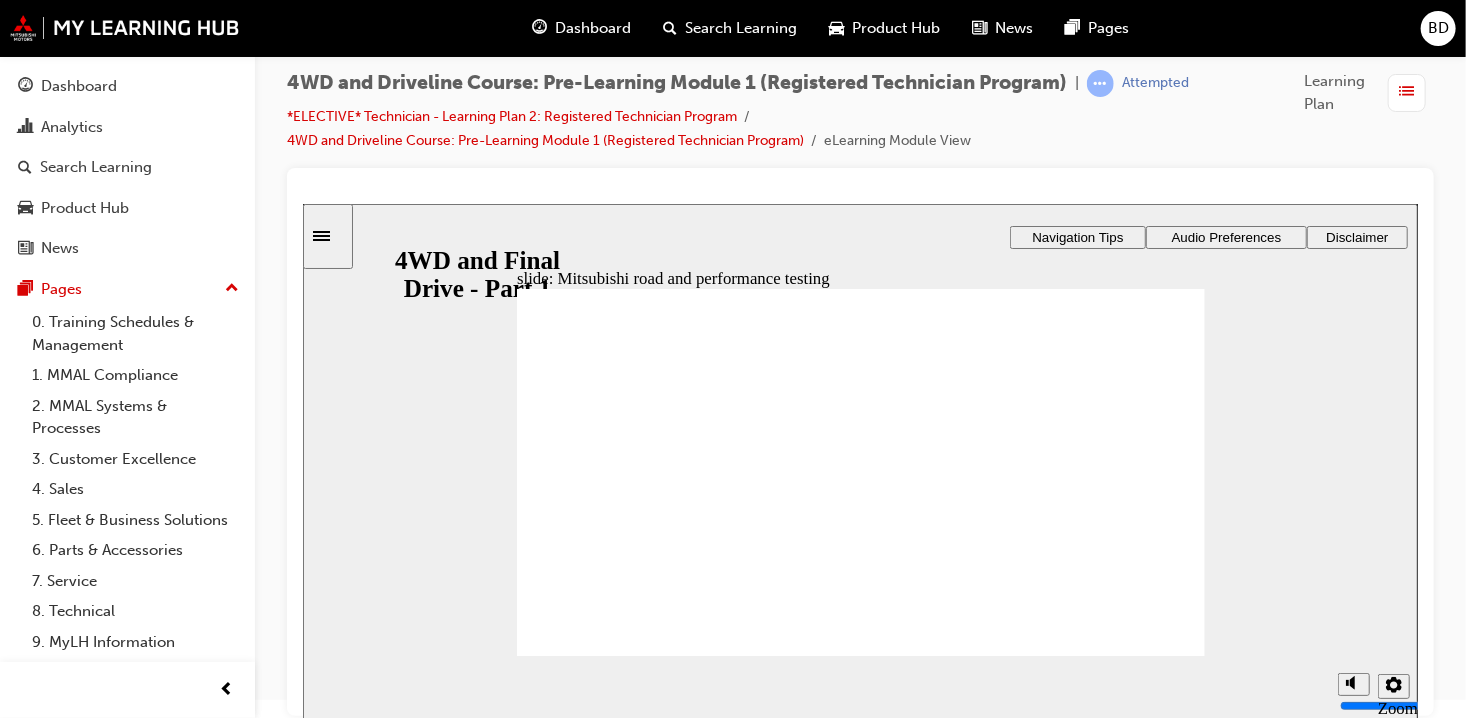 click 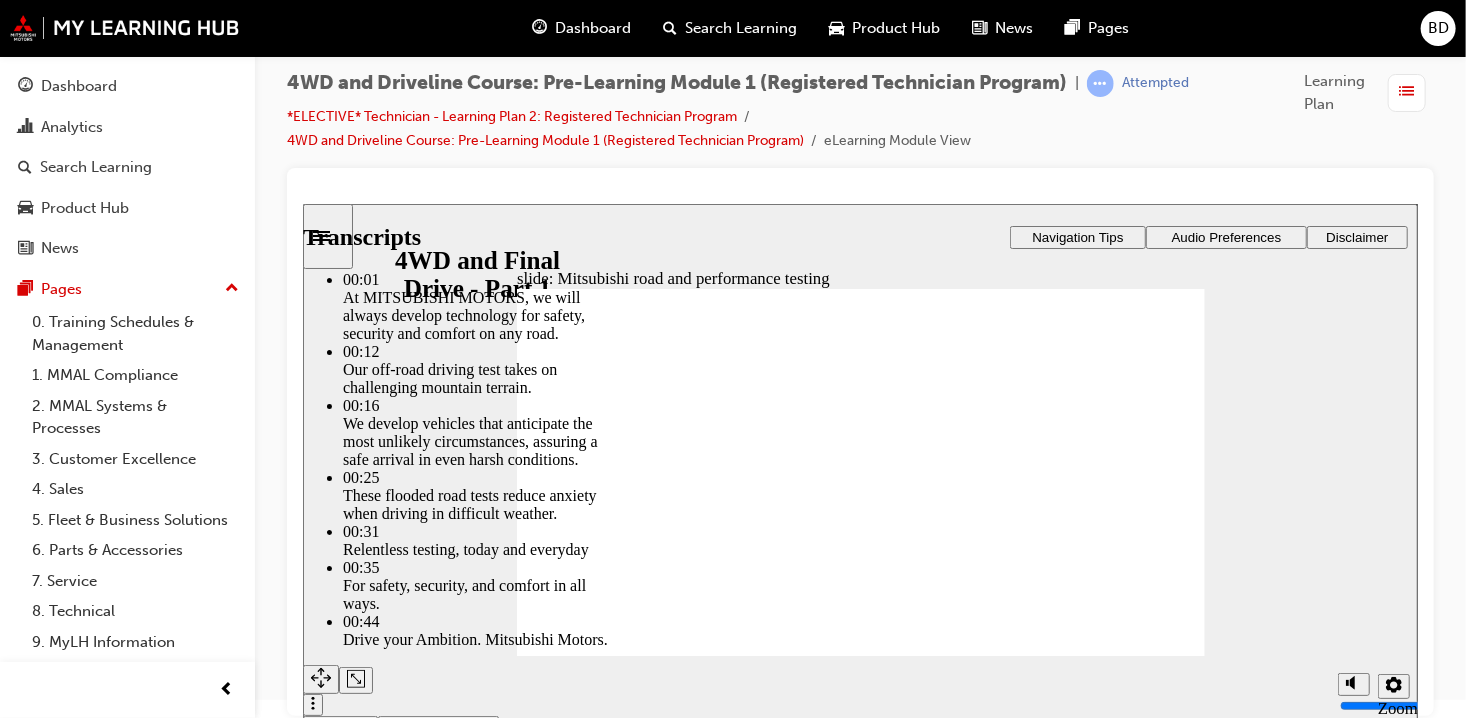 click 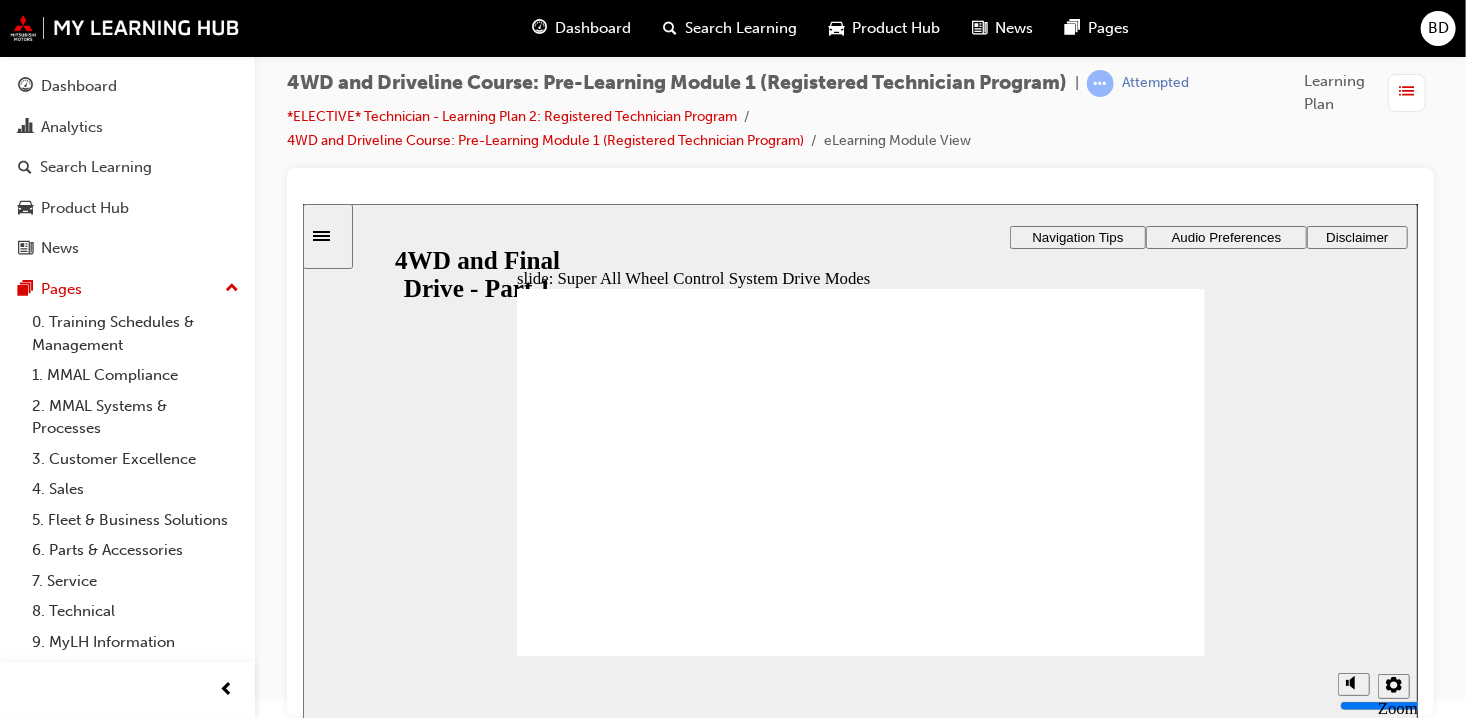 click 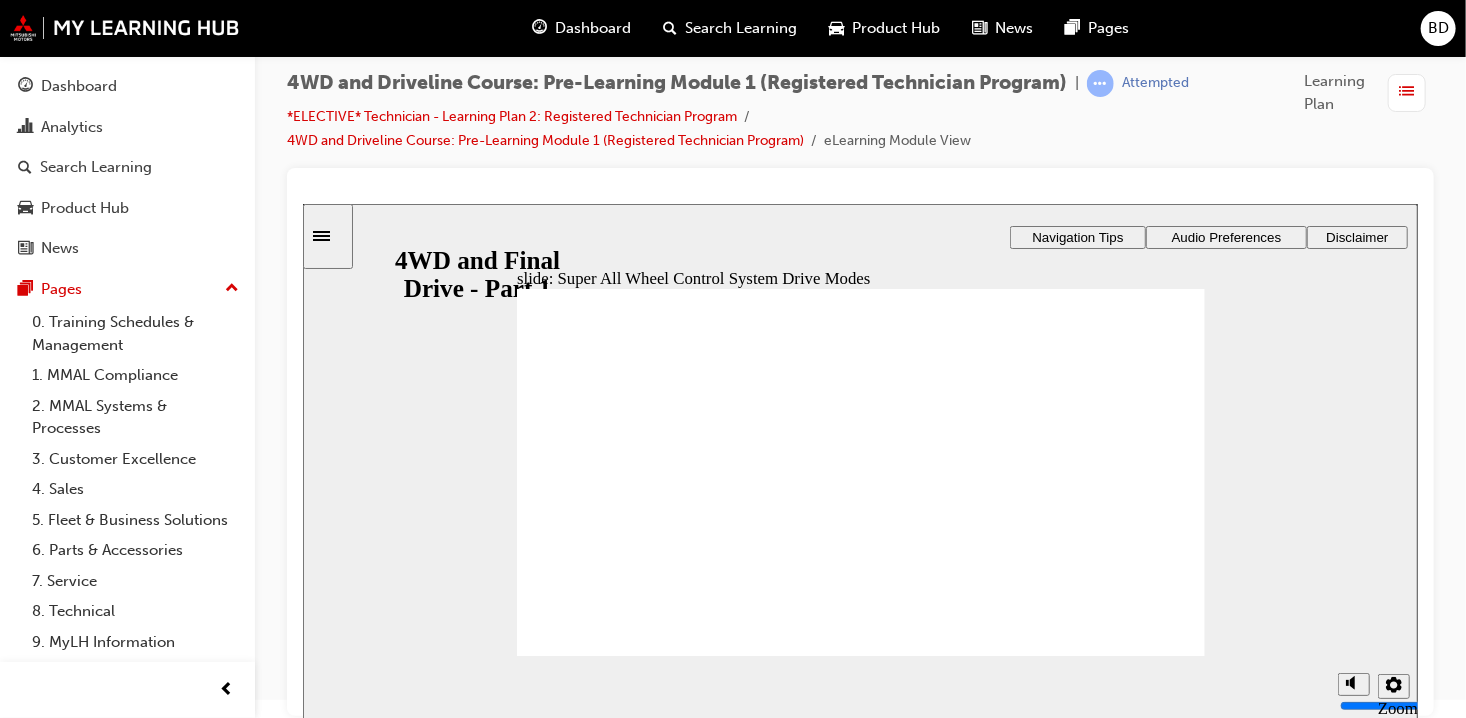 click 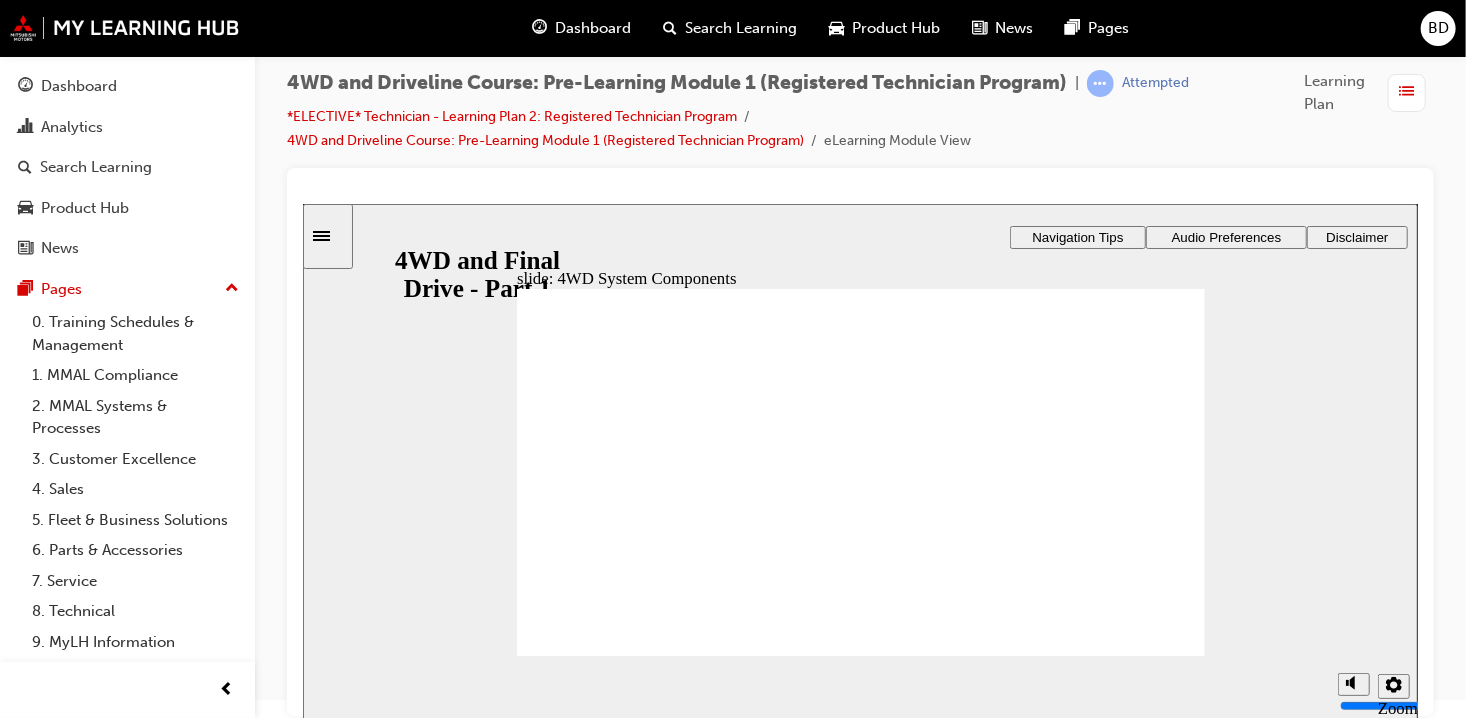 click 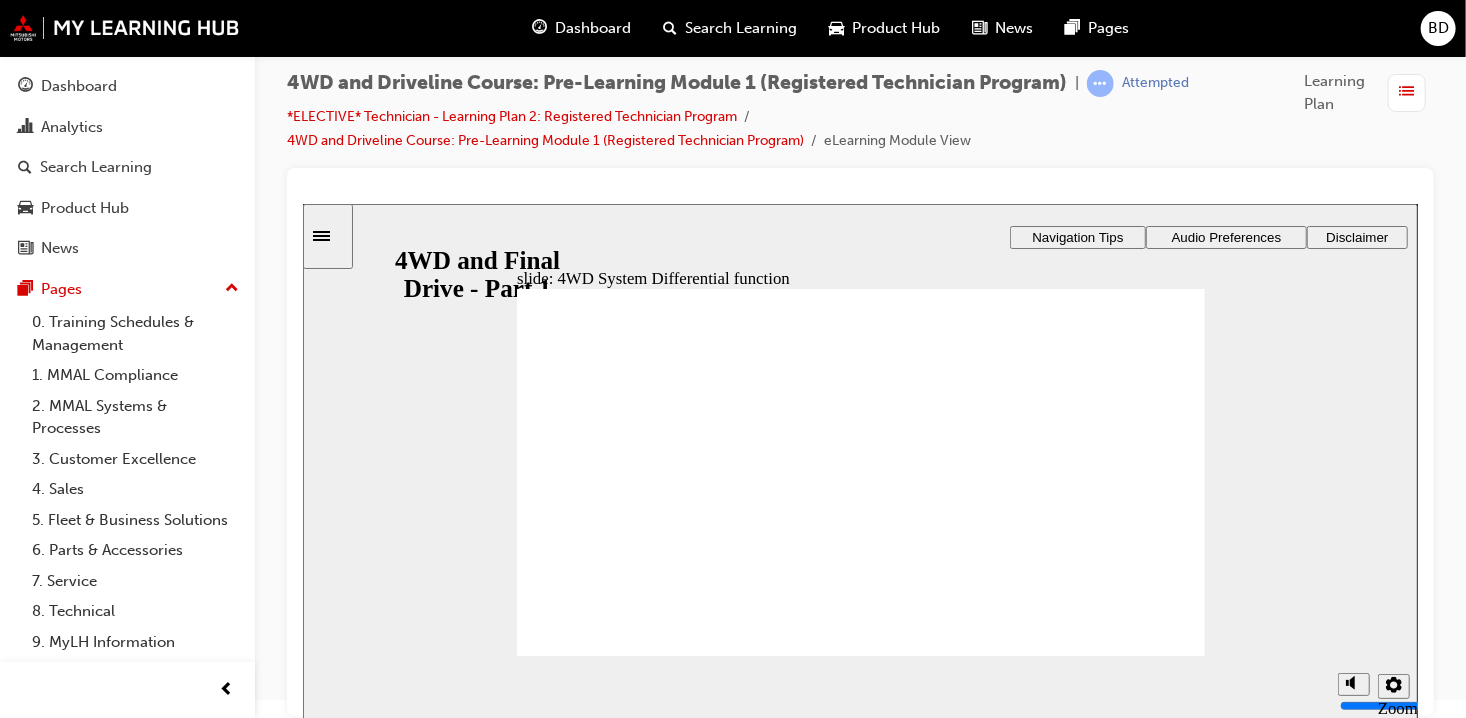 click 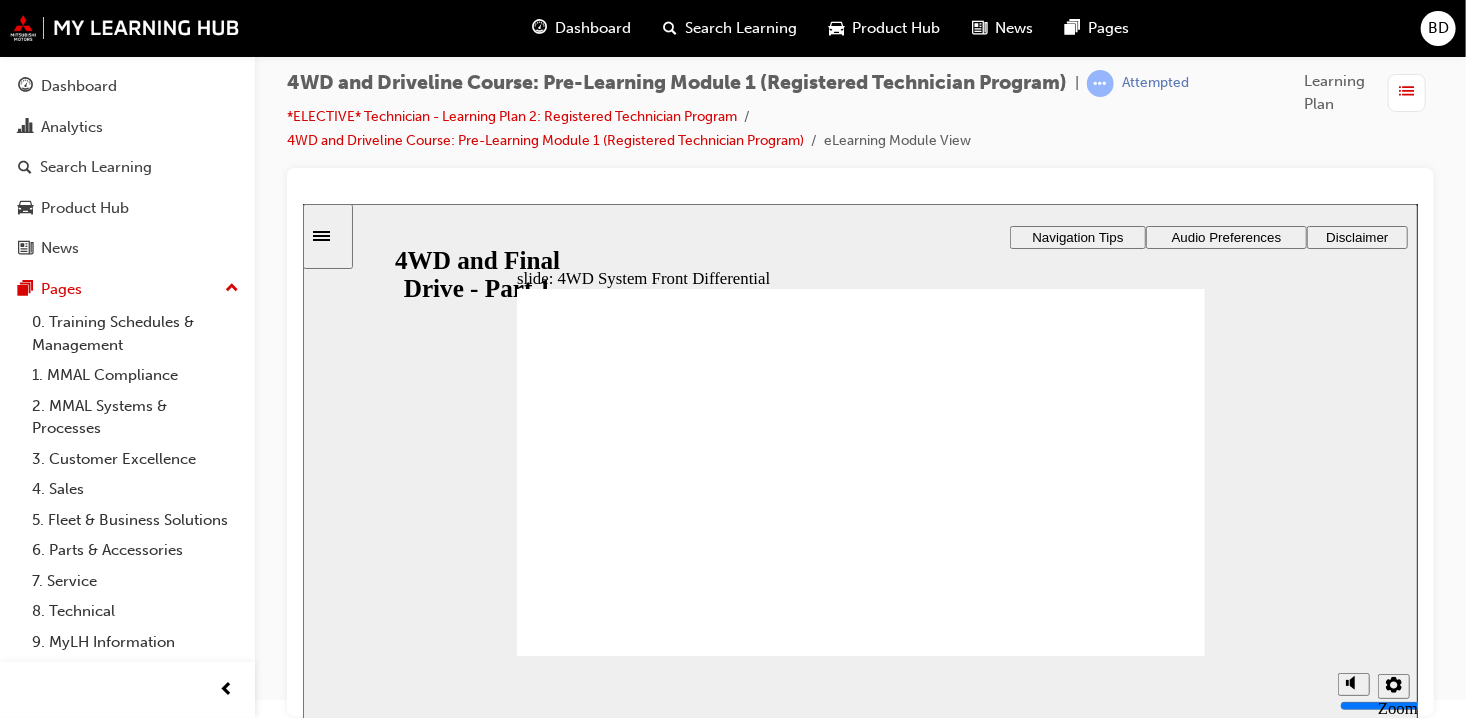 click 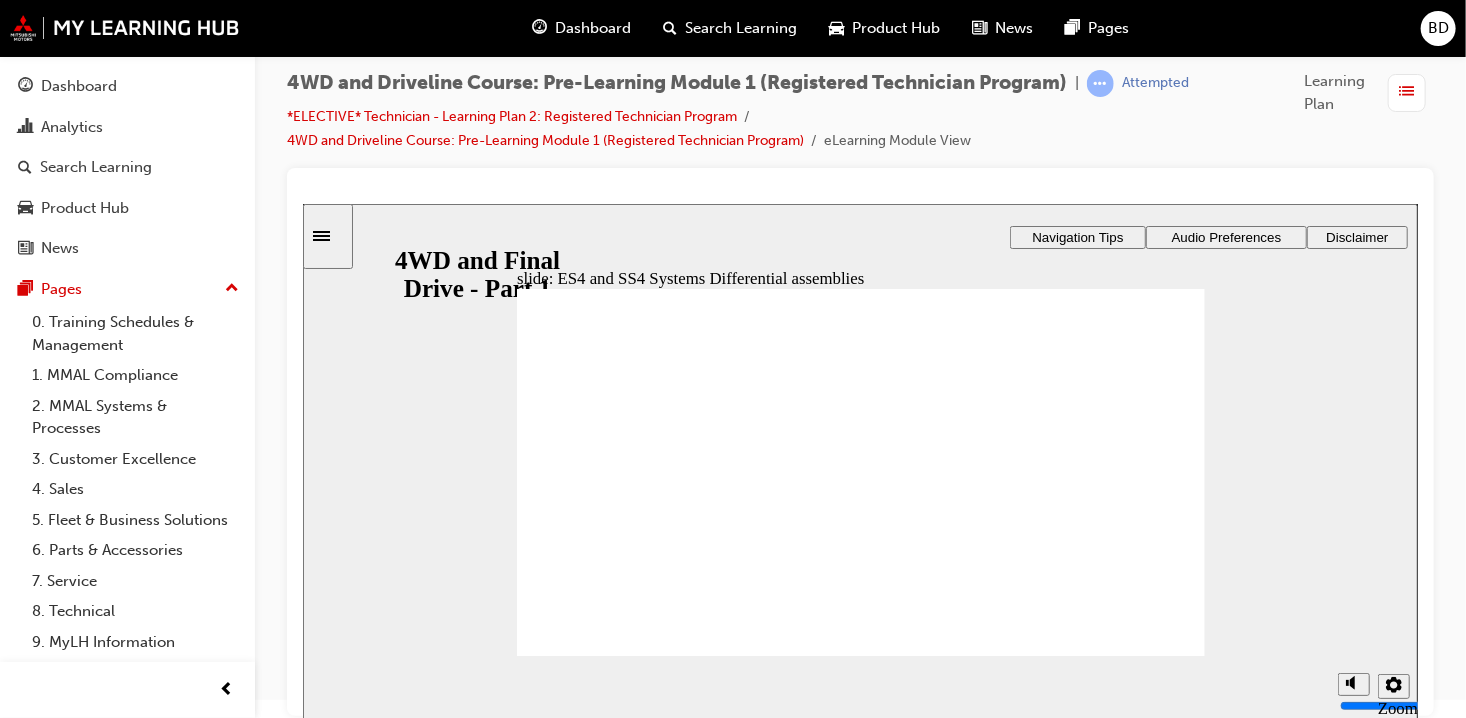click 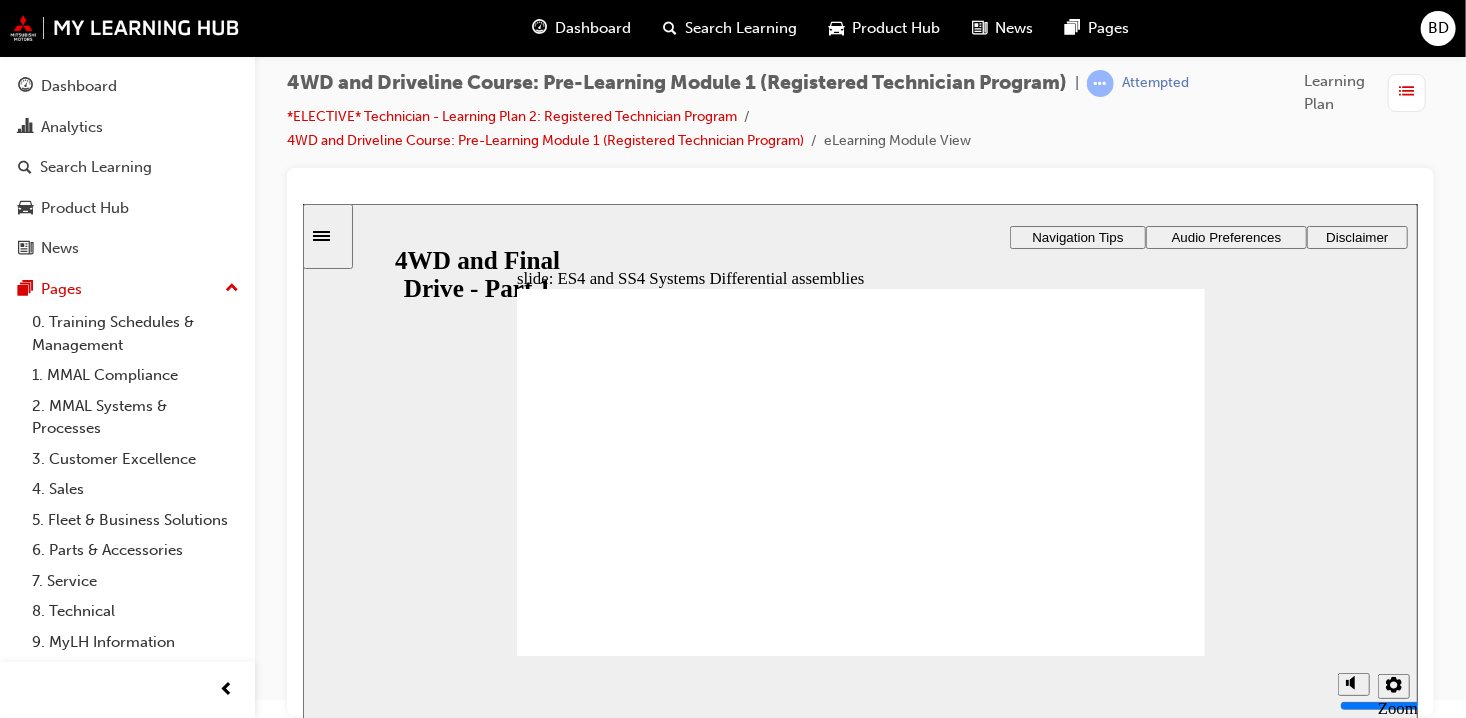 click 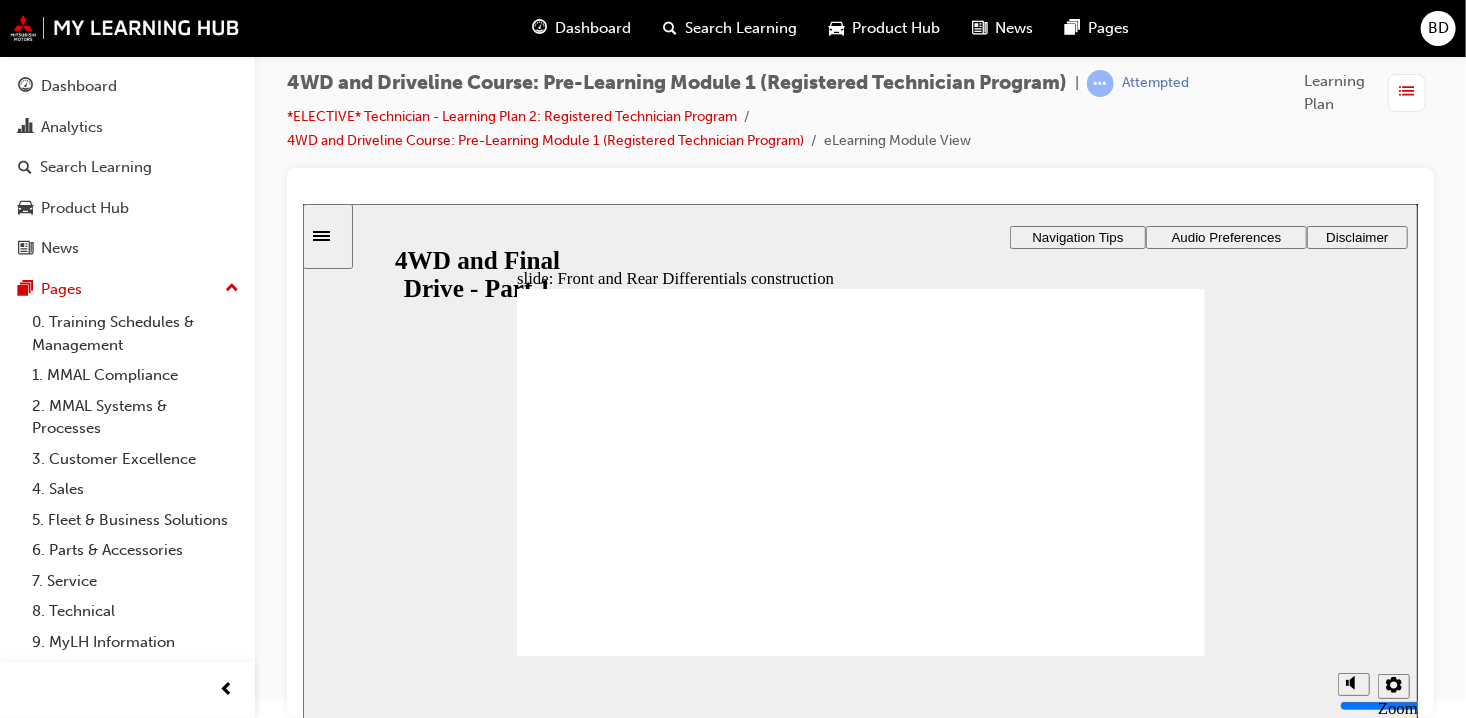 click 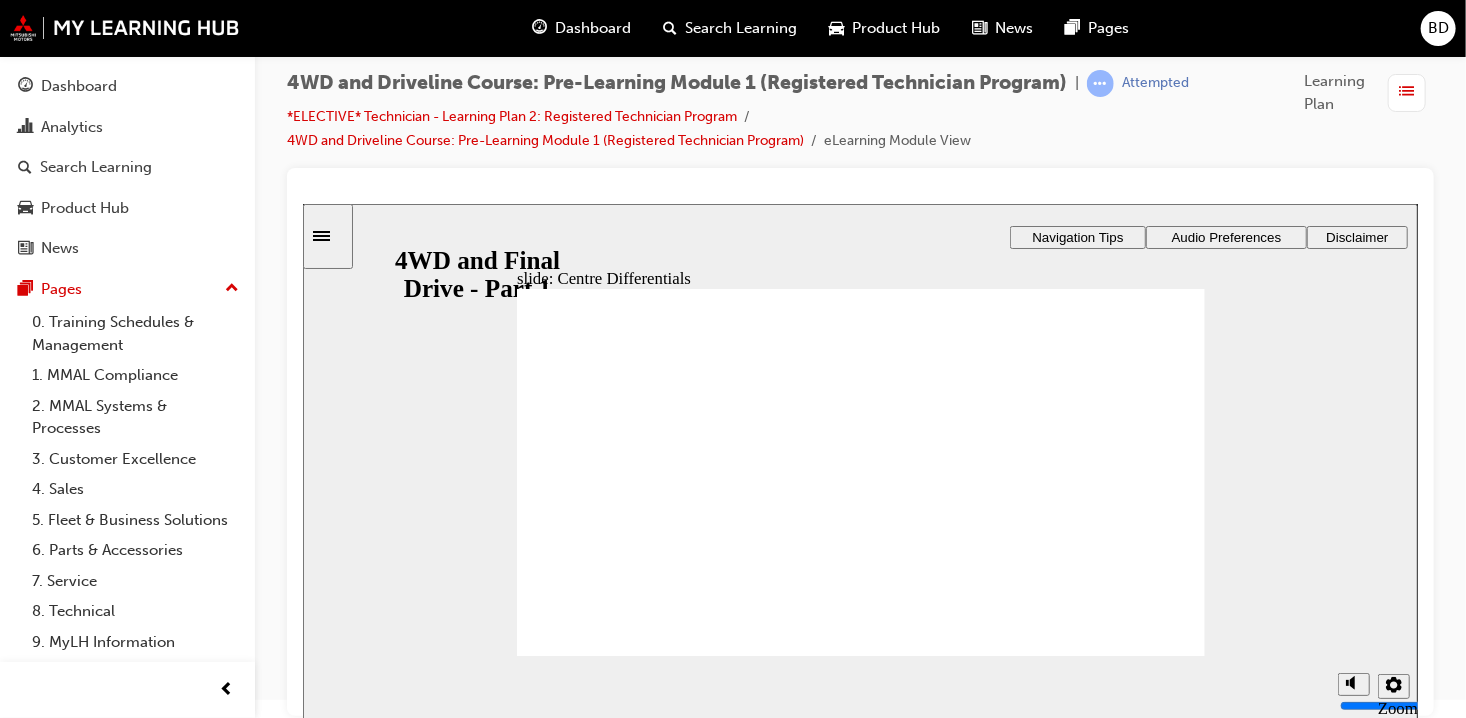 click 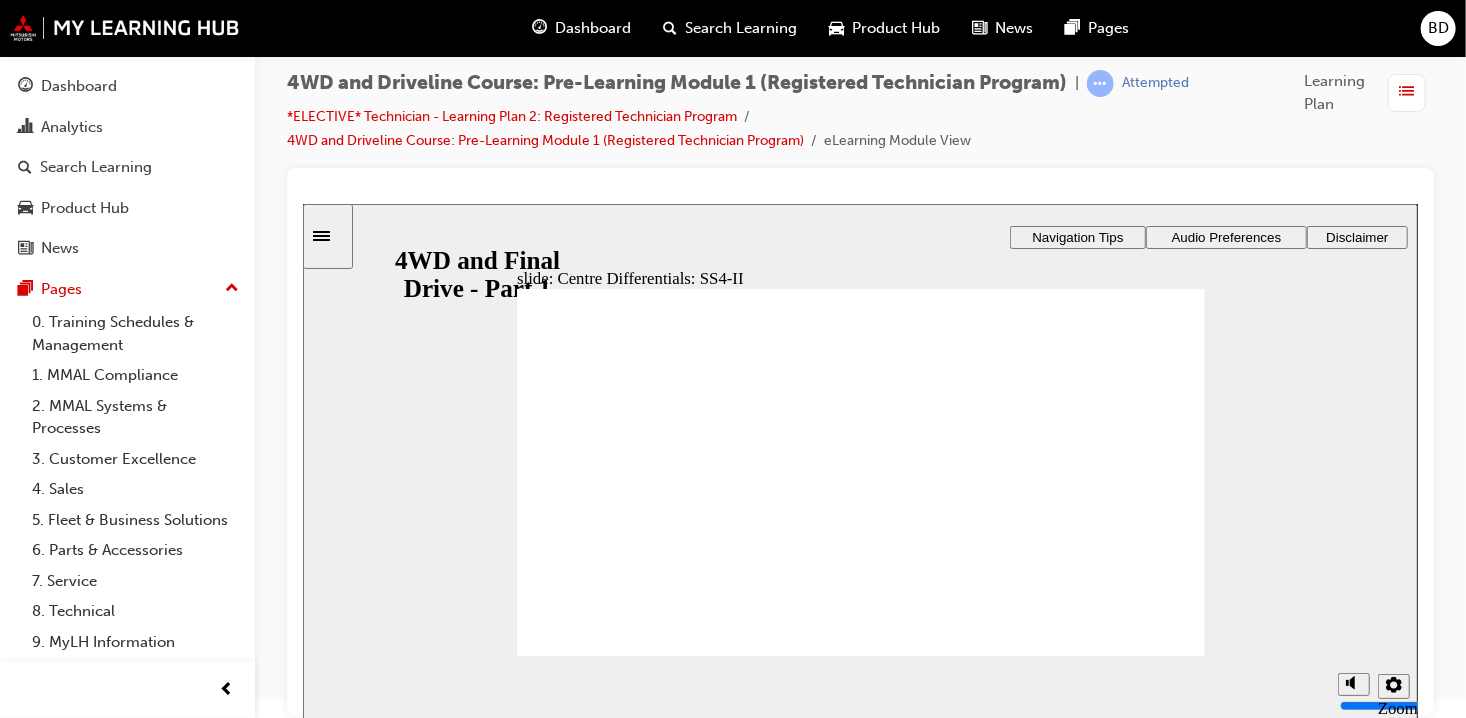 click 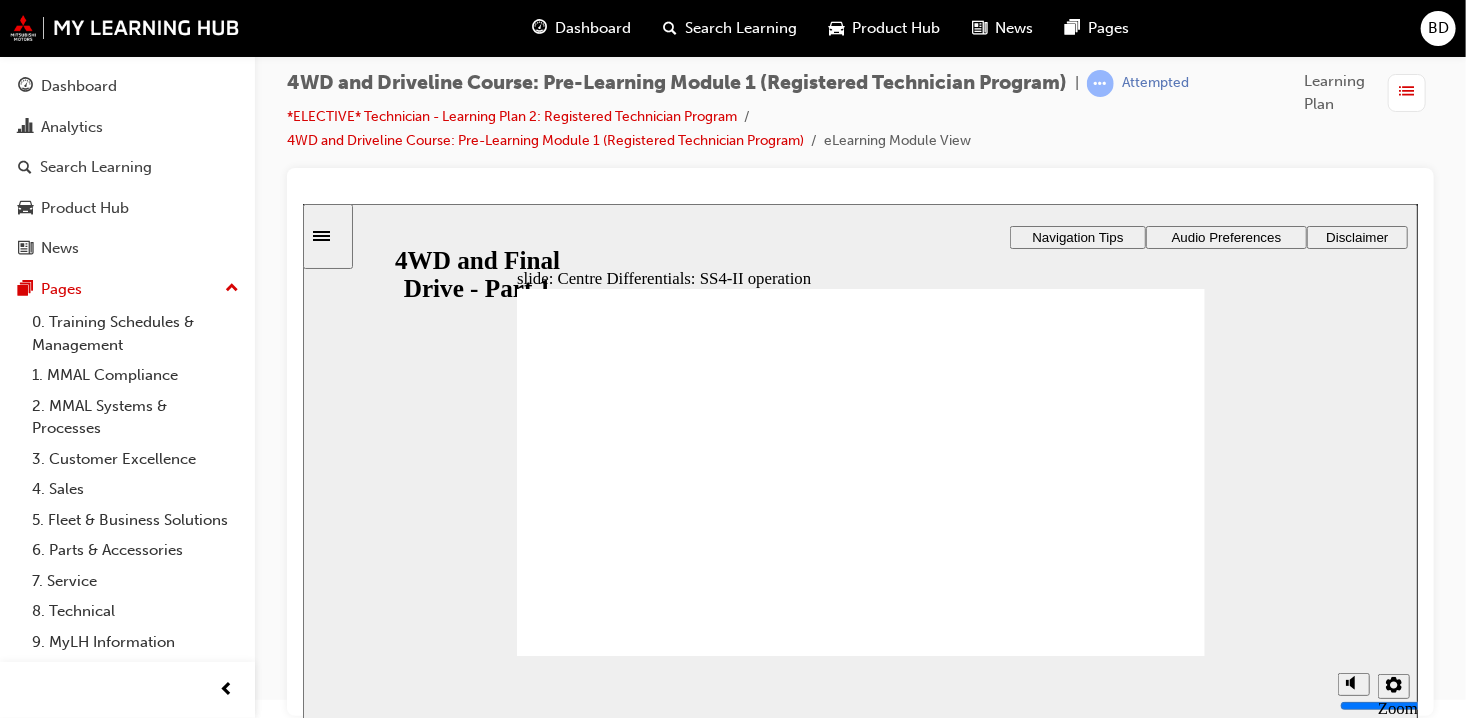 click 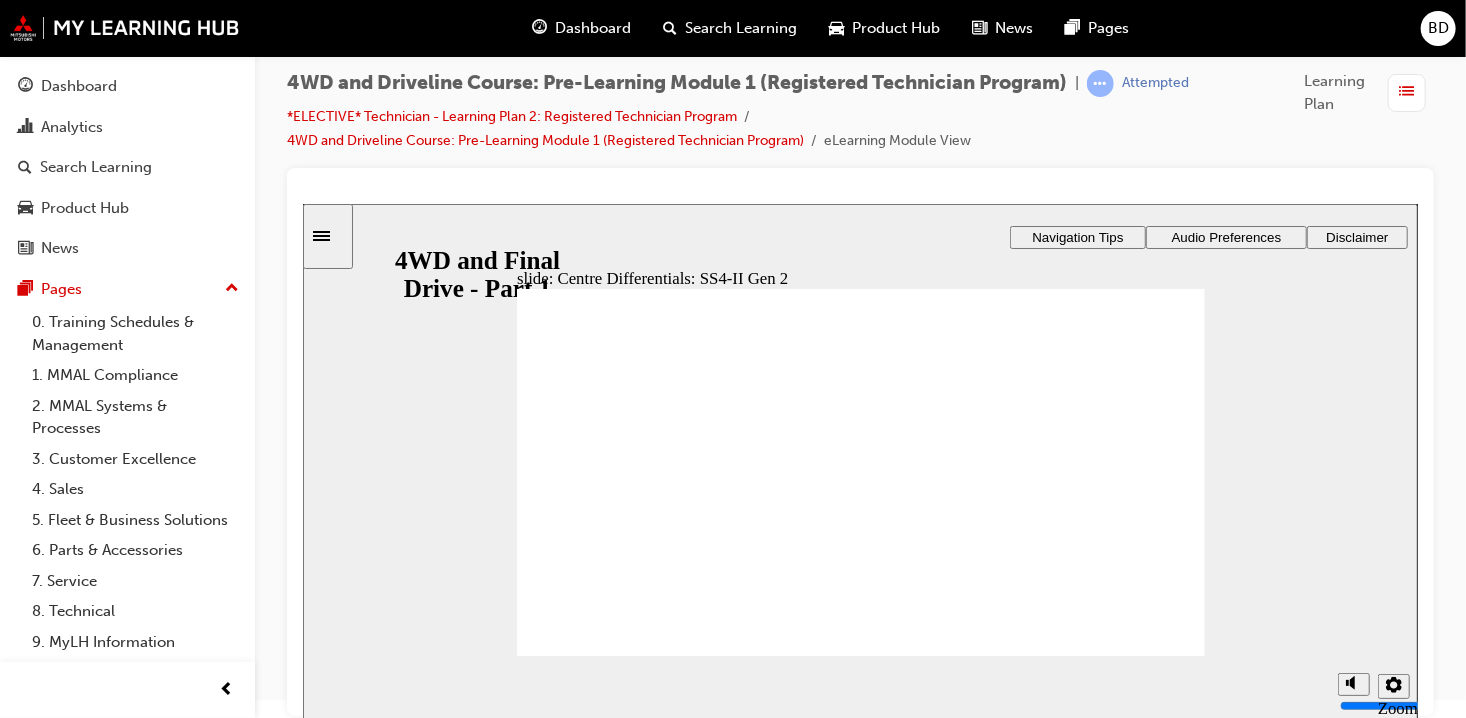 click 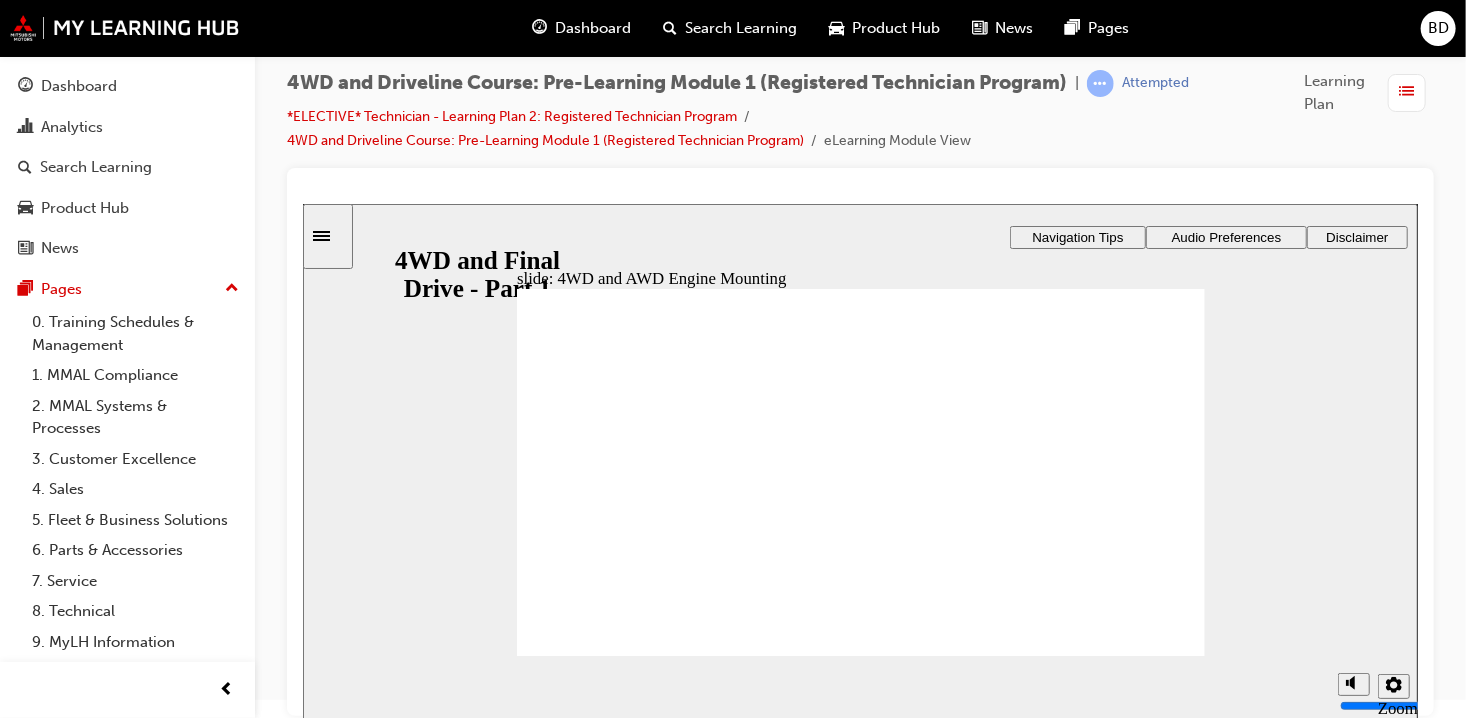 click 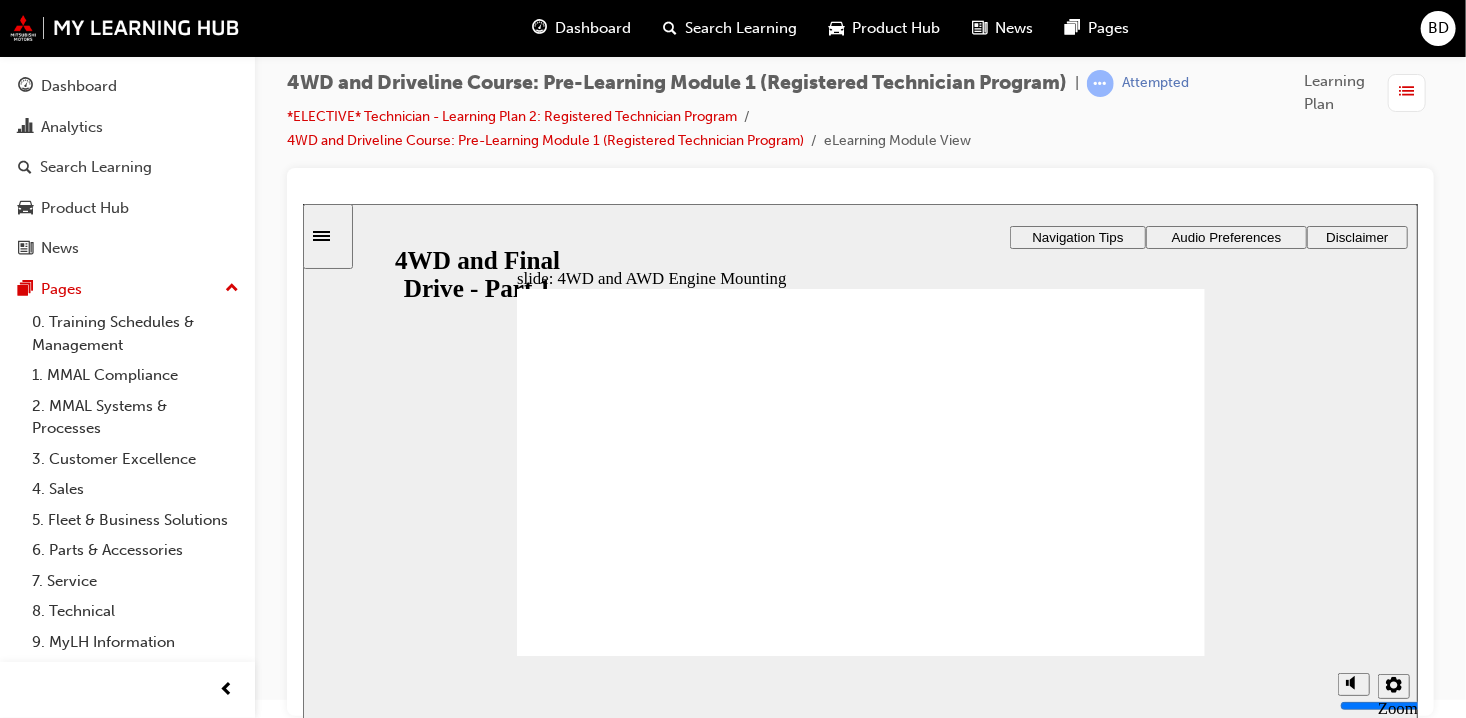 click 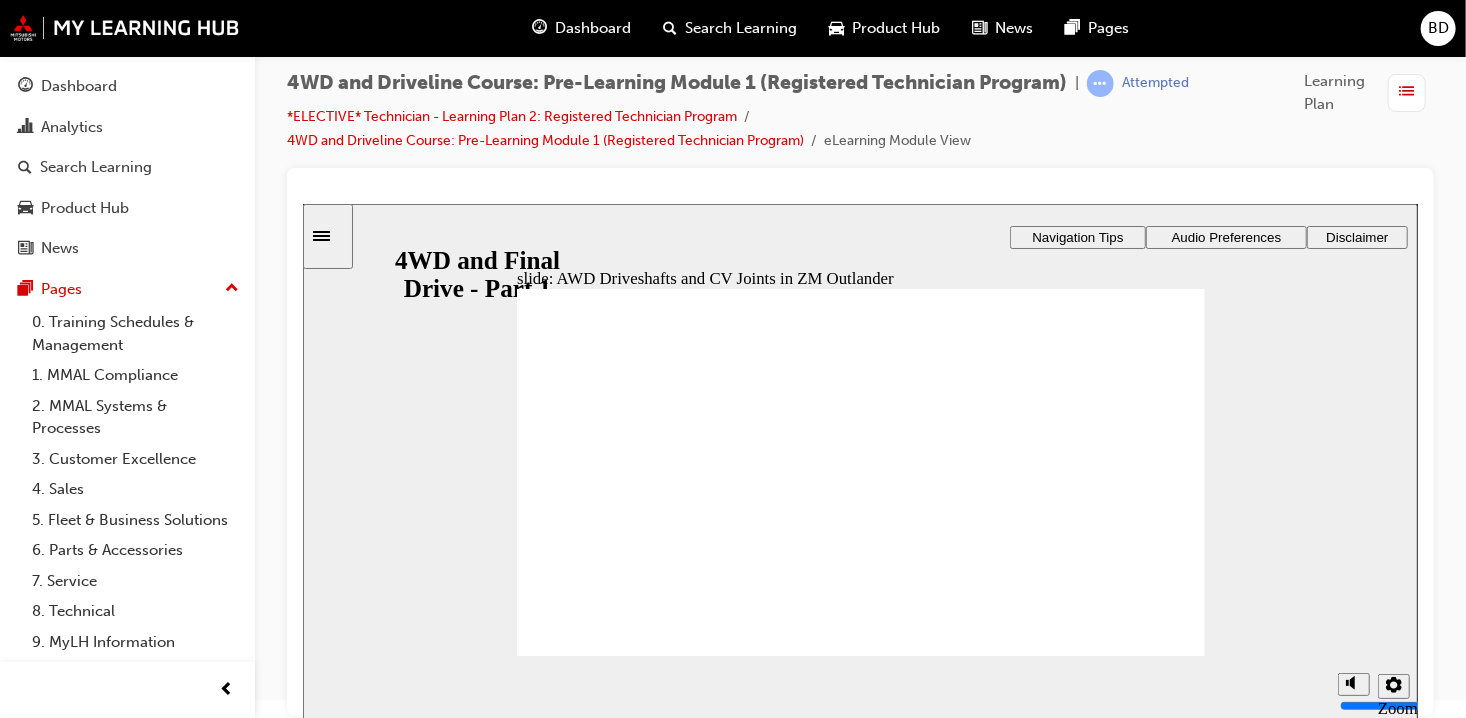 click 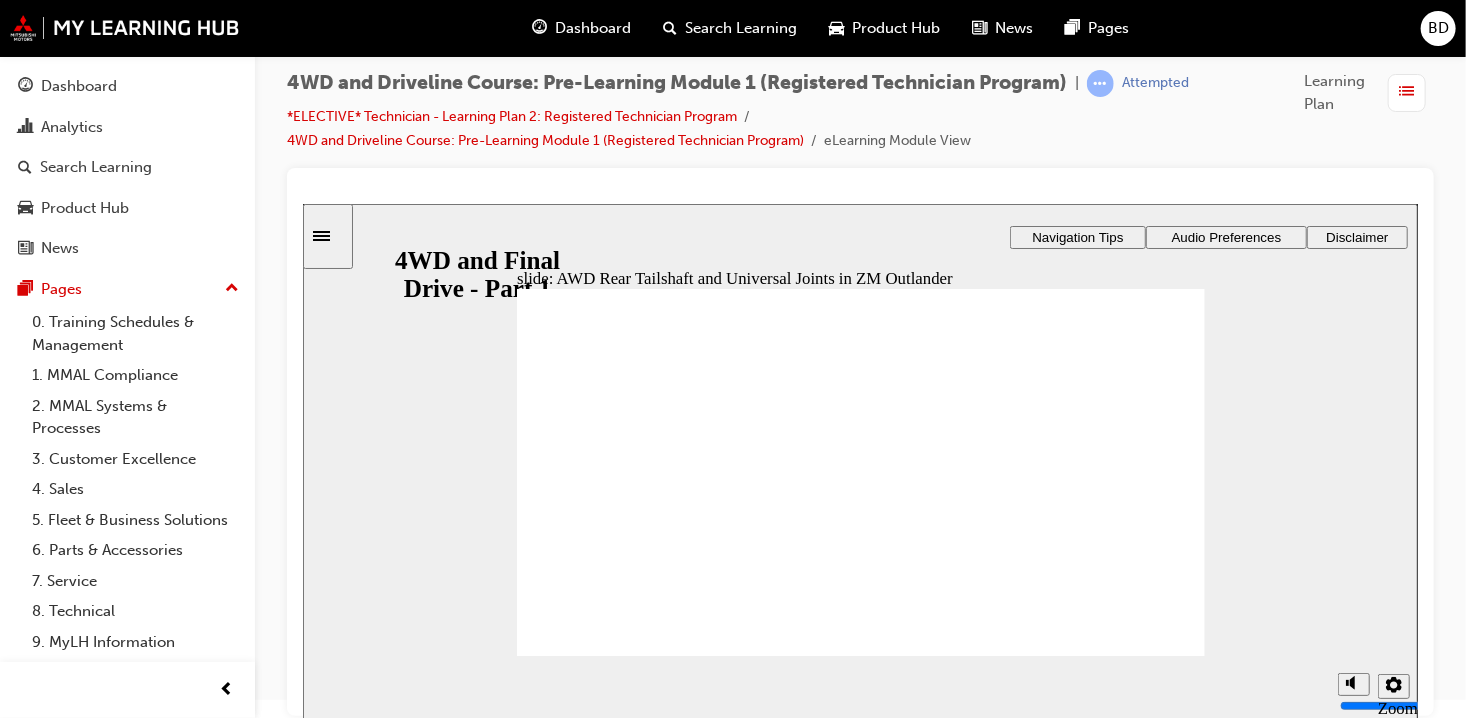 click 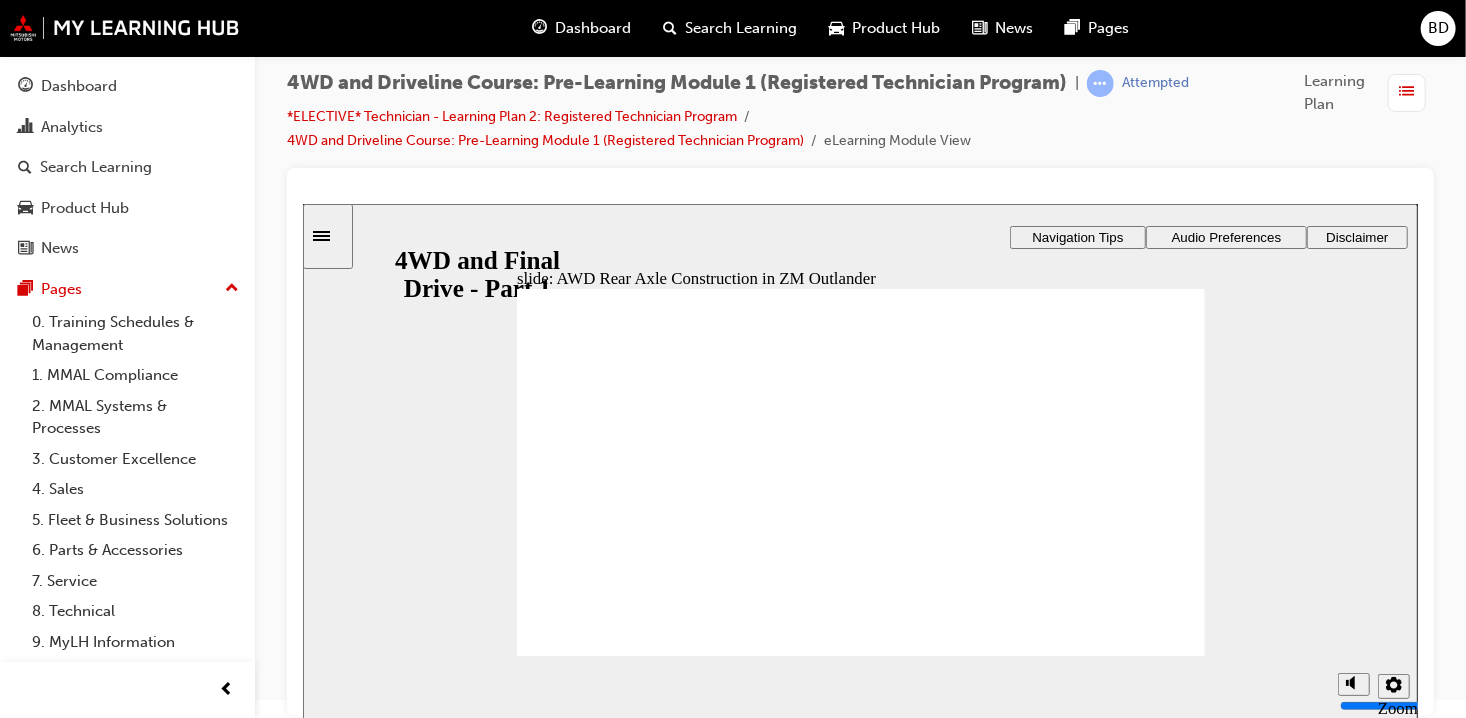 click 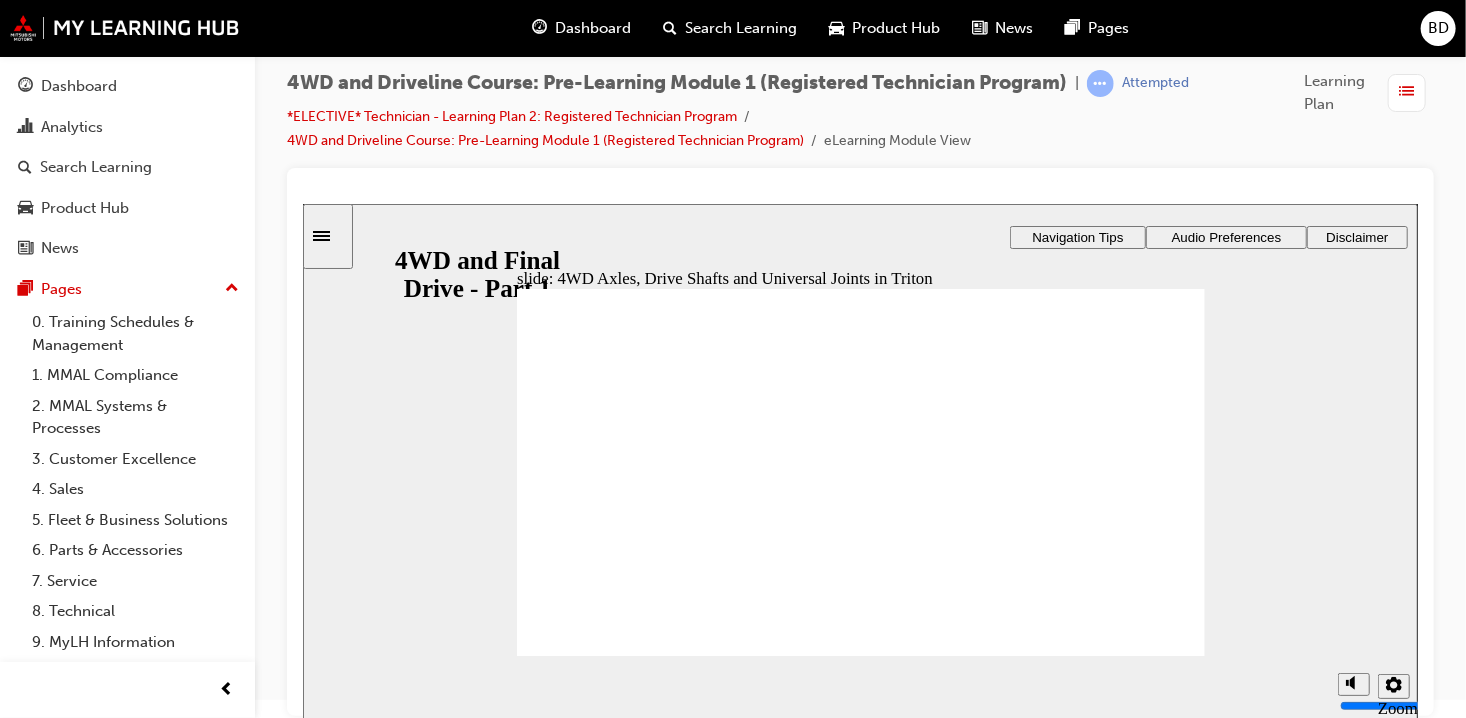 click 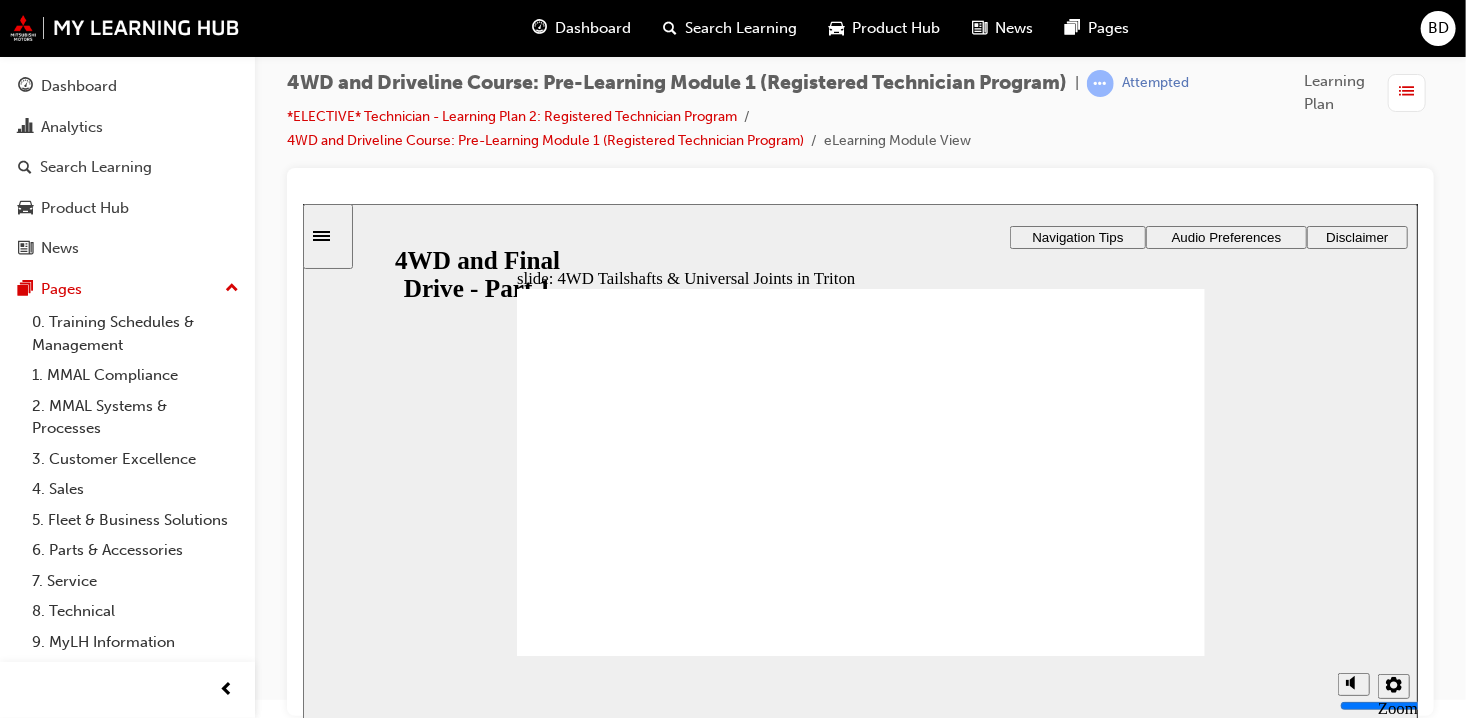 click 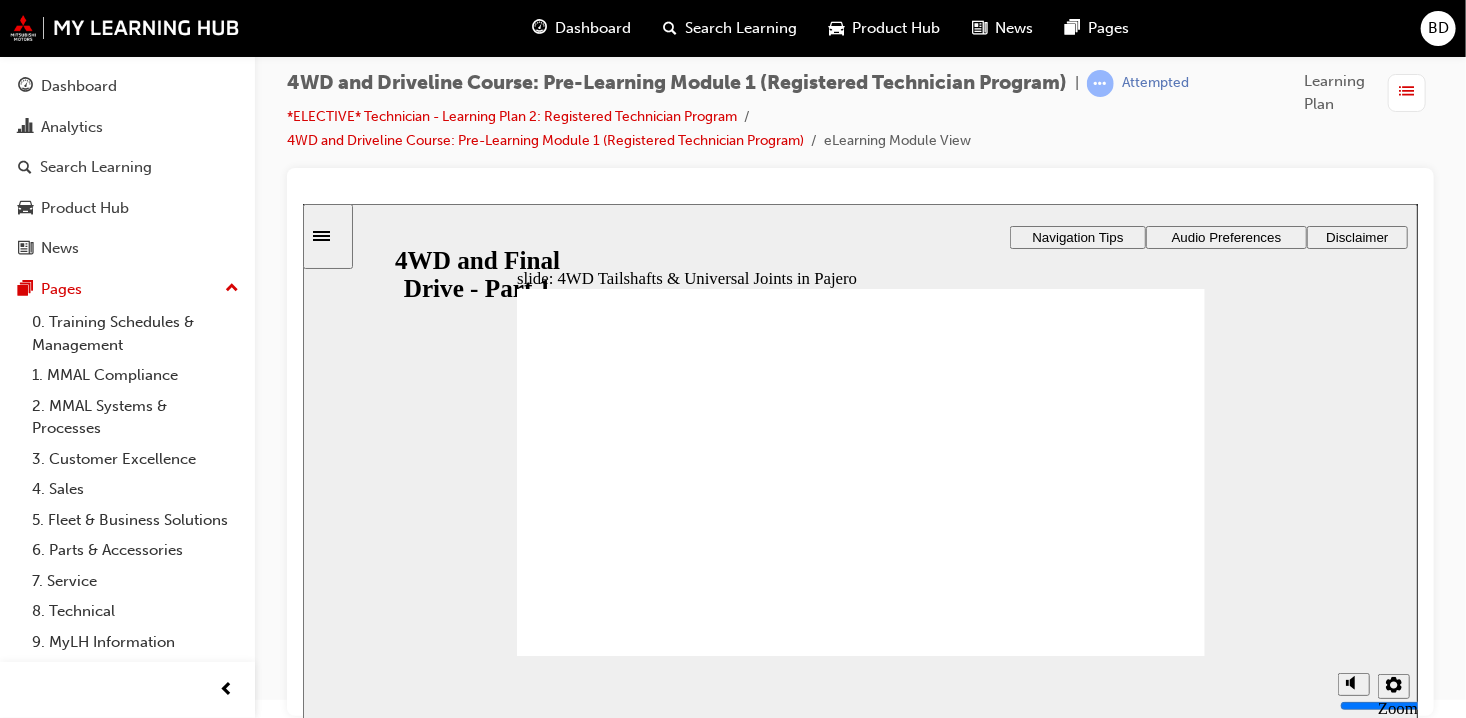 click 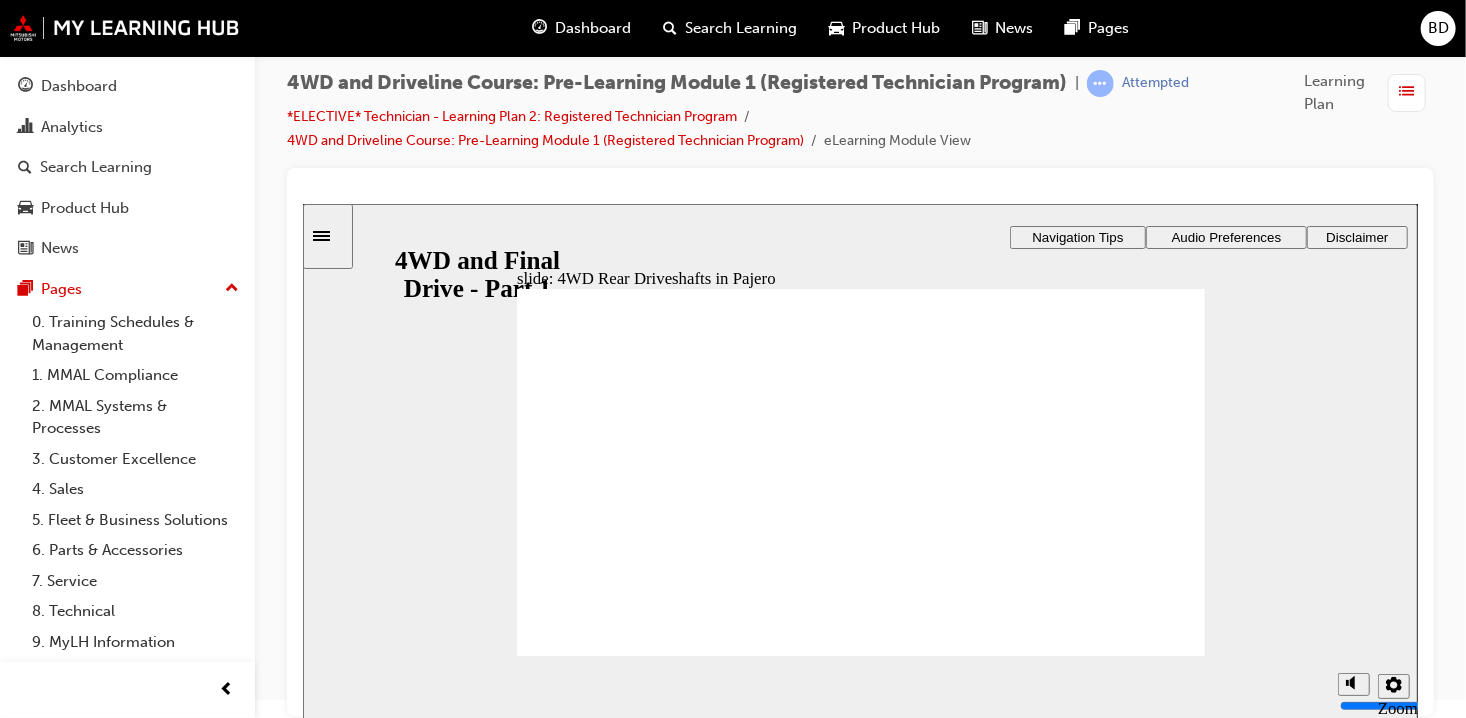 click 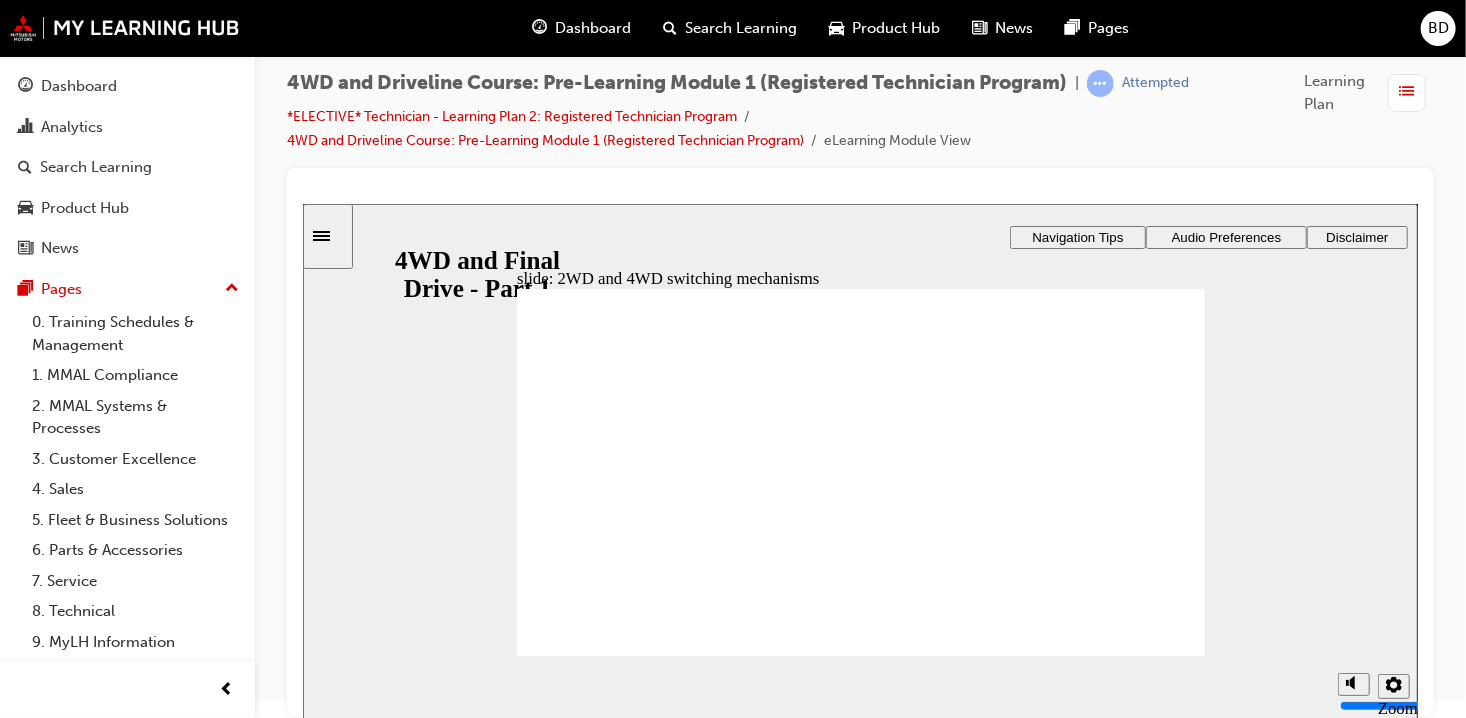 click 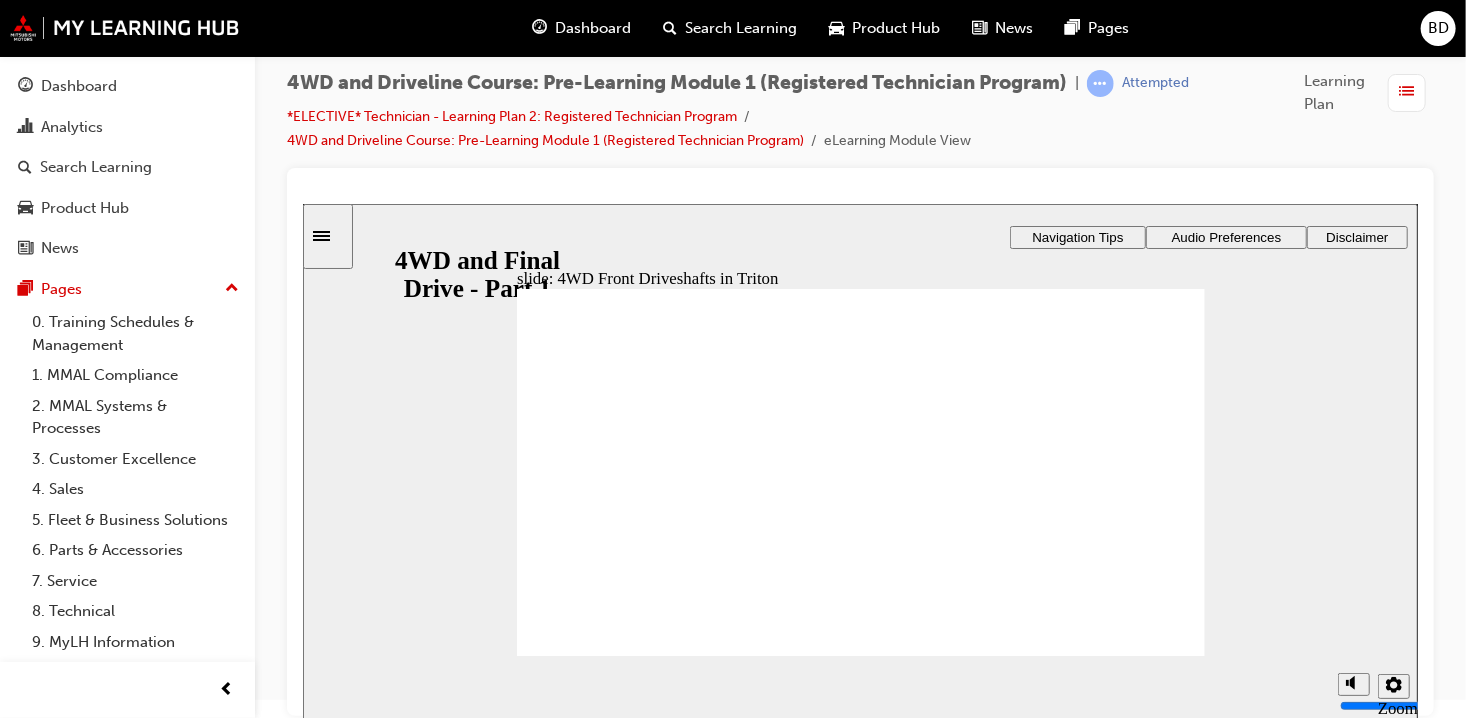 click 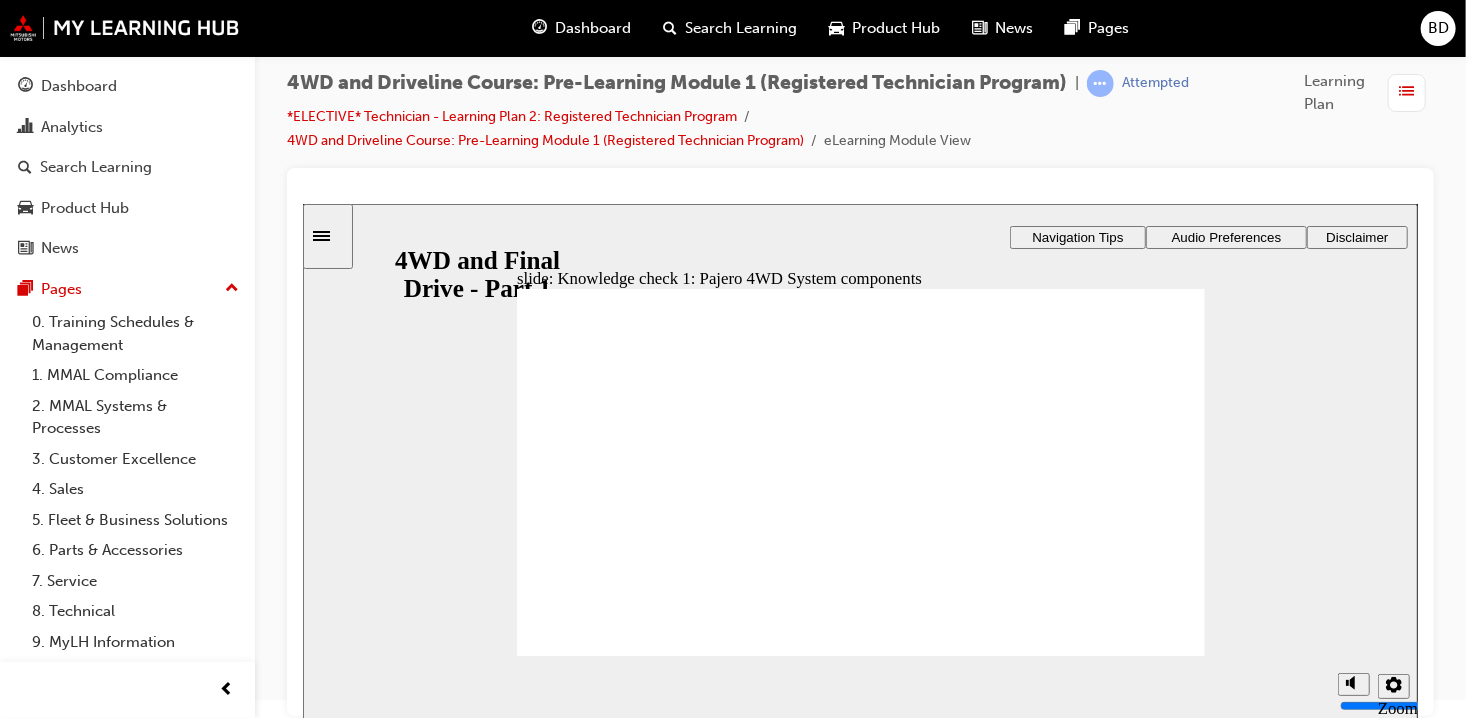 click 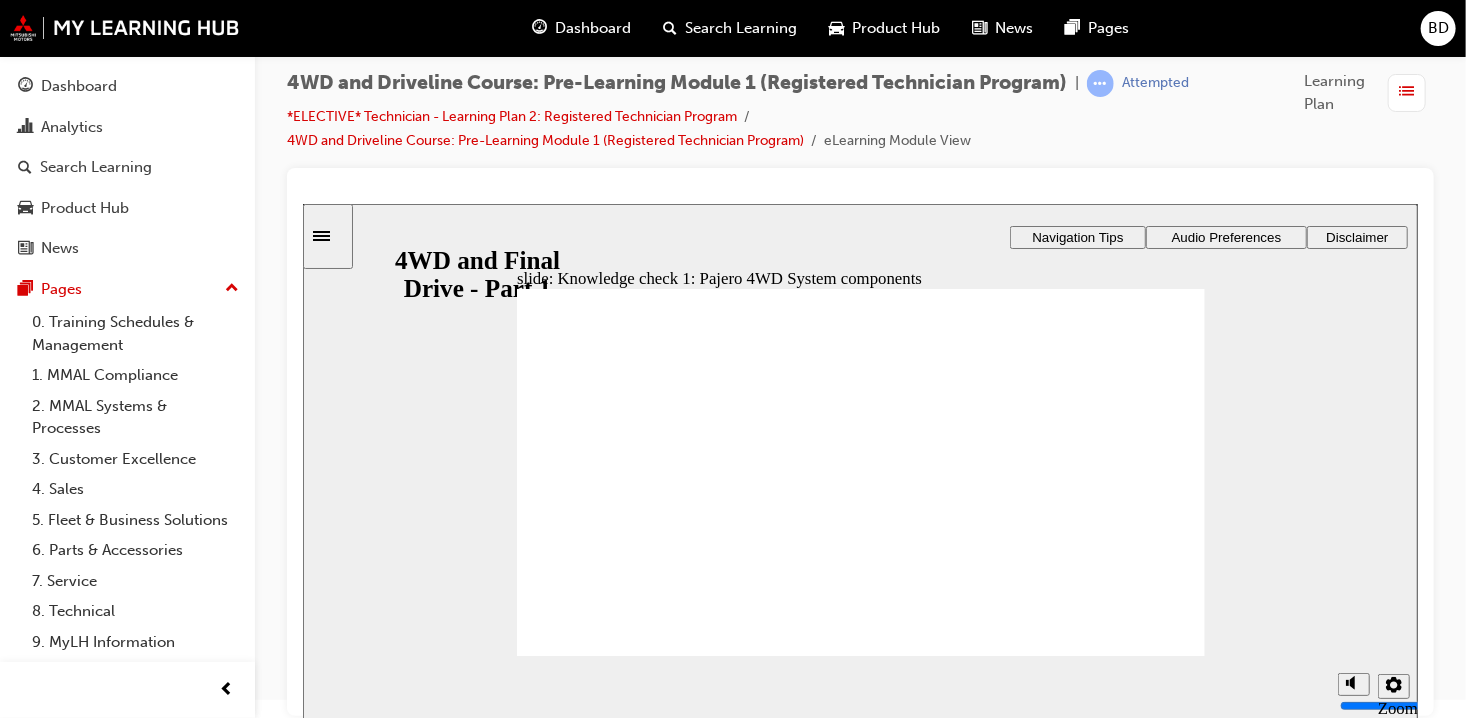 click 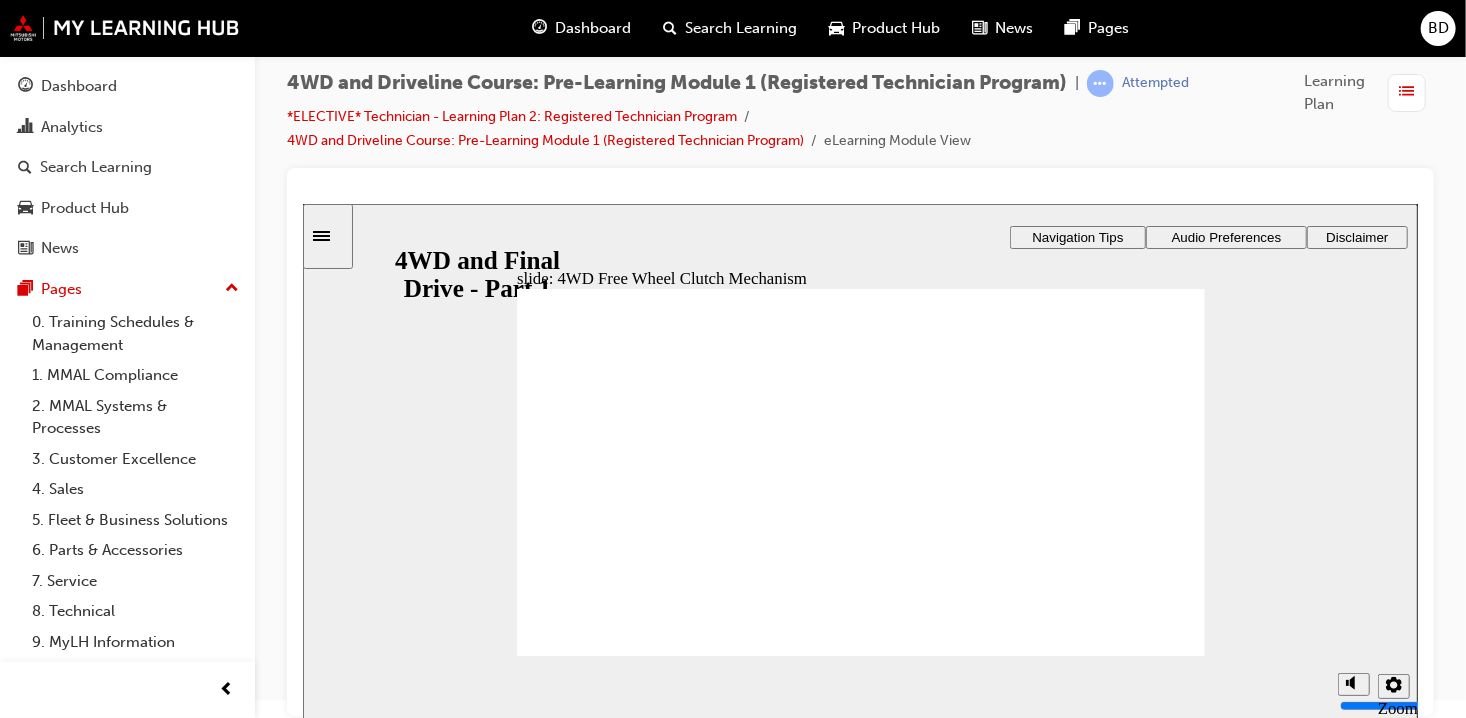 click 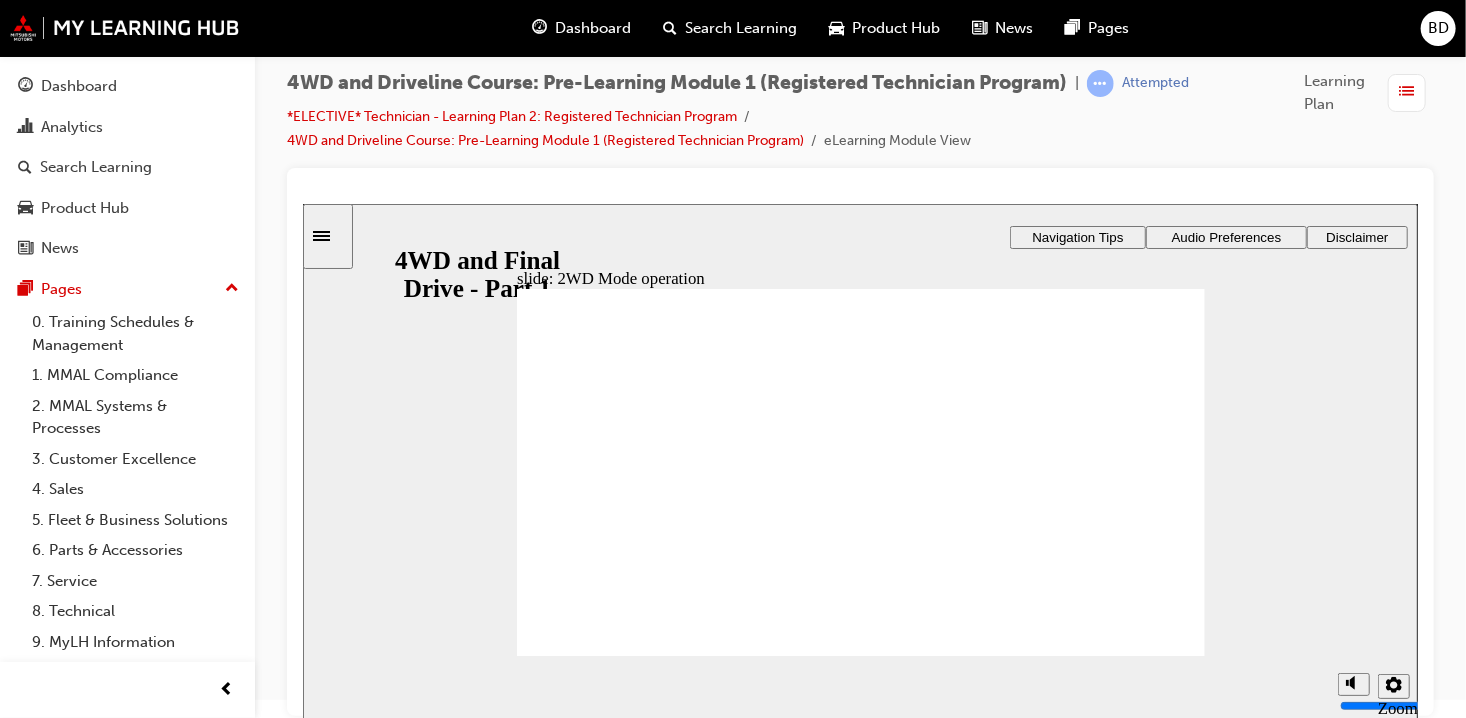 click 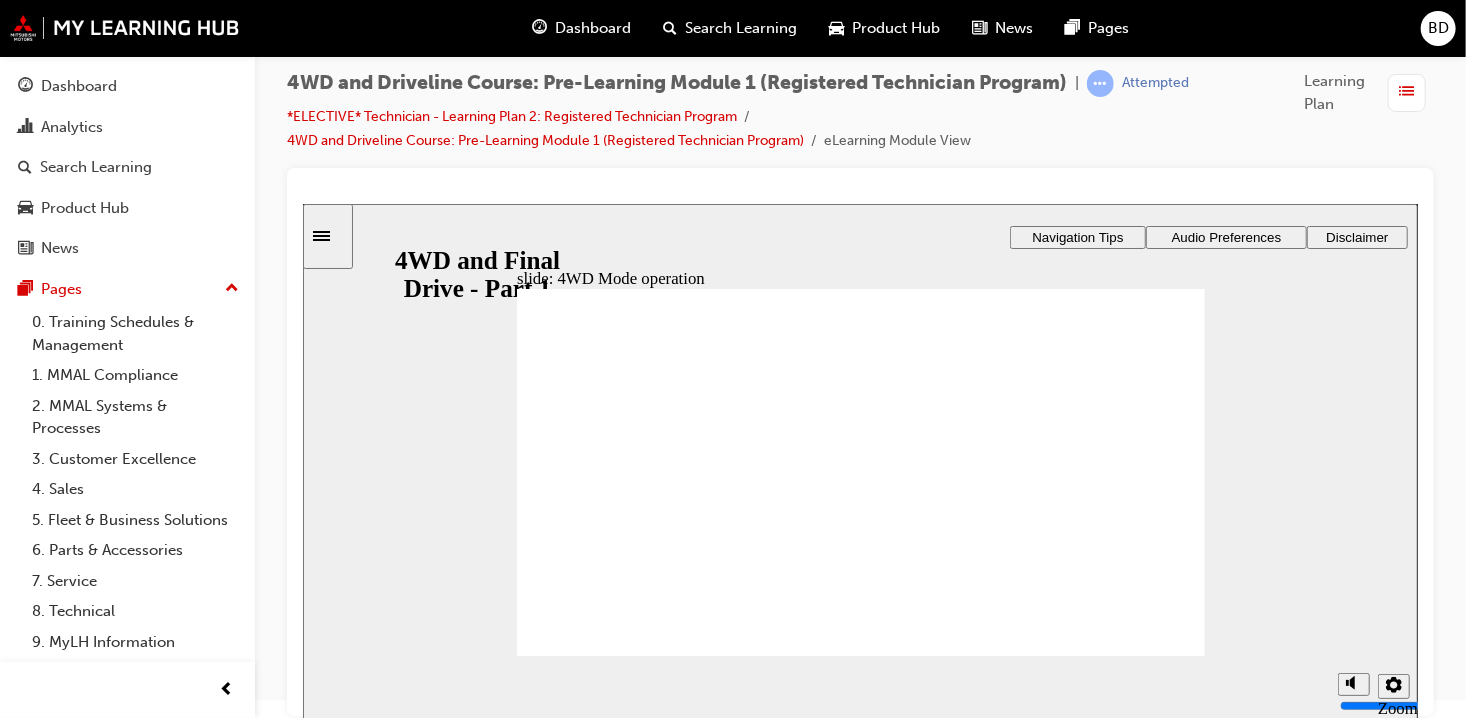 click 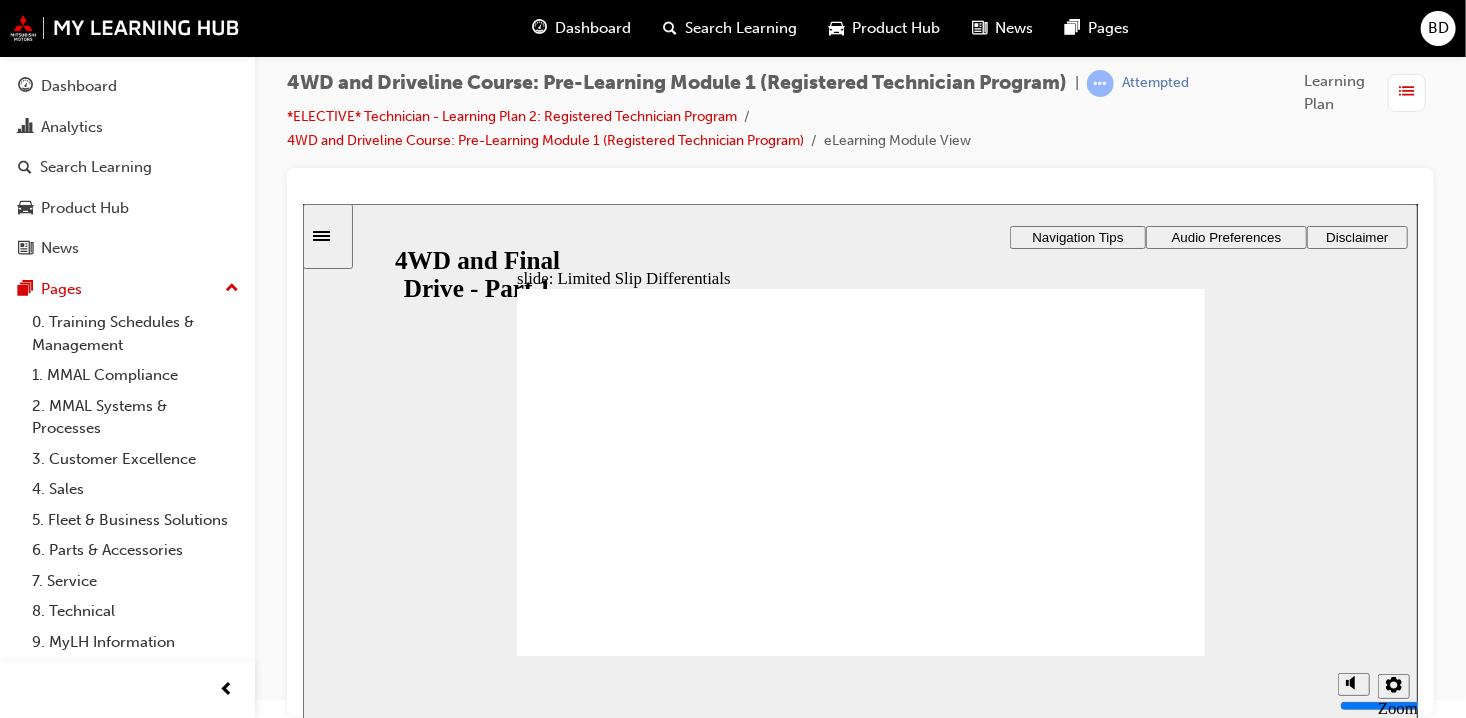 click 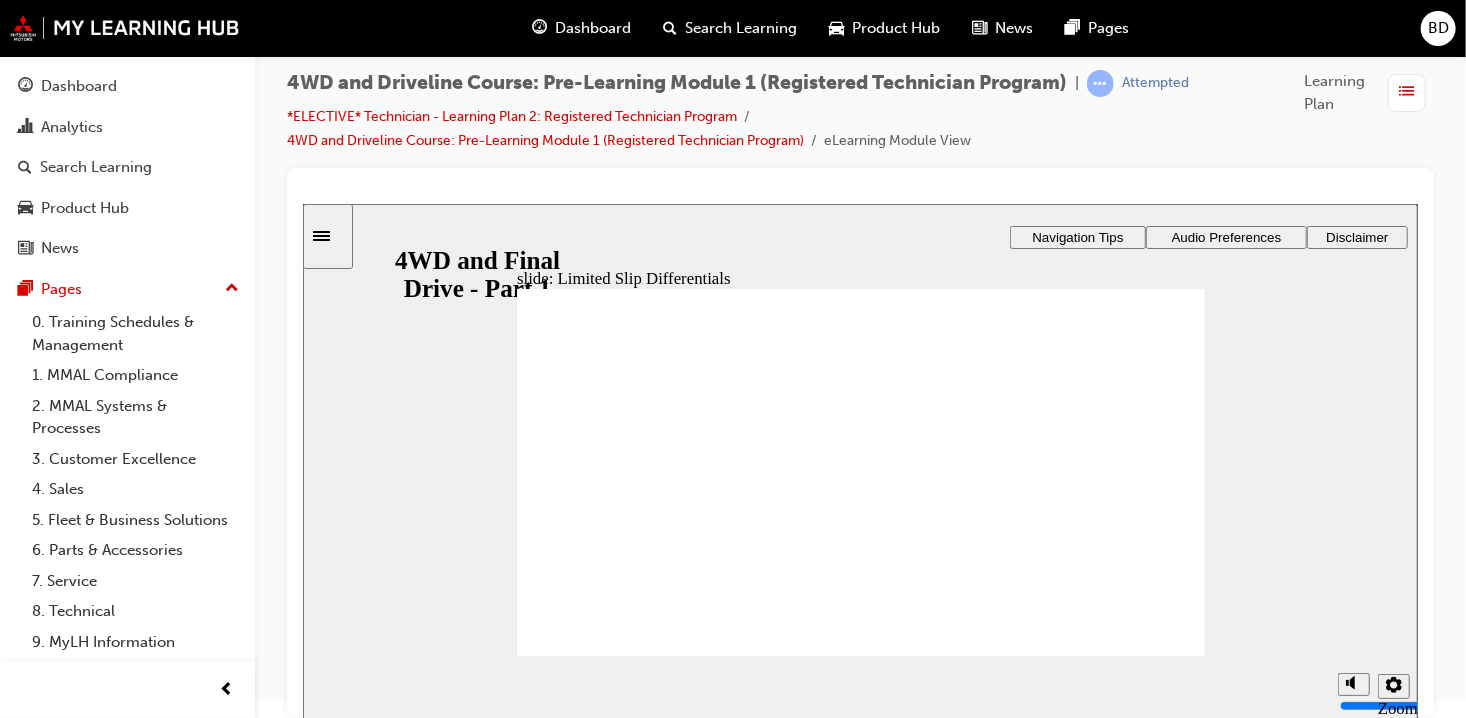 click 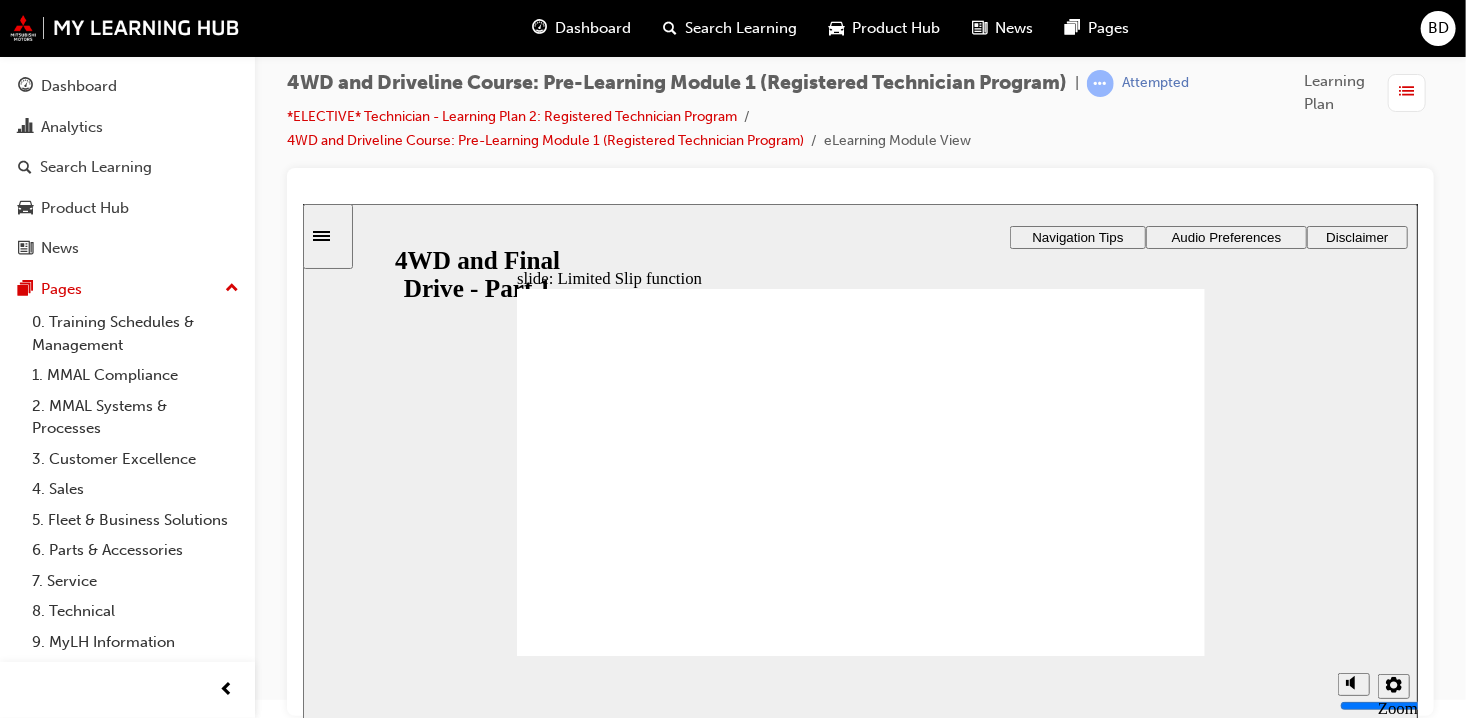 click 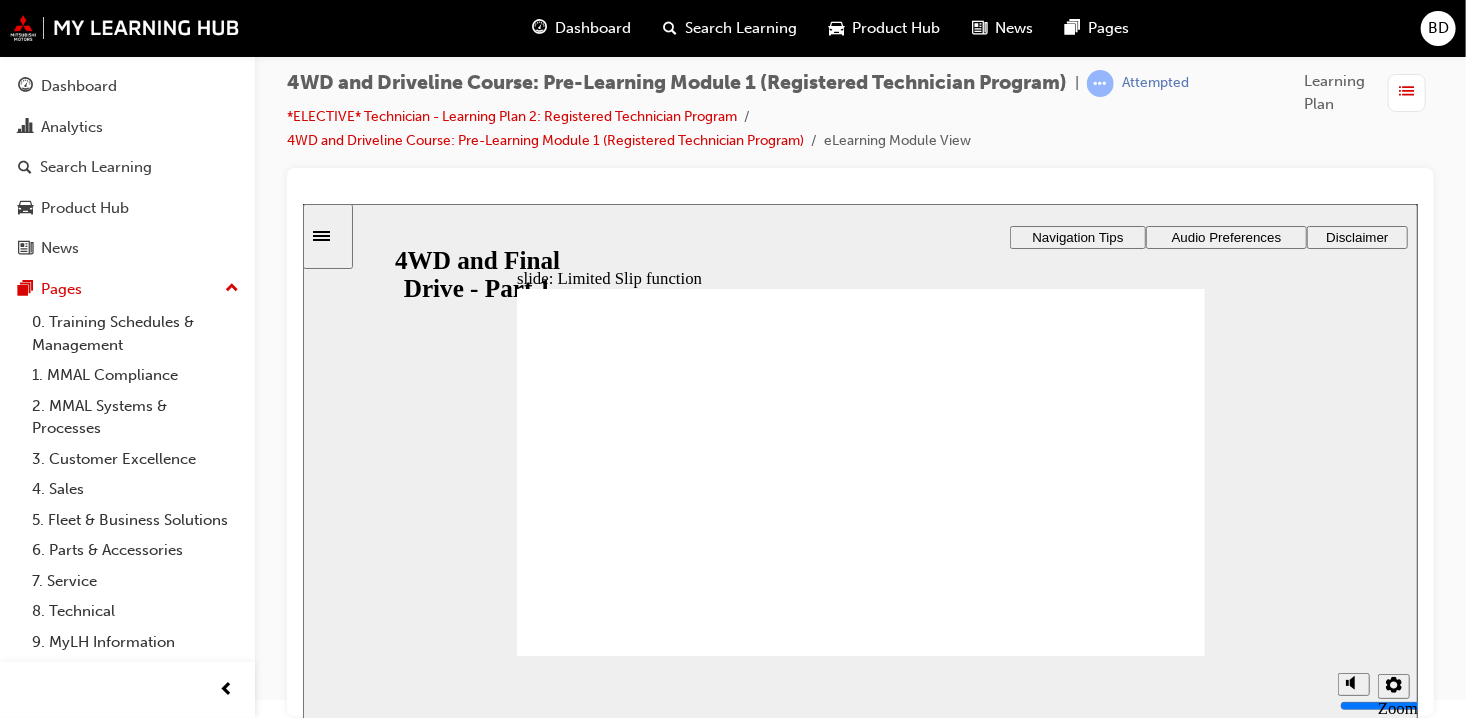 click 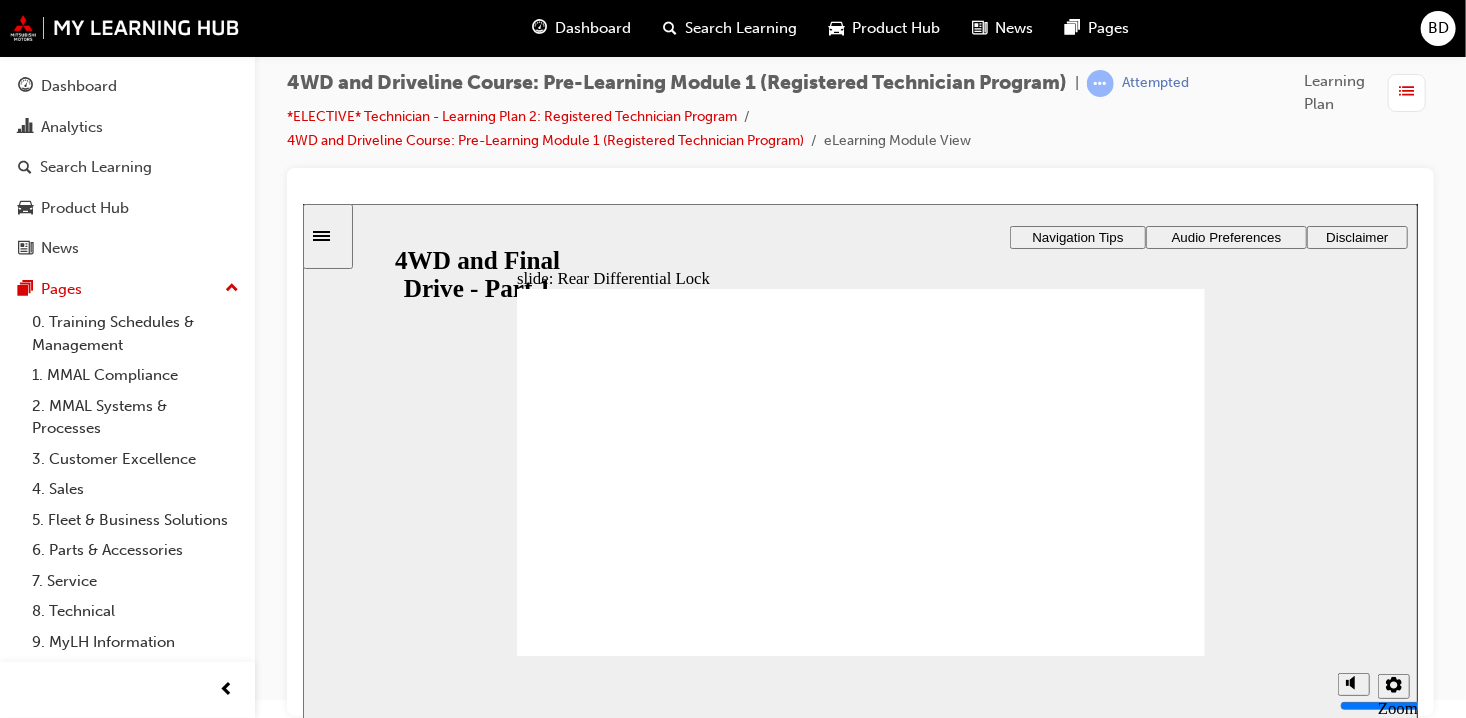click 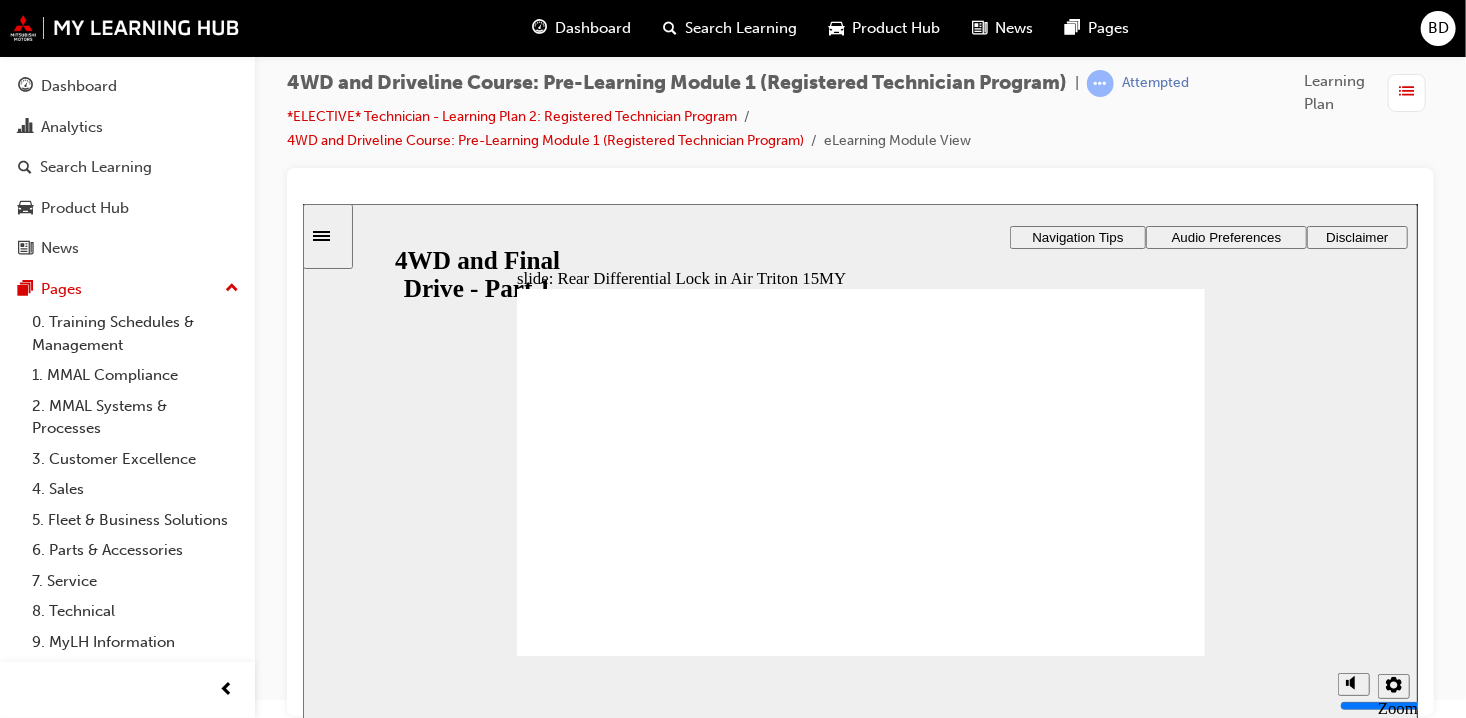 click 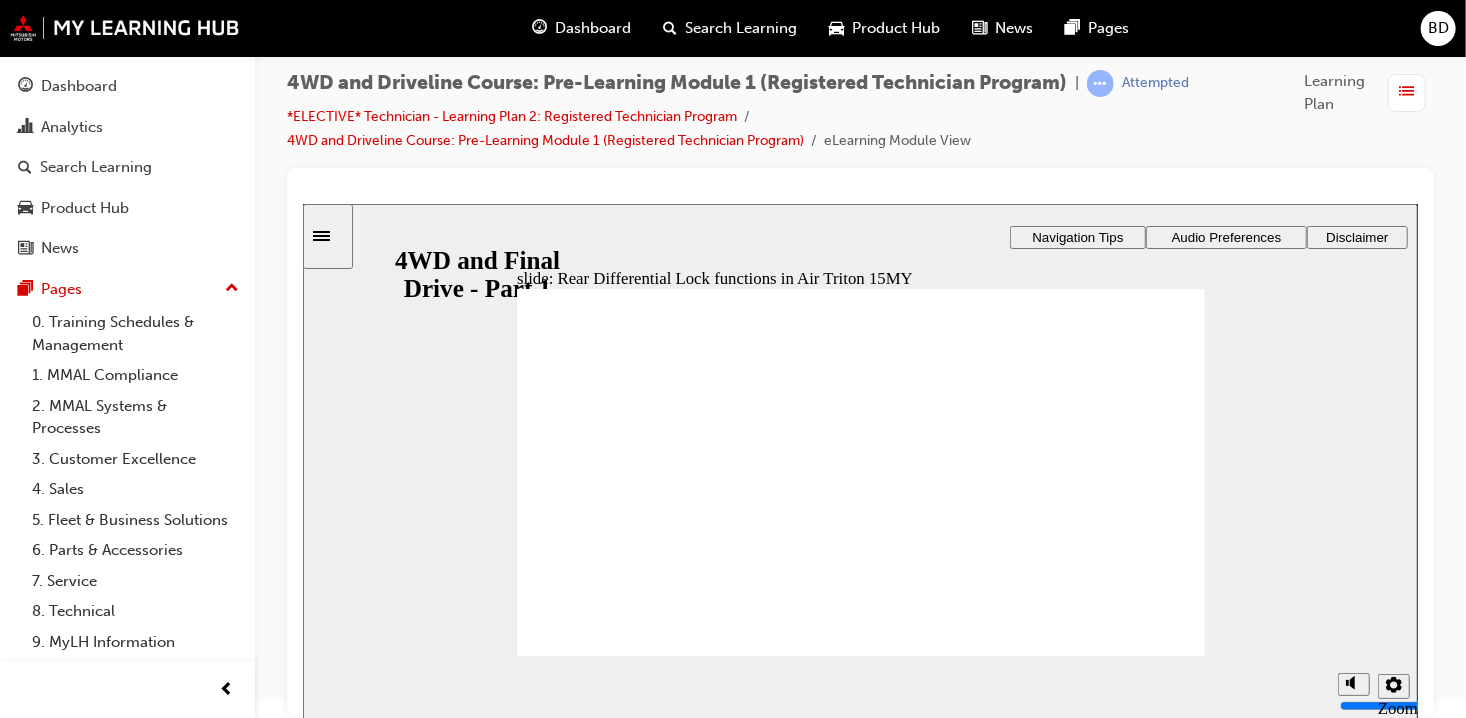 click 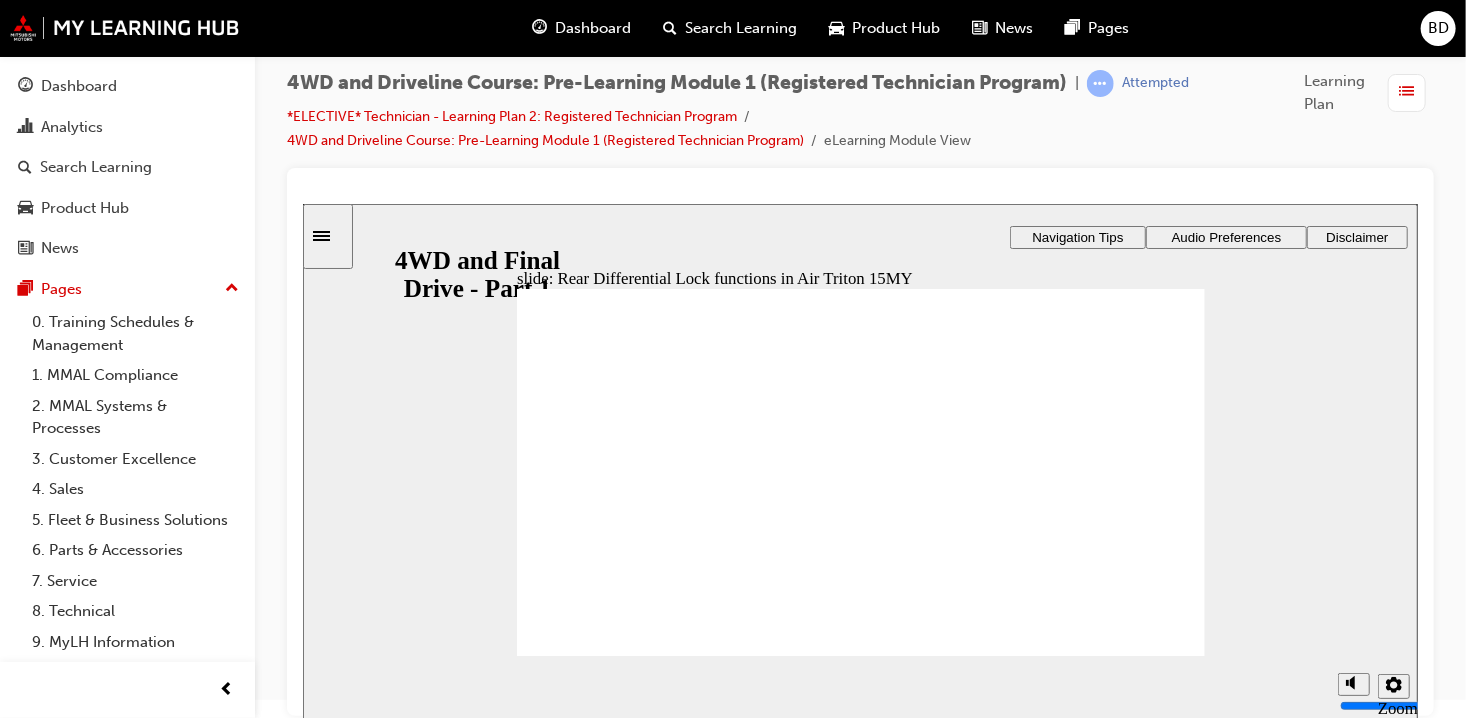 click 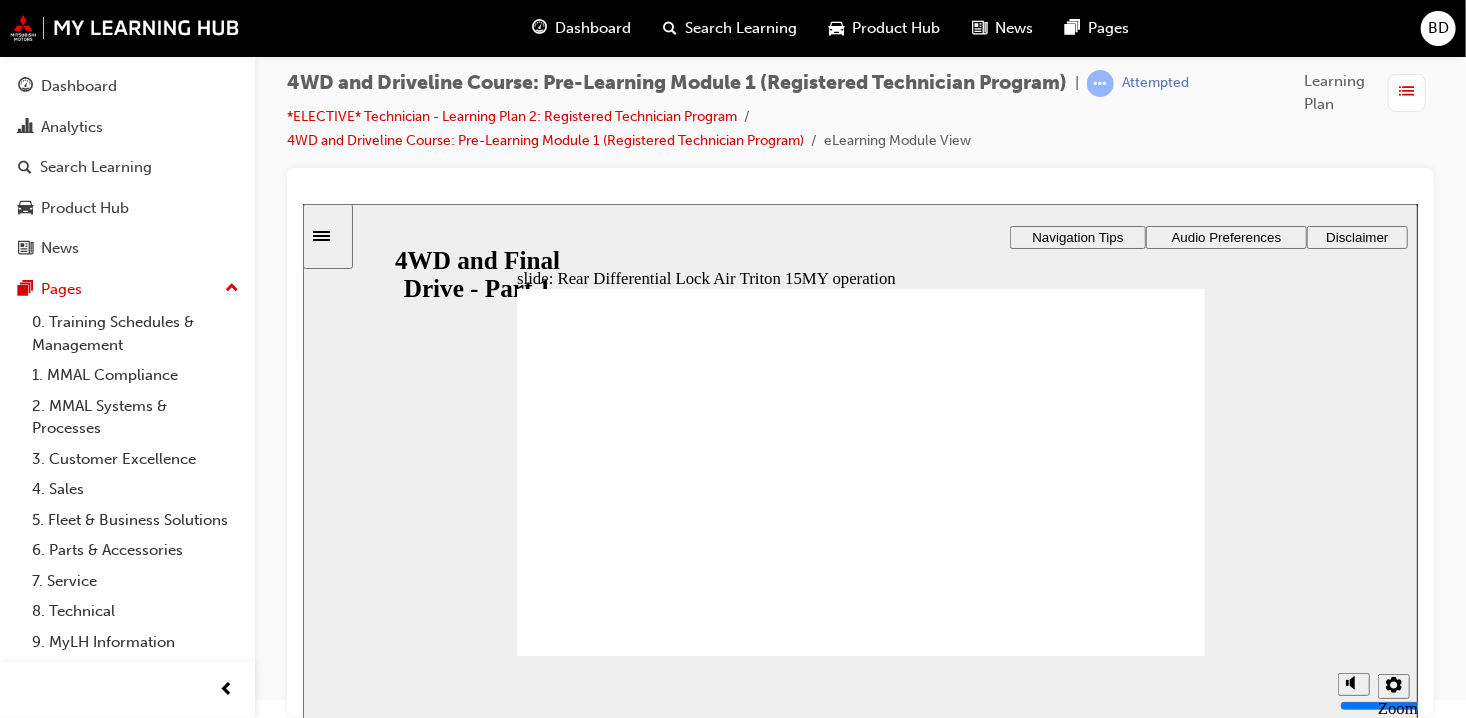 click 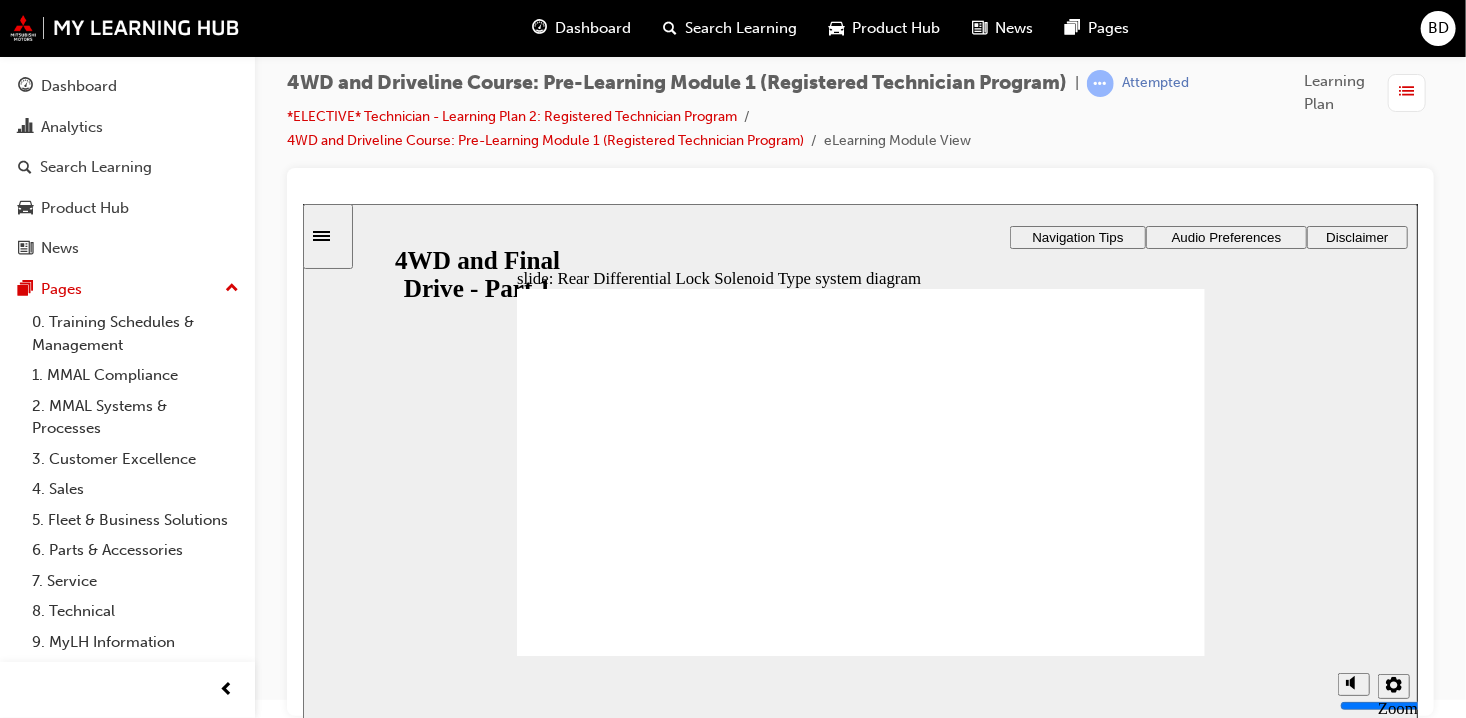 click 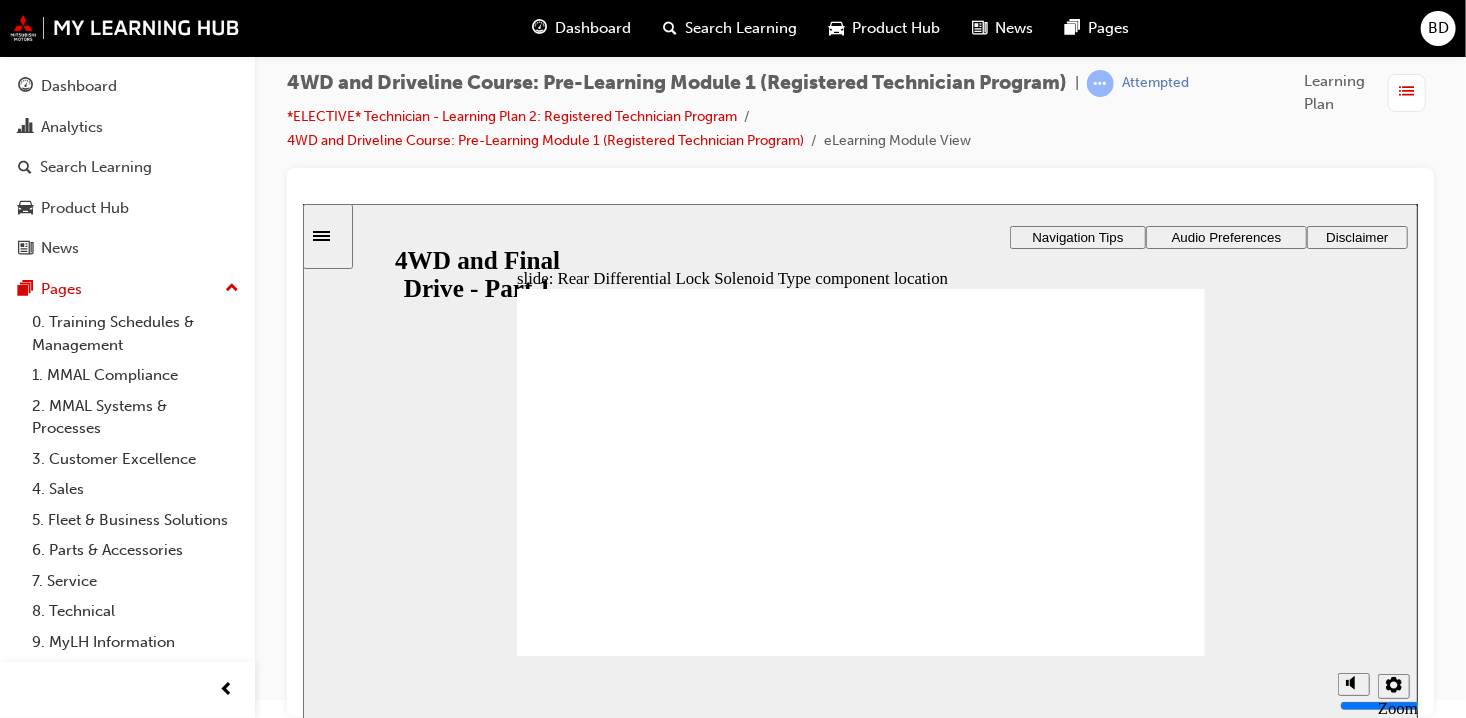 click 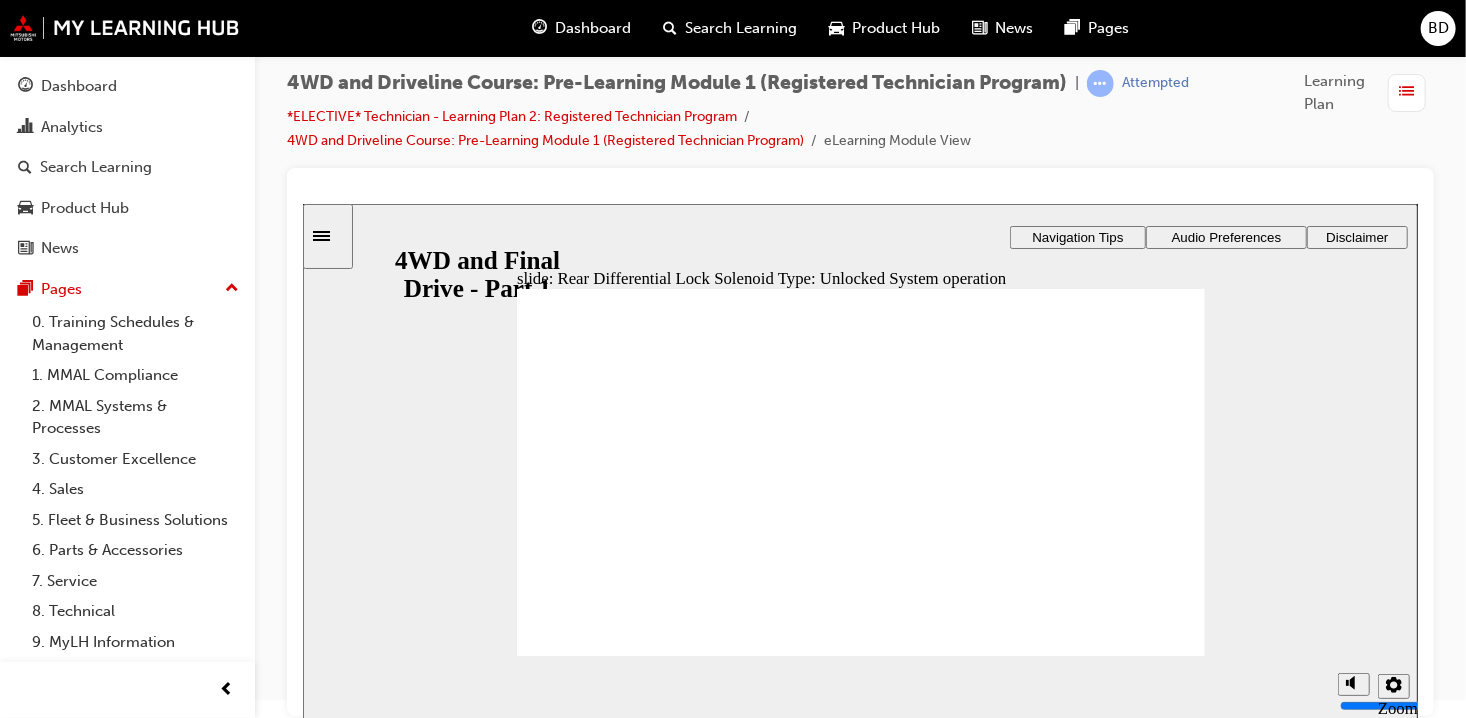 click 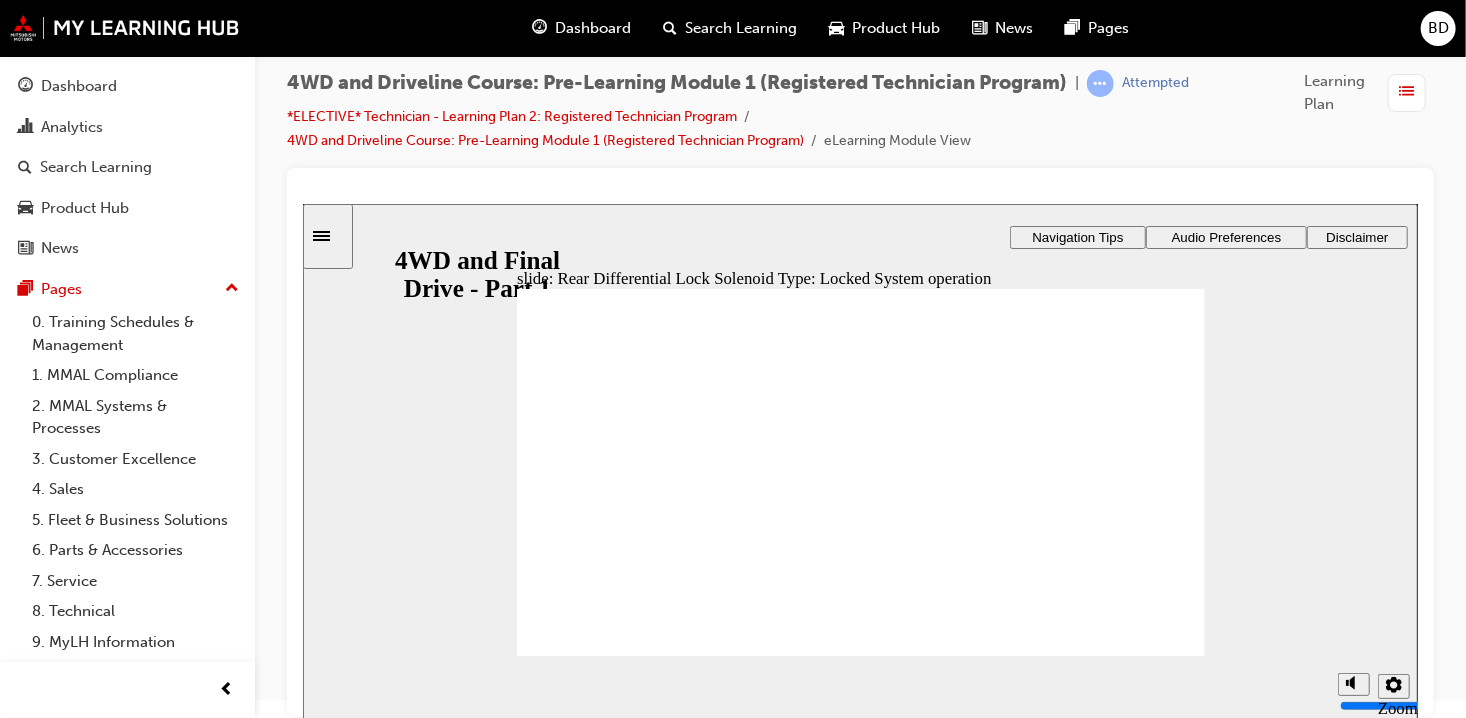 click 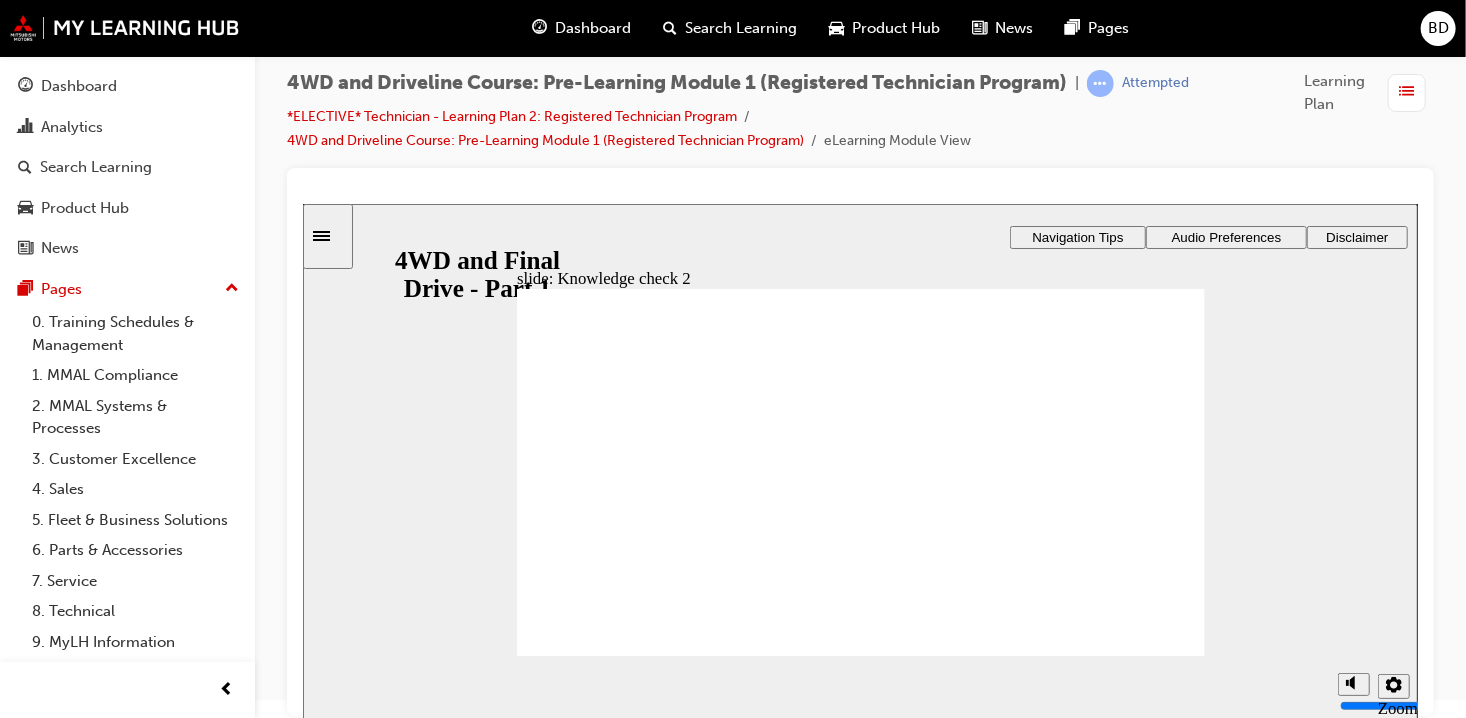 click 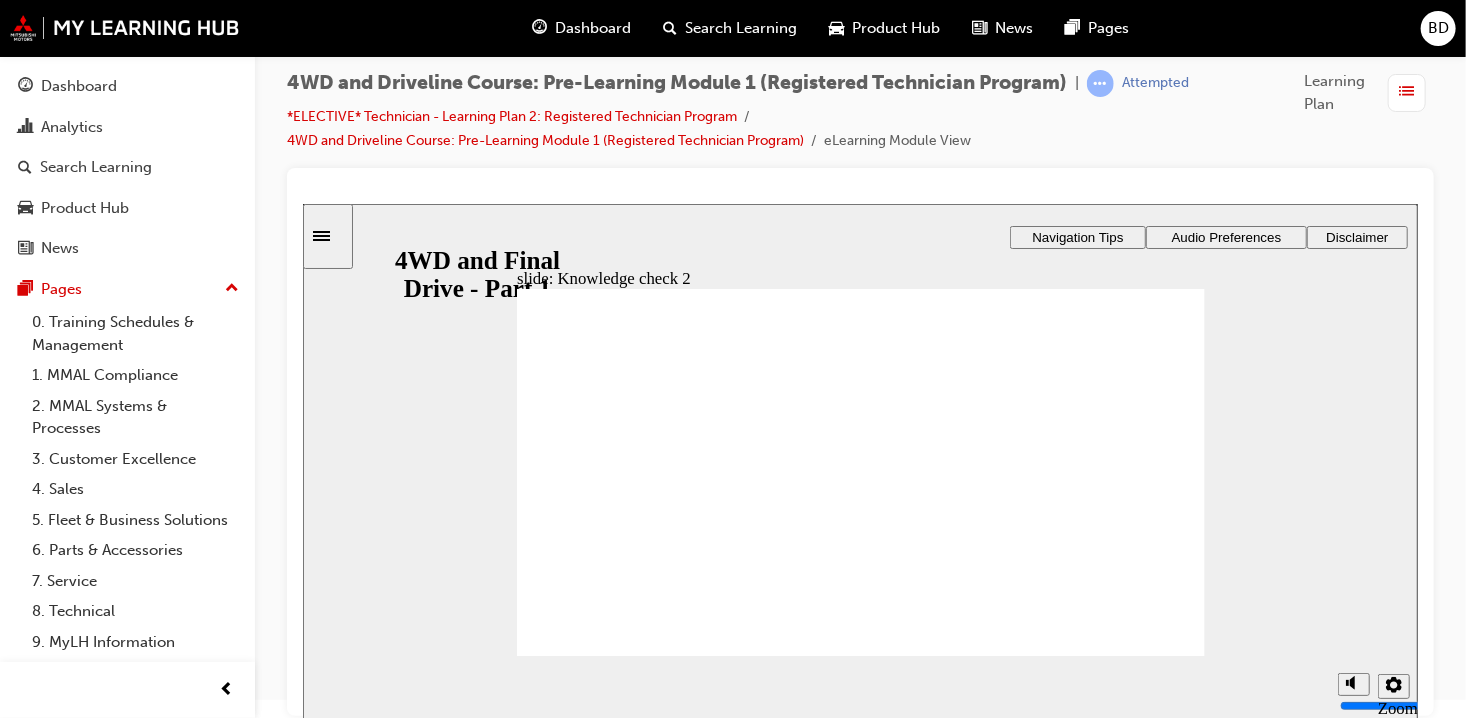 click 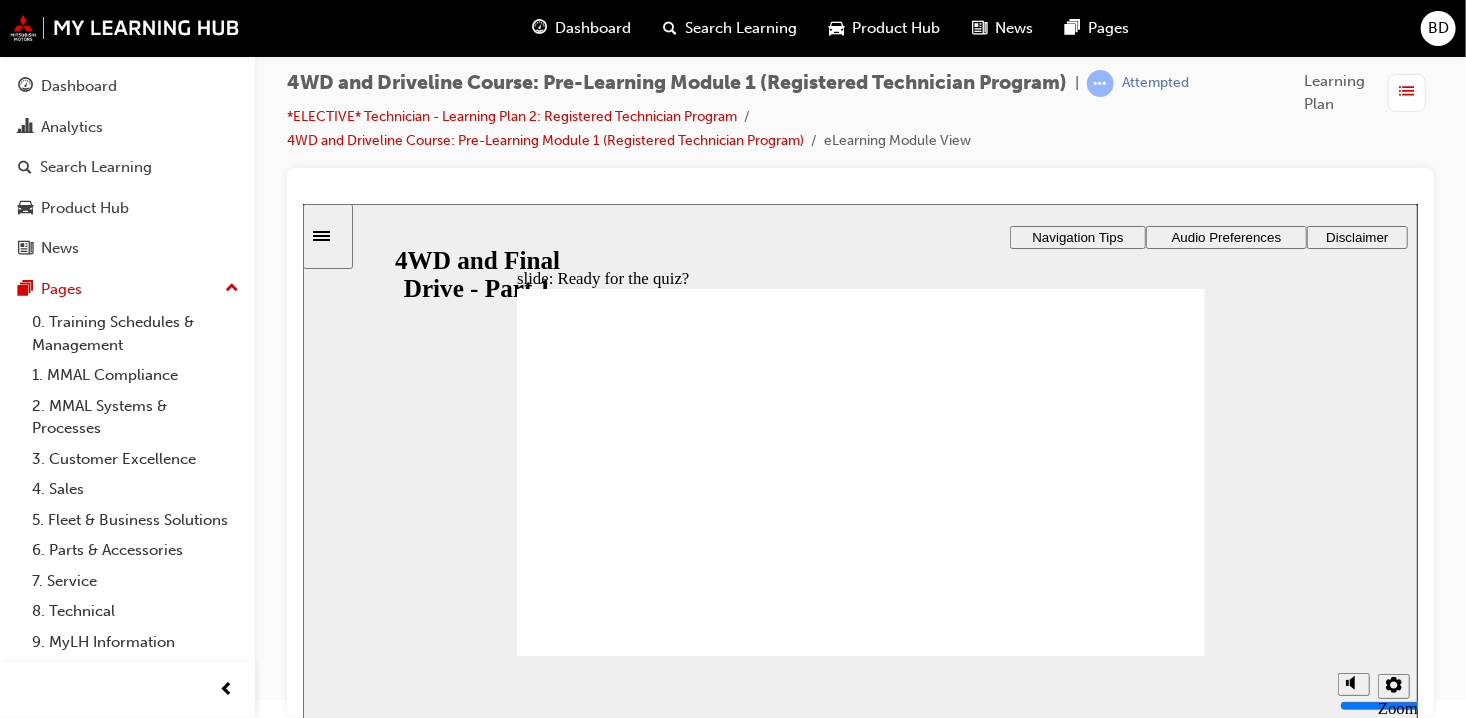 click 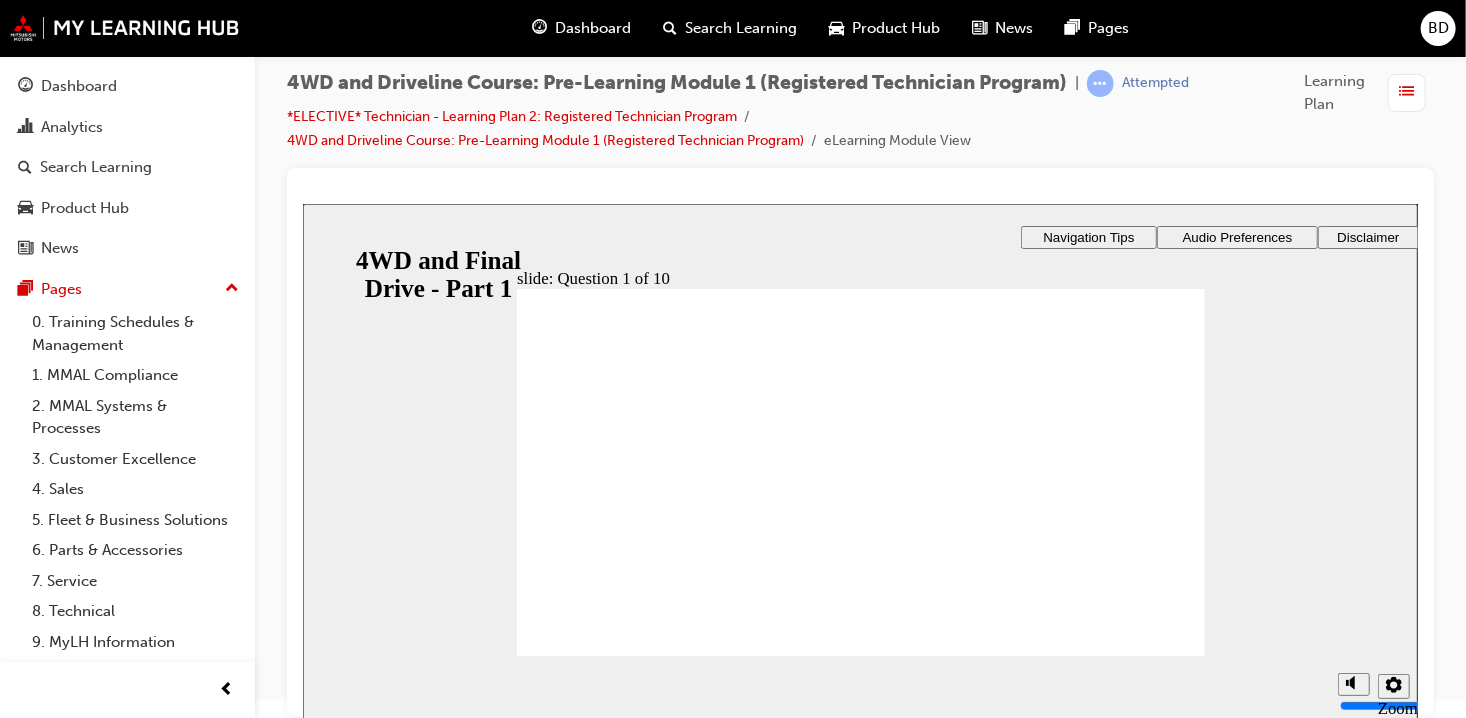 click 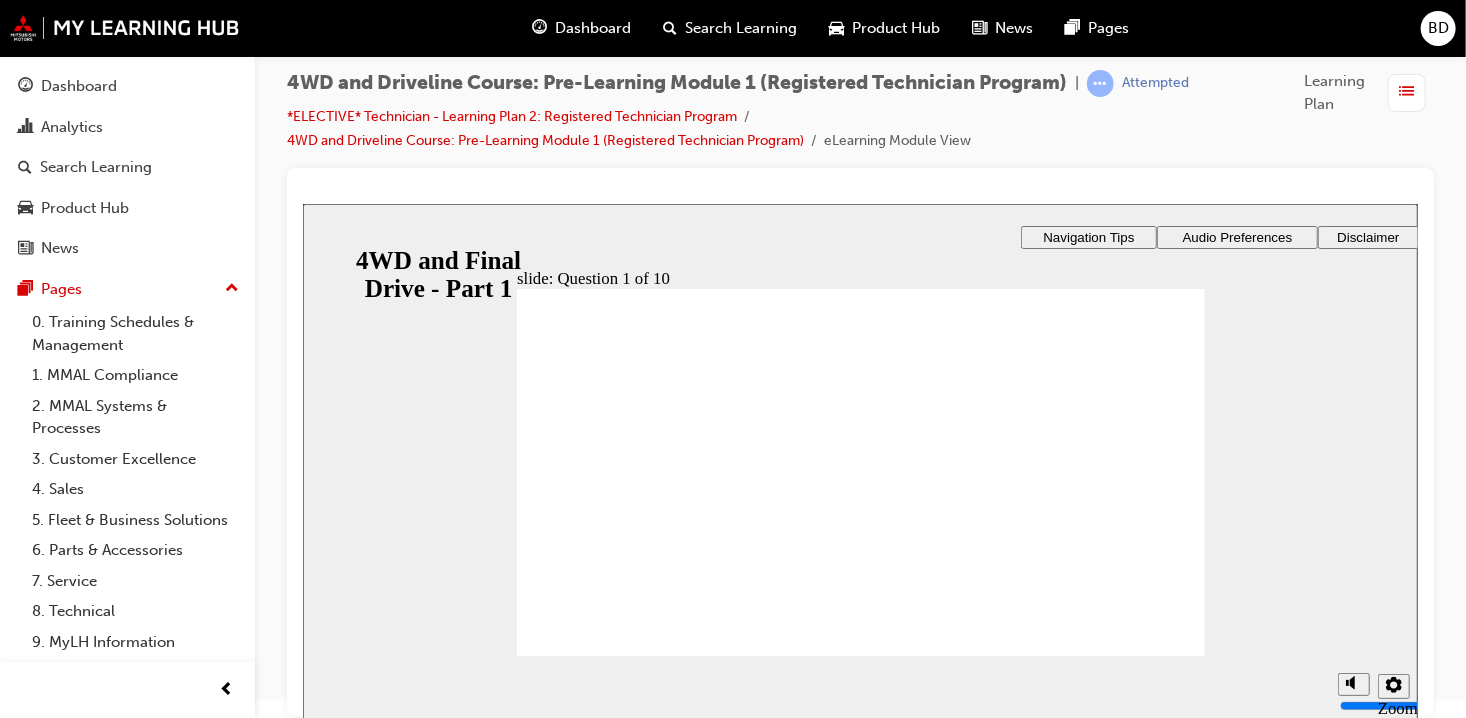 click 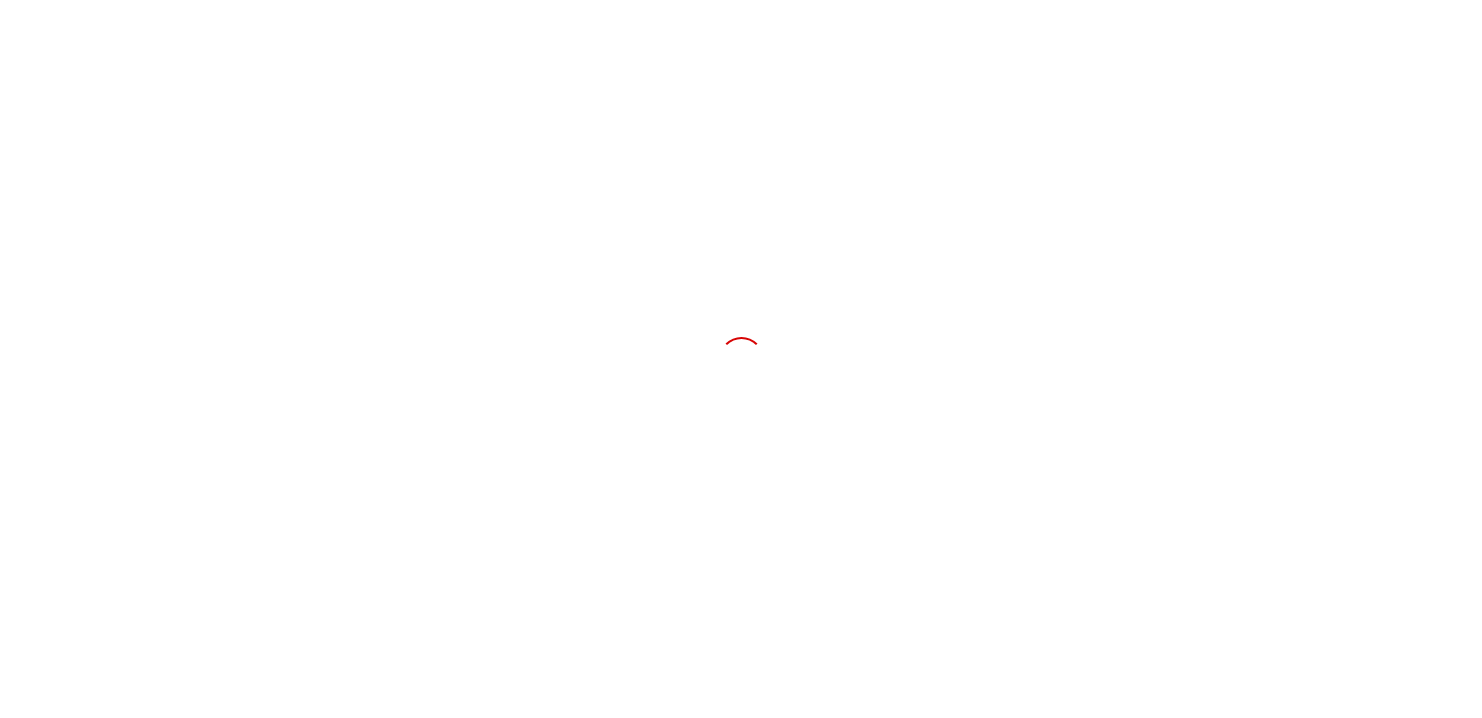 scroll, scrollTop: 0, scrollLeft: 0, axis: both 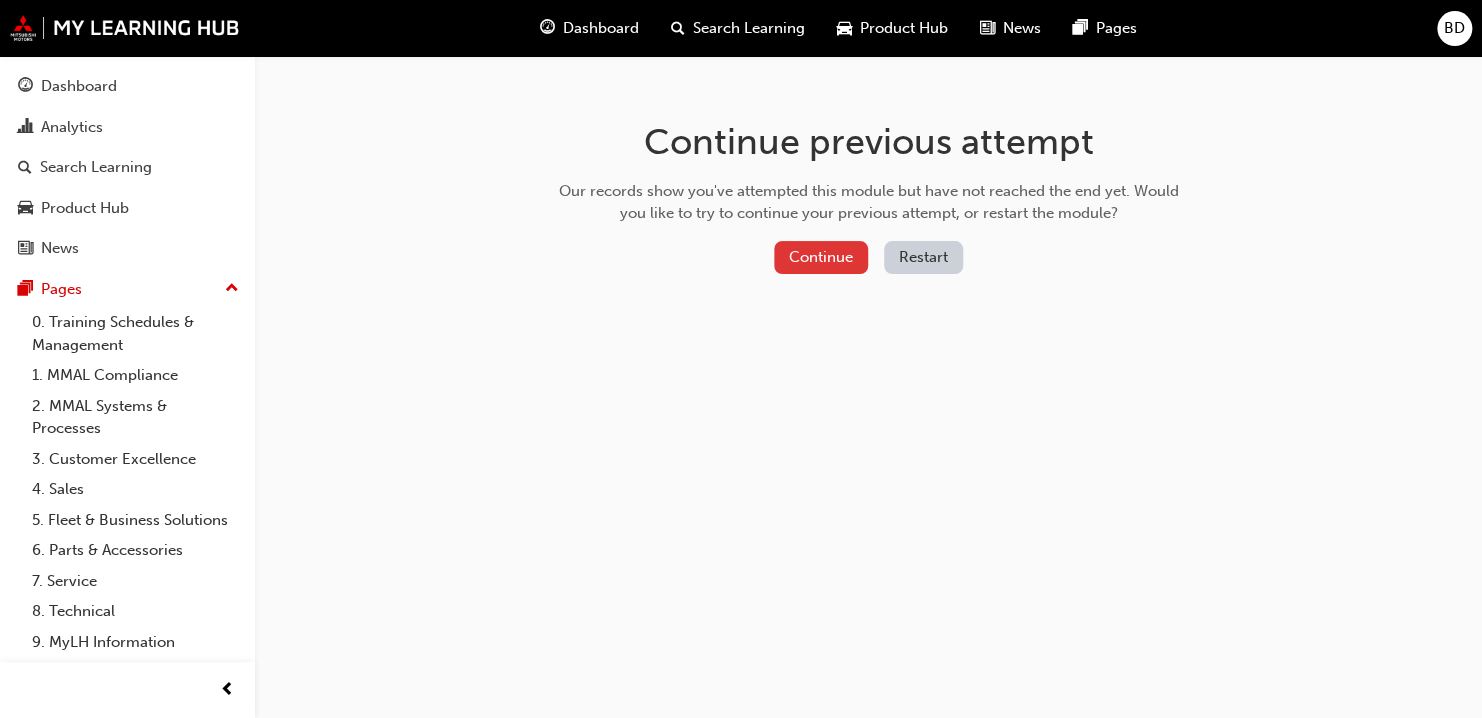 click on "Continue" at bounding box center (821, 257) 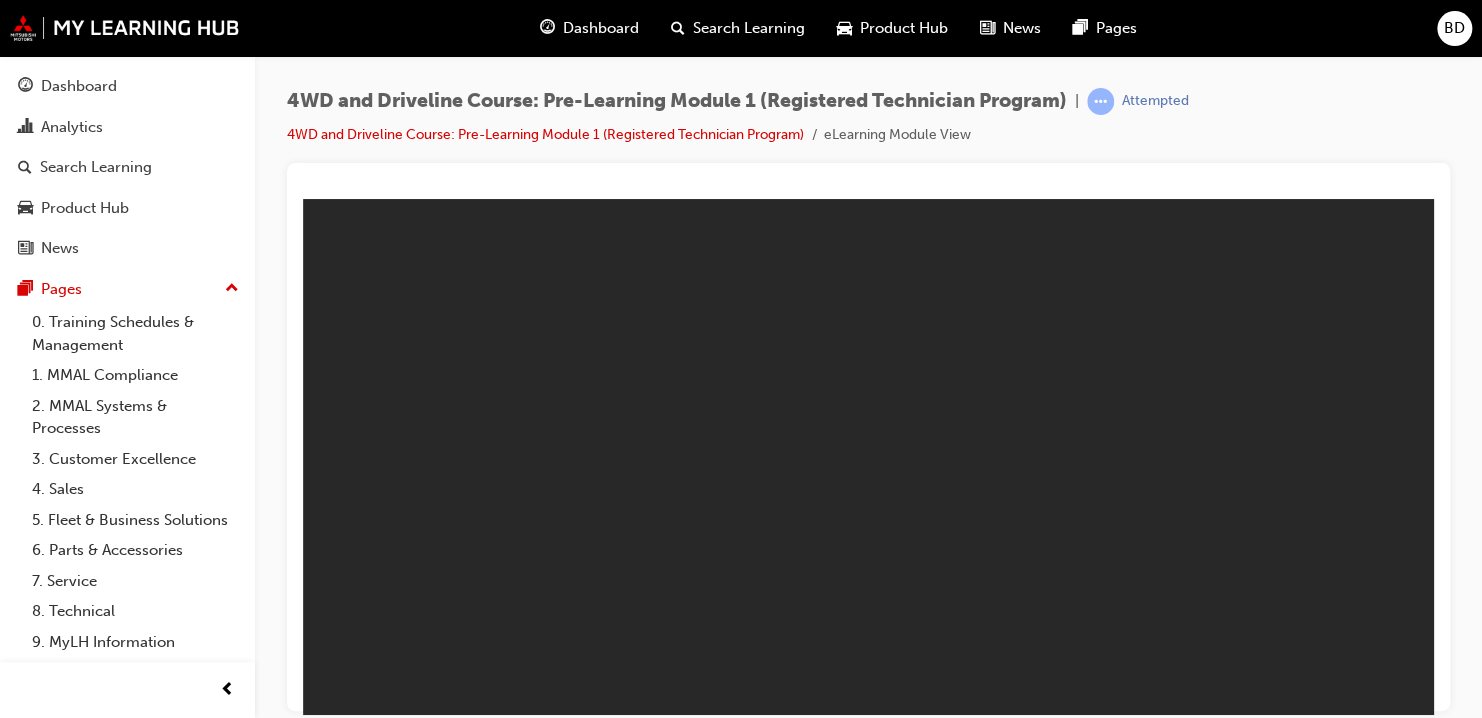 scroll, scrollTop: 0, scrollLeft: 0, axis: both 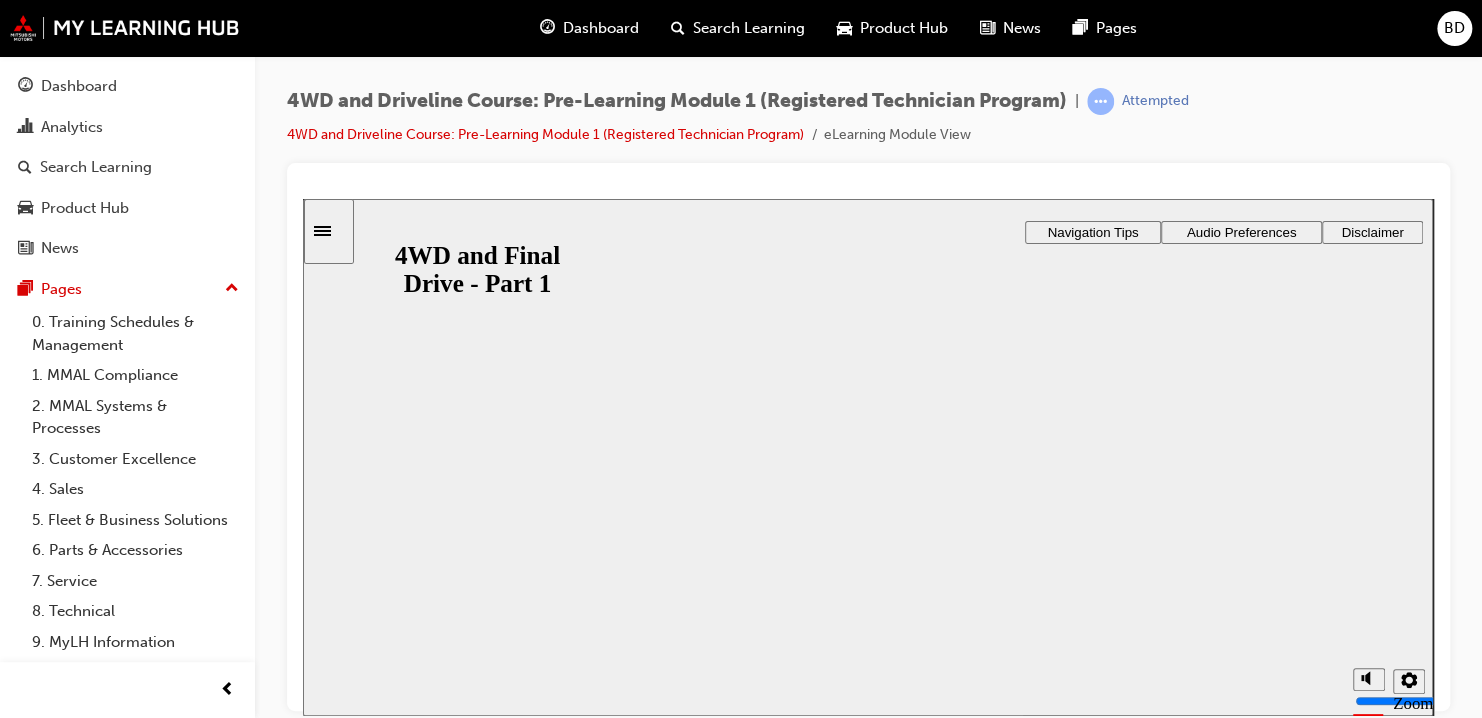 click on "Resume" at bounding box center (342, 945) 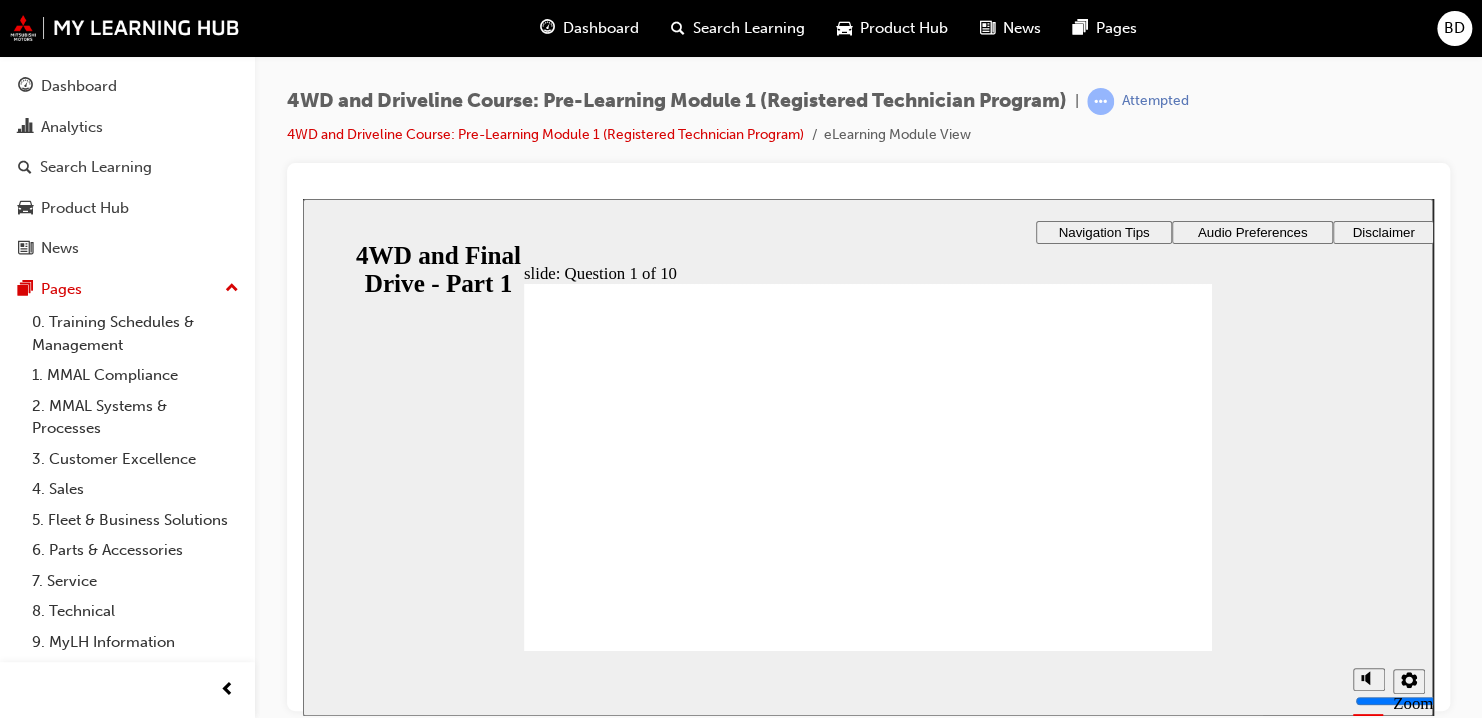 click 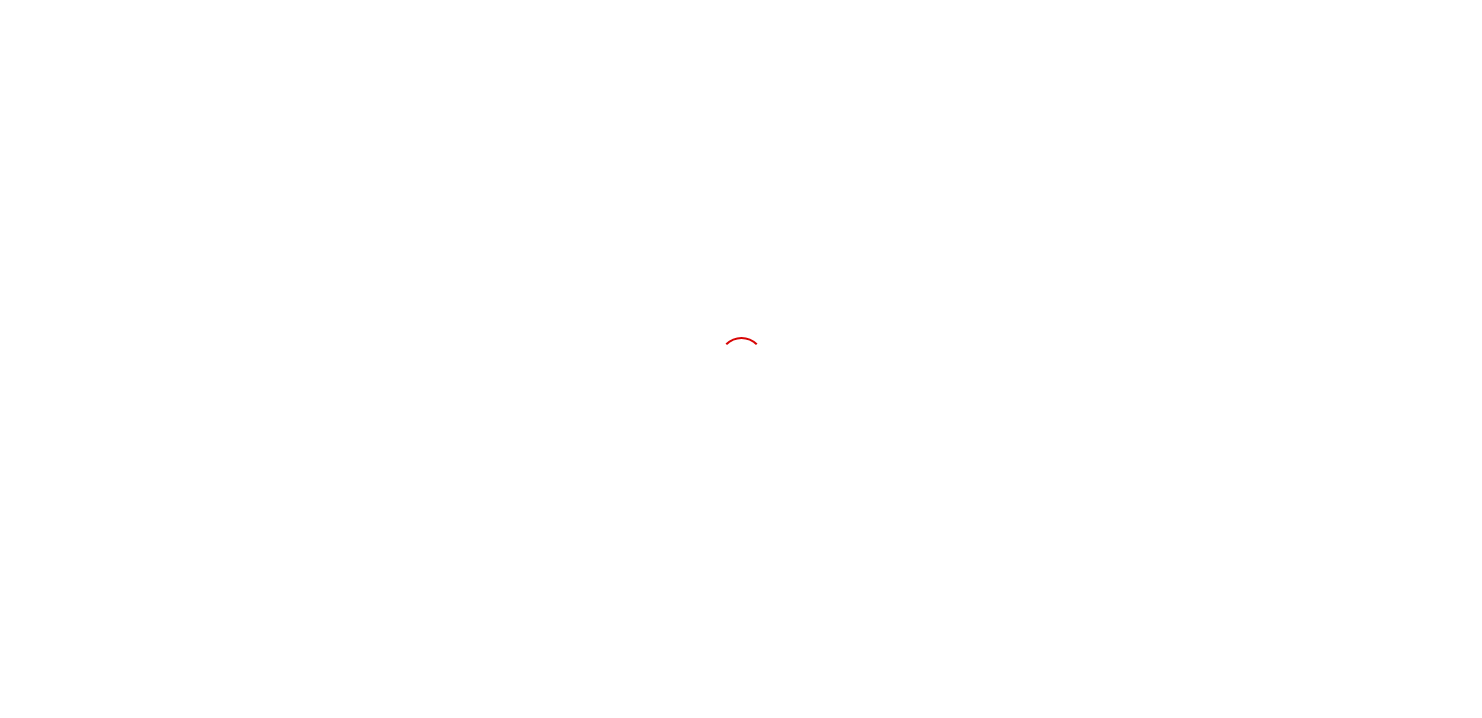 scroll, scrollTop: 0, scrollLeft: 0, axis: both 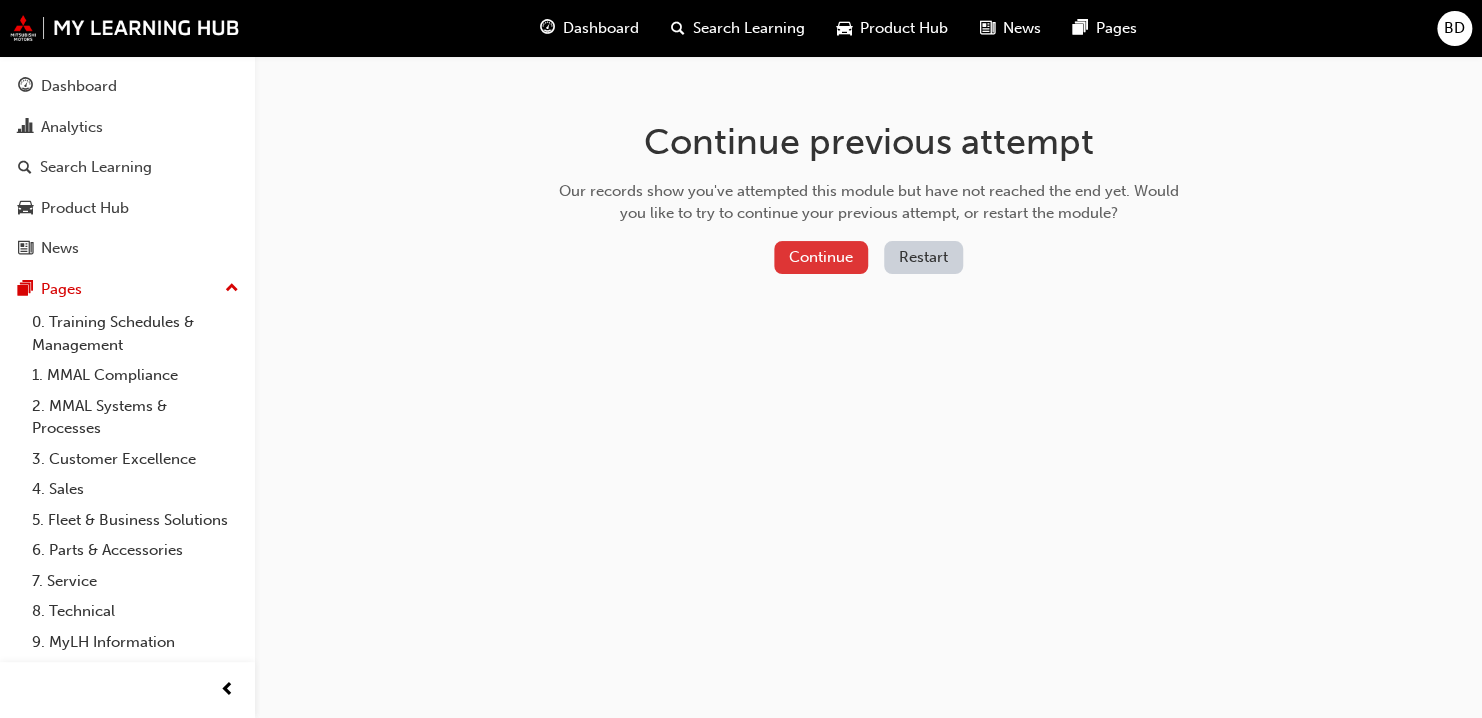 click on "Continue" at bounding box center (821, 257) 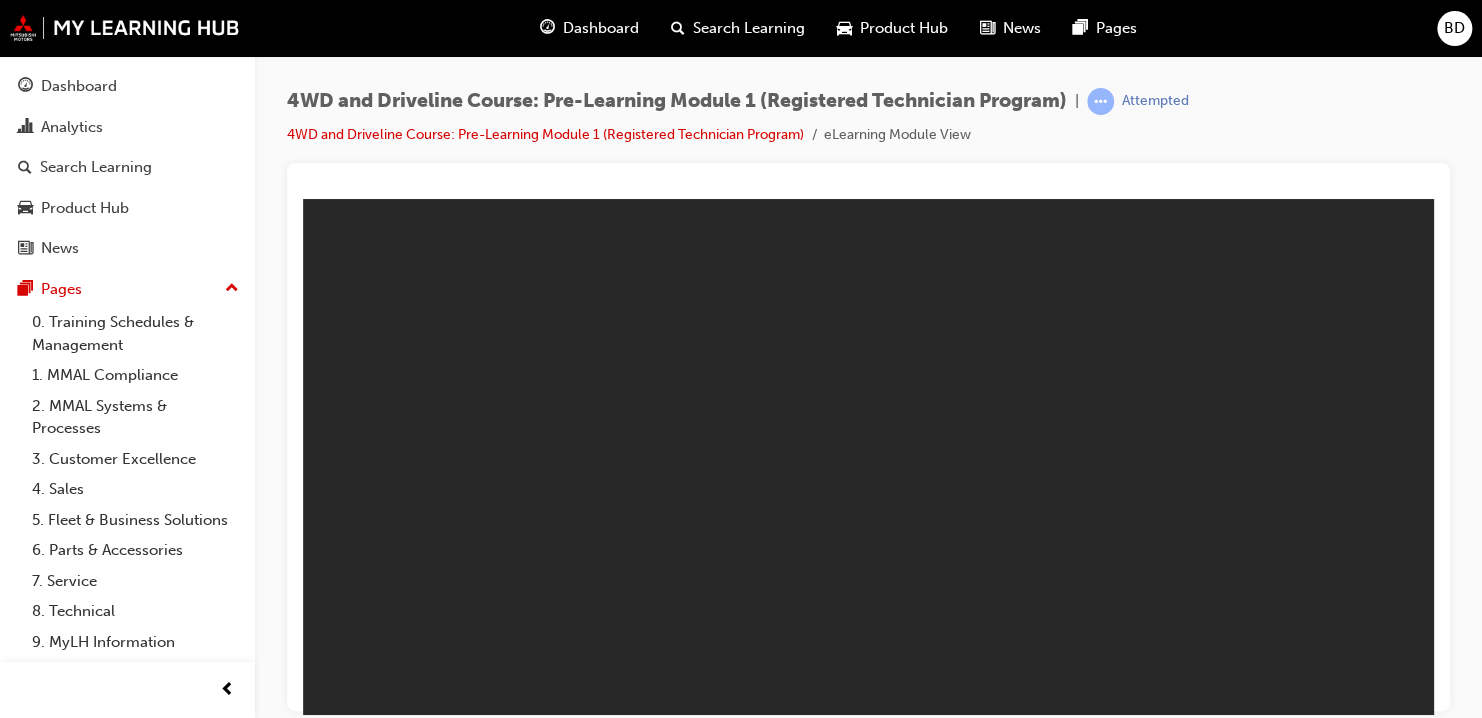 scroll, scrollTop: 0, scrollLeft: 0, axis: both 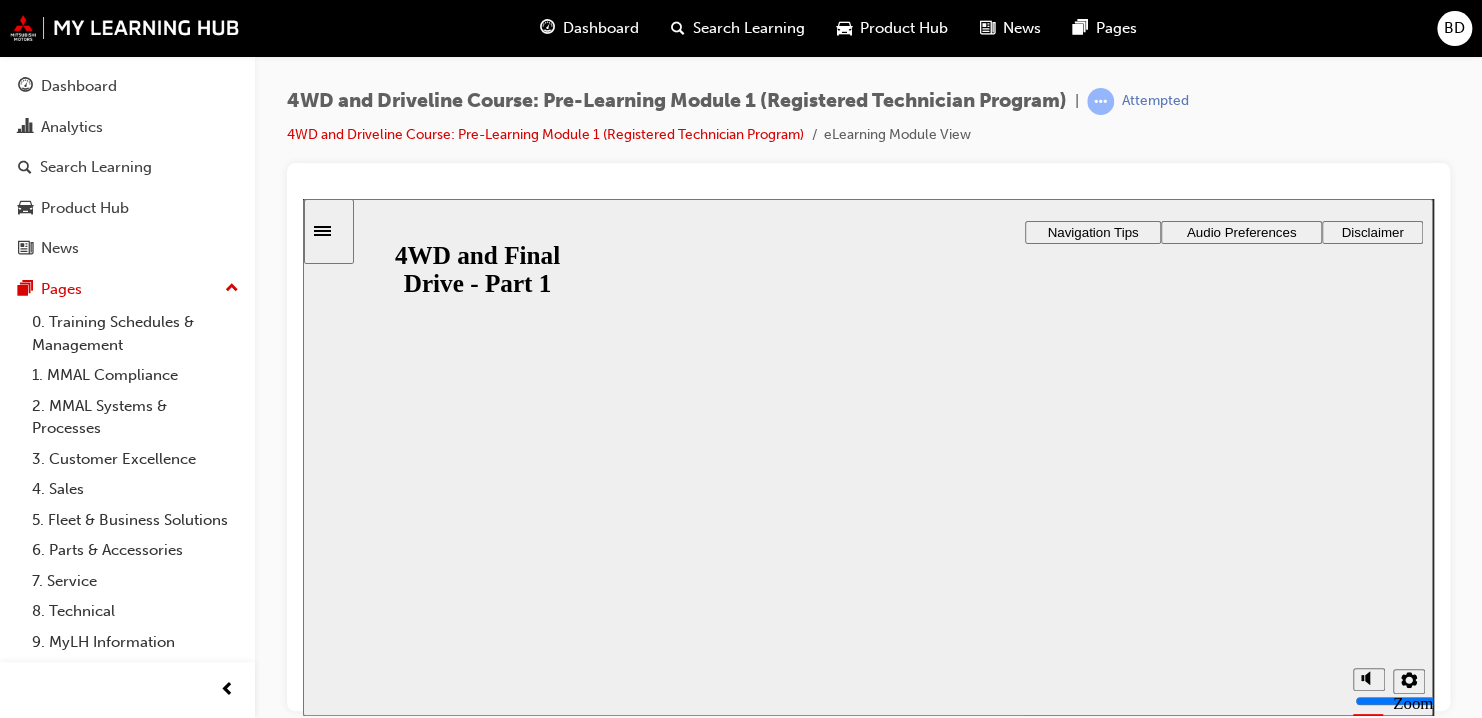 click on "Resume" at bounding box center (342, 945) 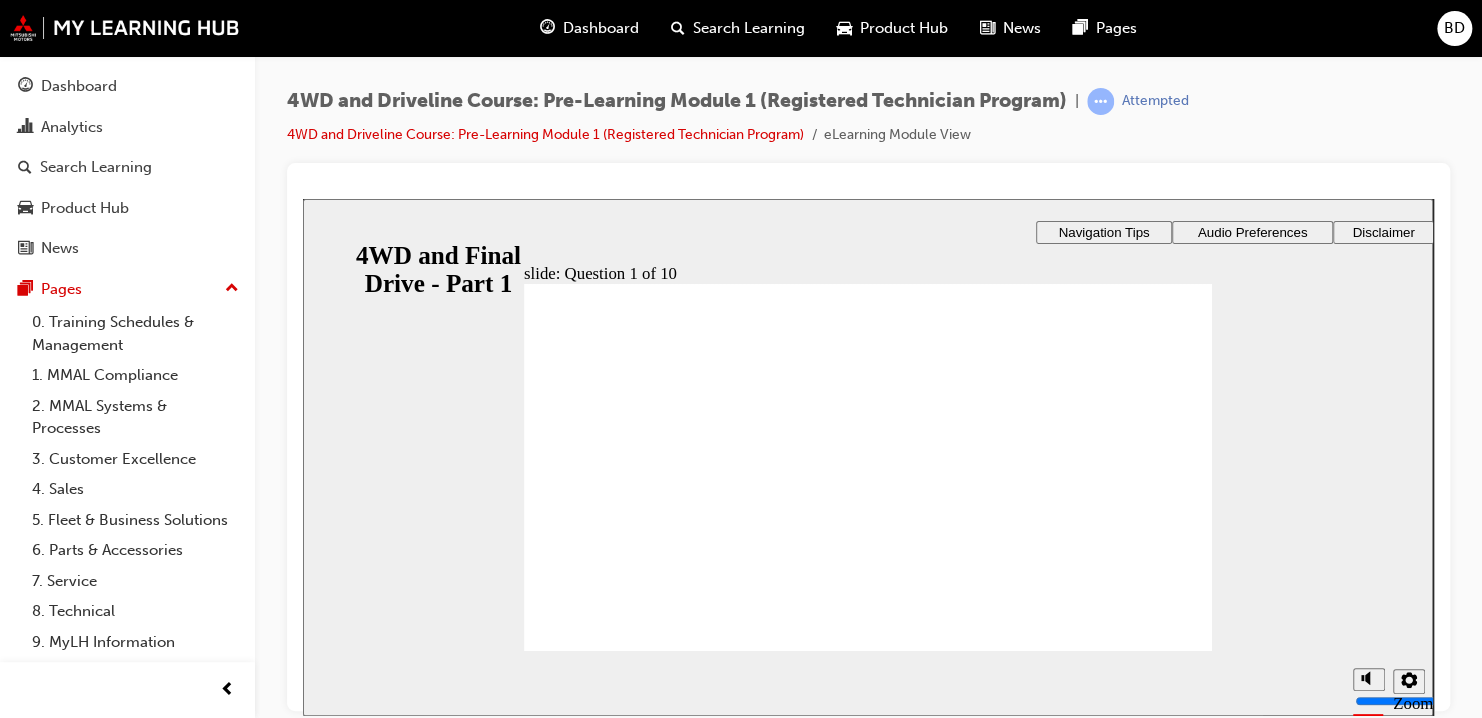click 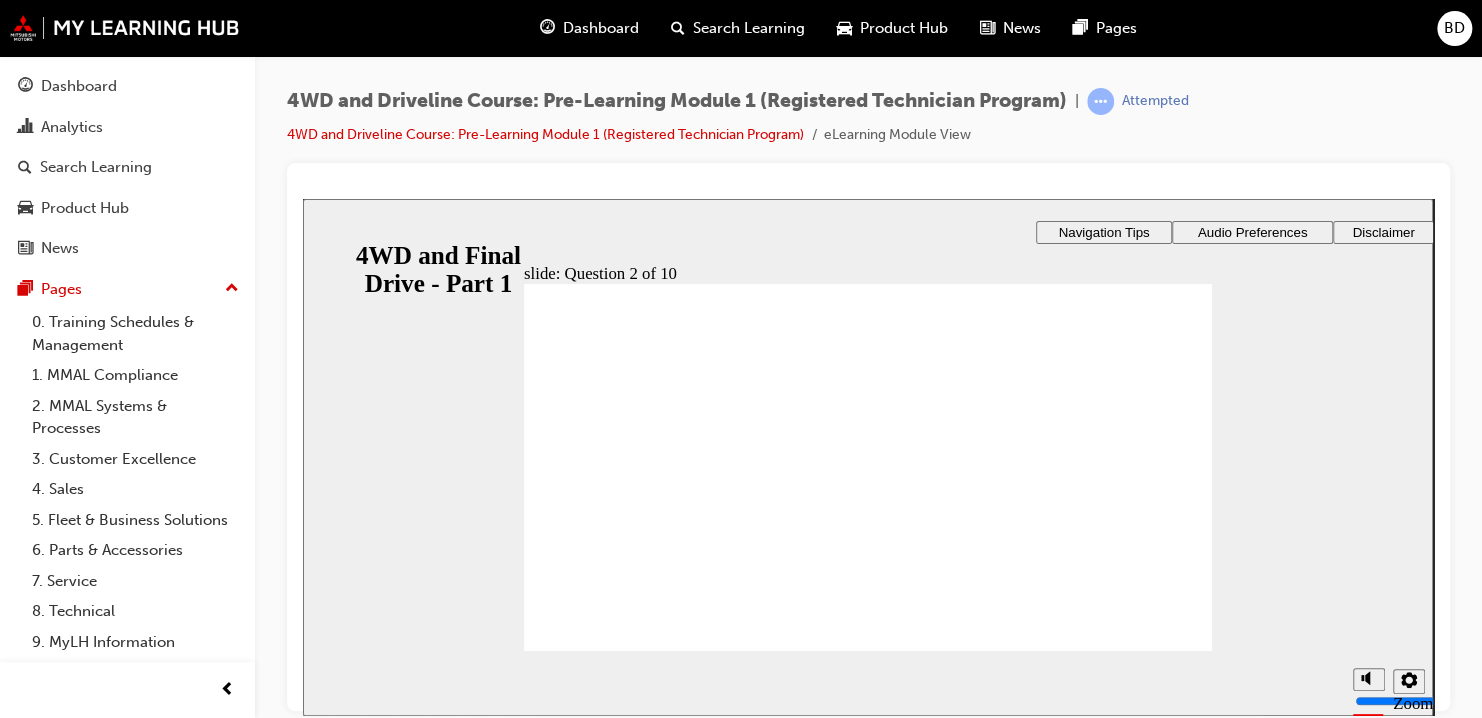 click 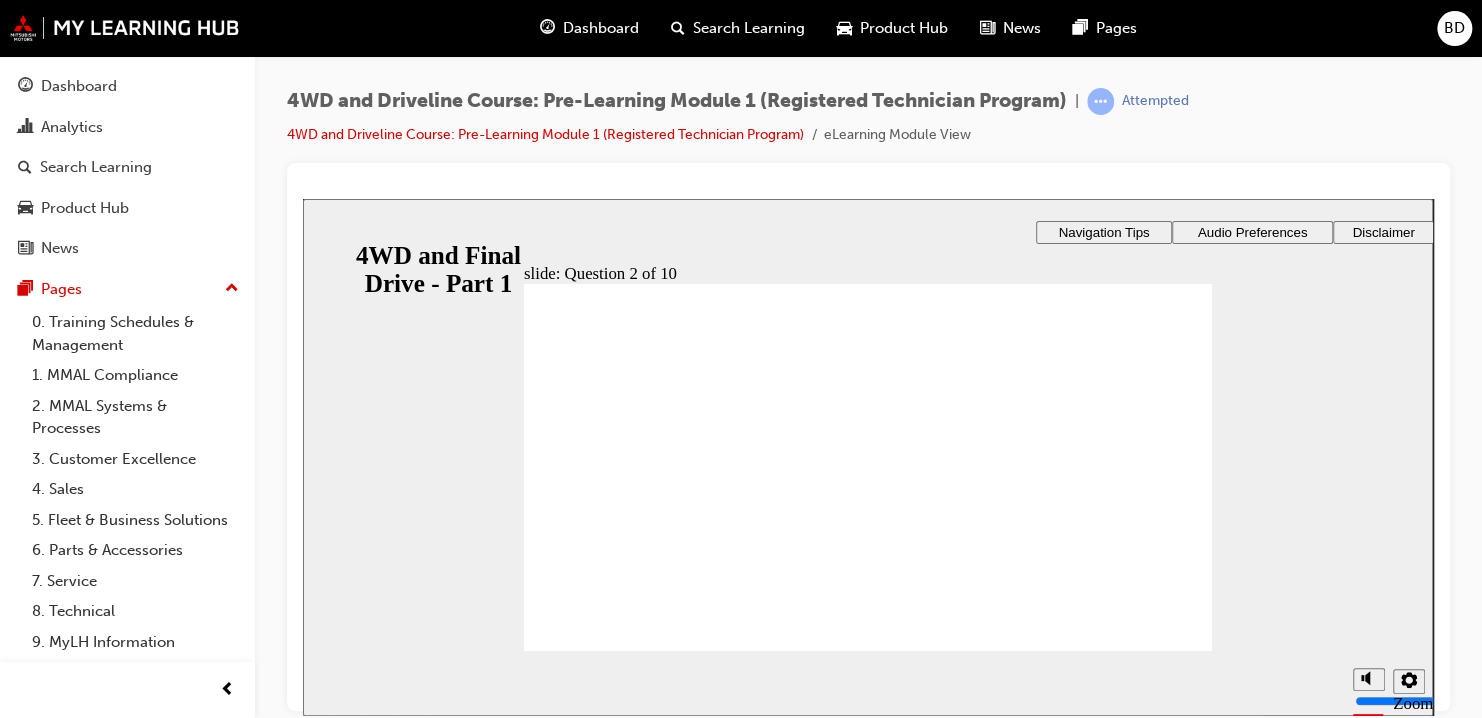 click 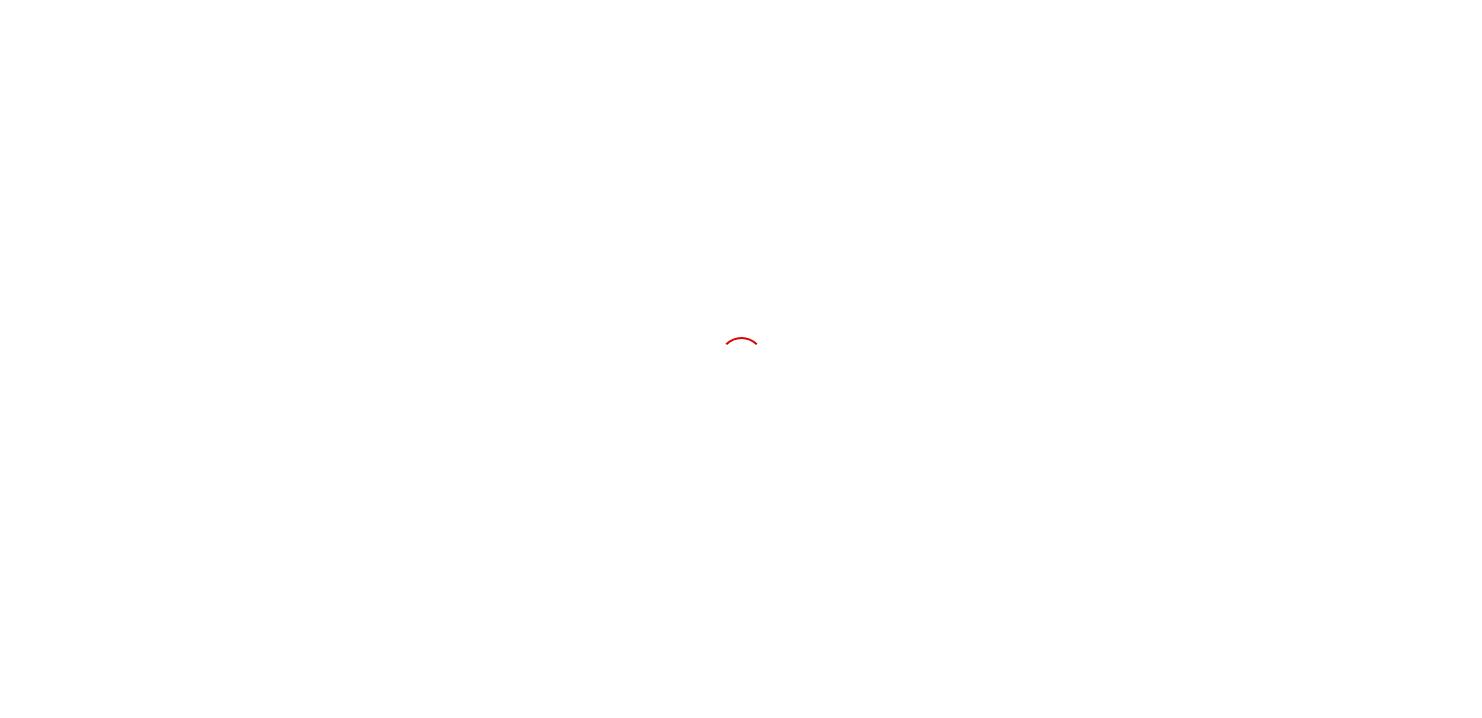 scroll, scrollTop: 0, scrollLeft: 0, axis: both 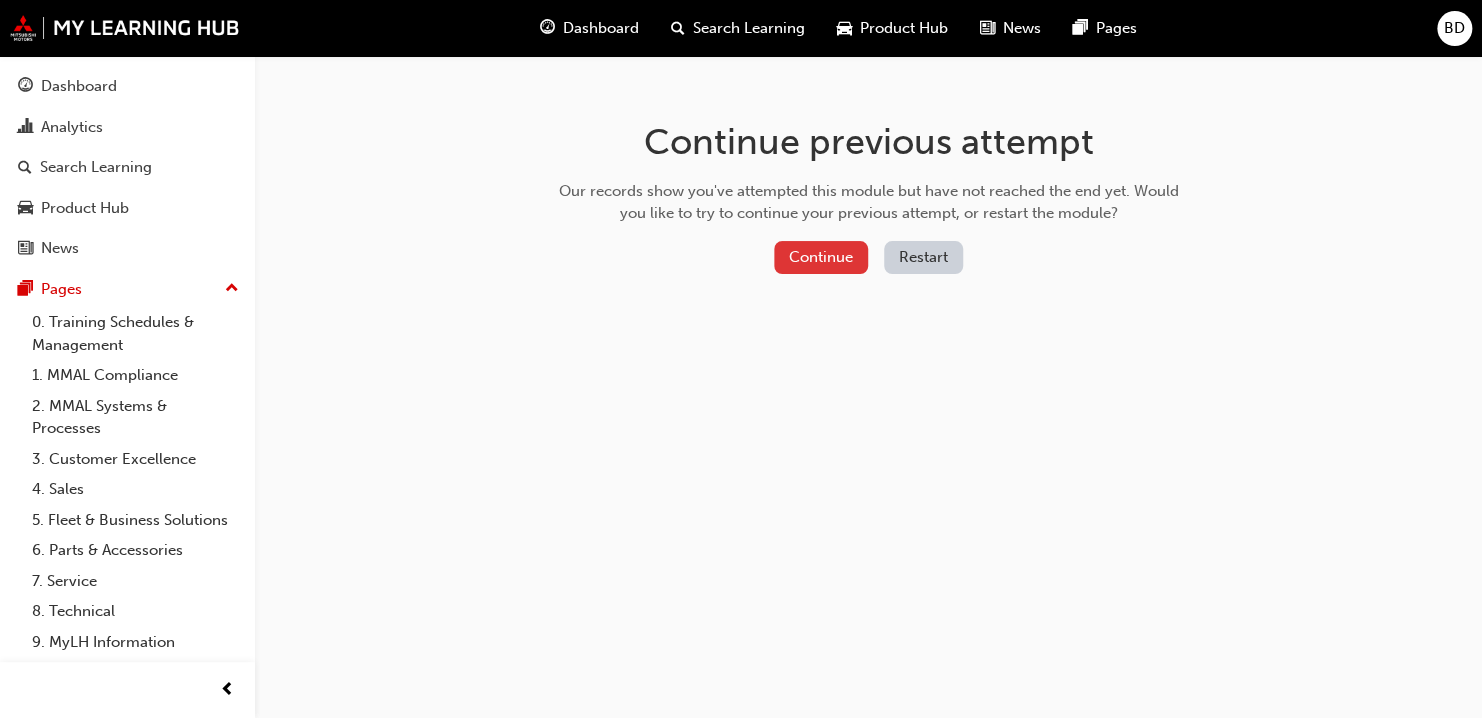 click on "Continue" at bounding box center (821, 257) 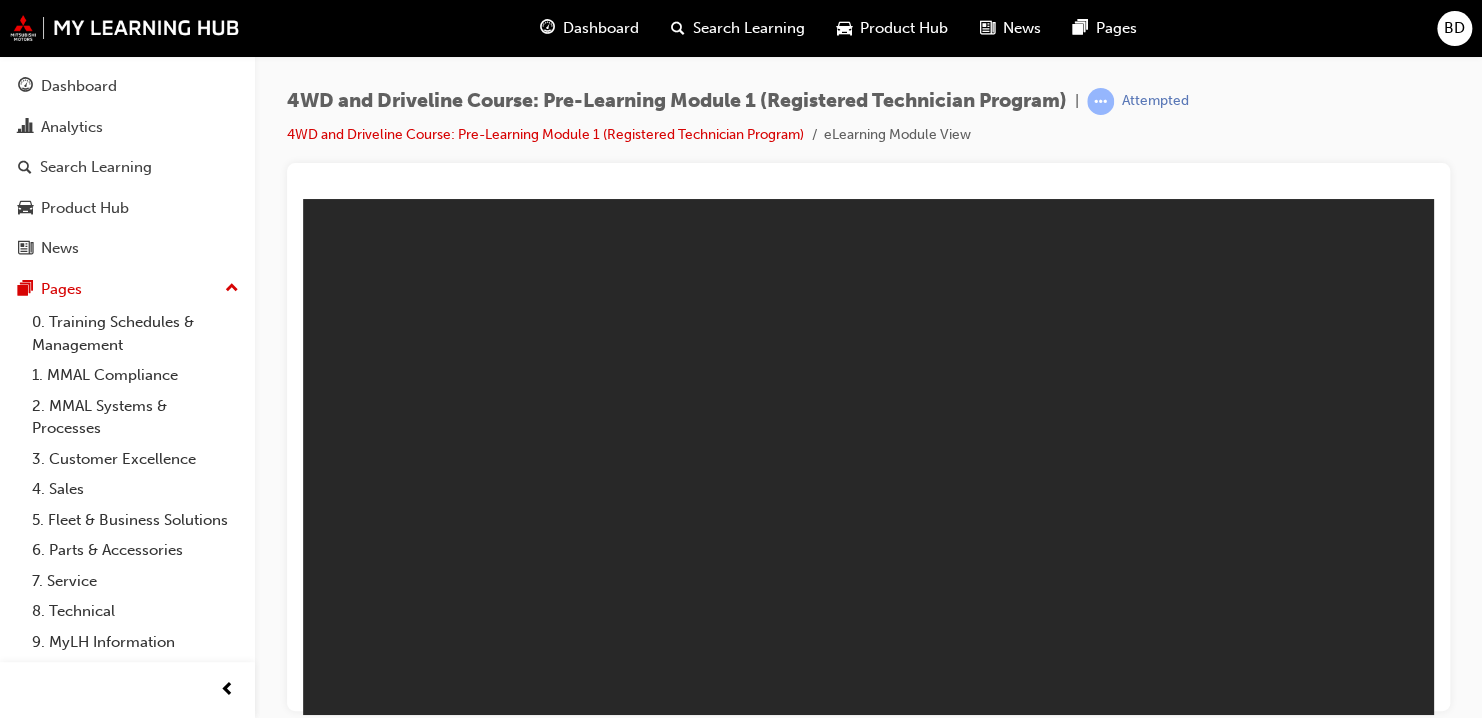 scroll, scrollTop: 0, scrollLeft: 0, axis: both 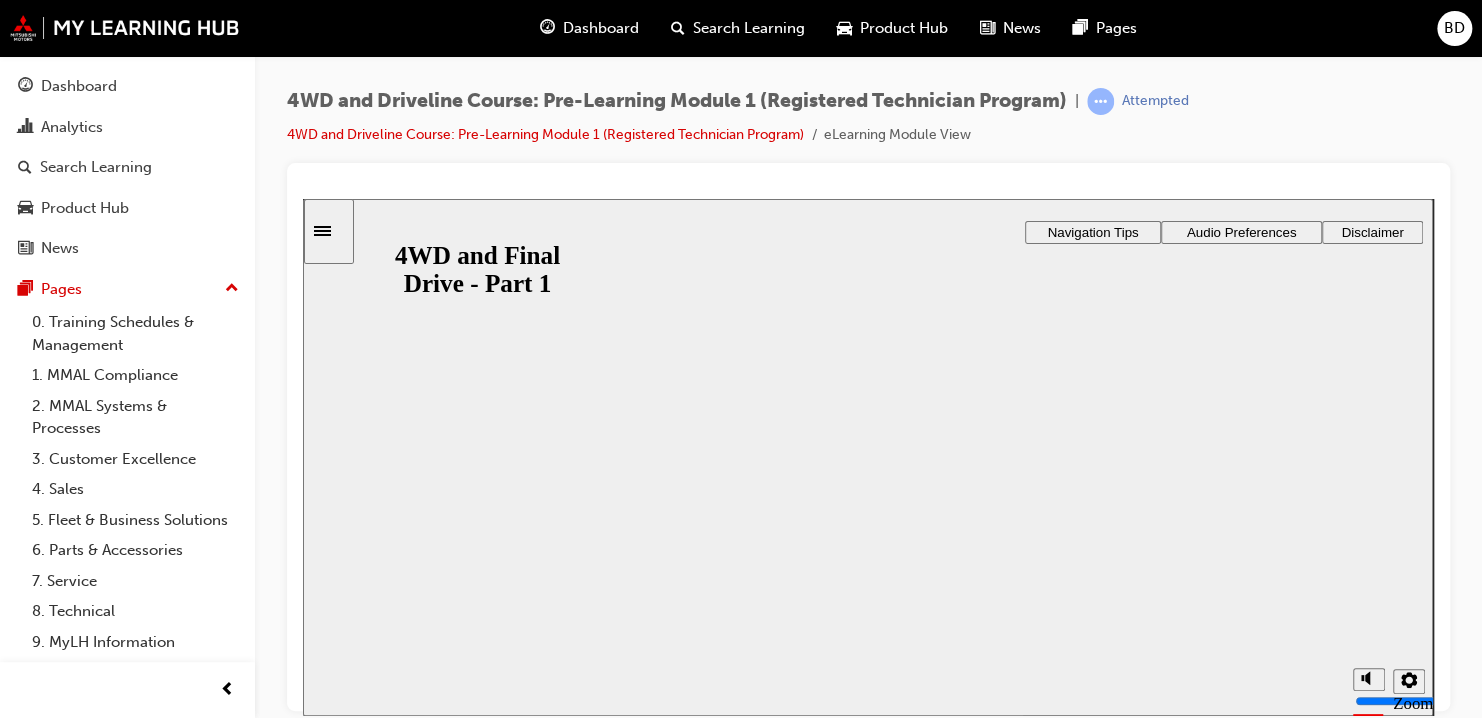 click on "Resume" at bounding box center (342, 945) 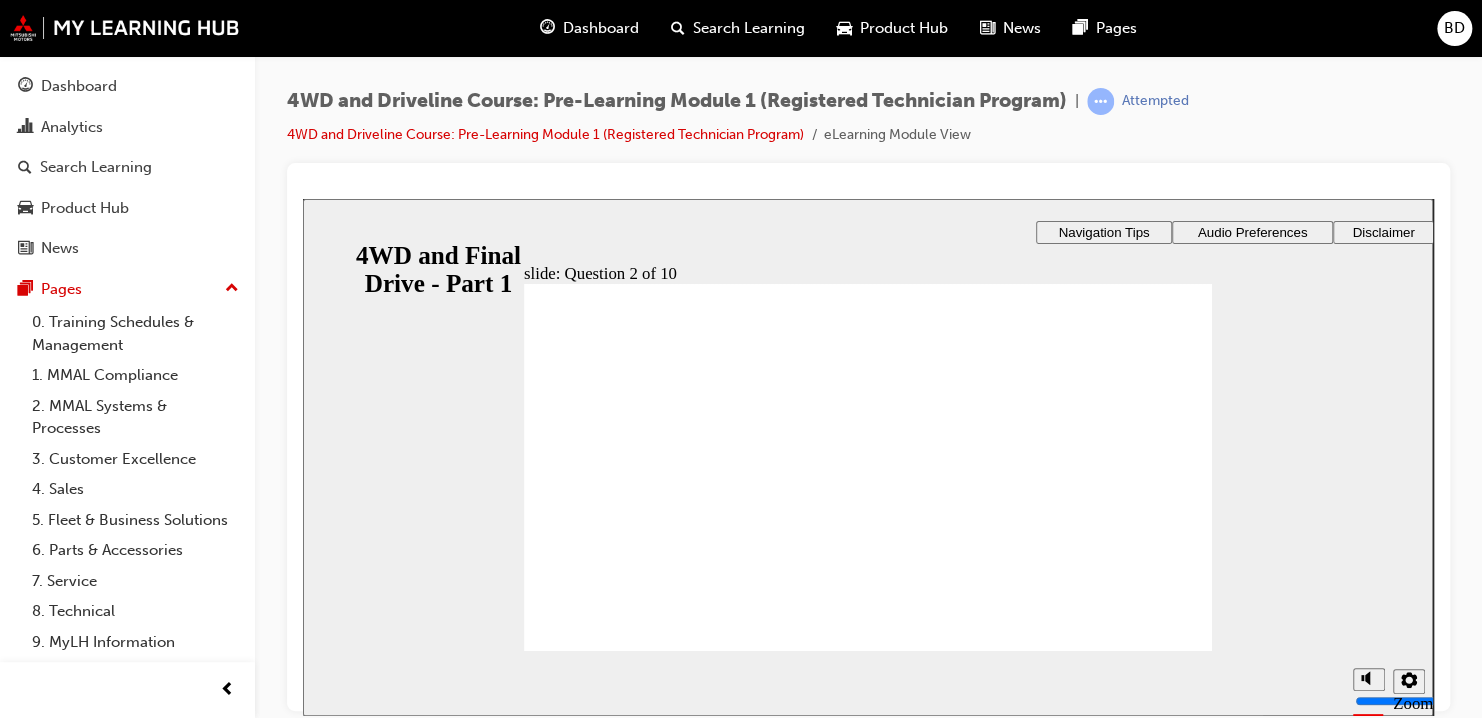 click 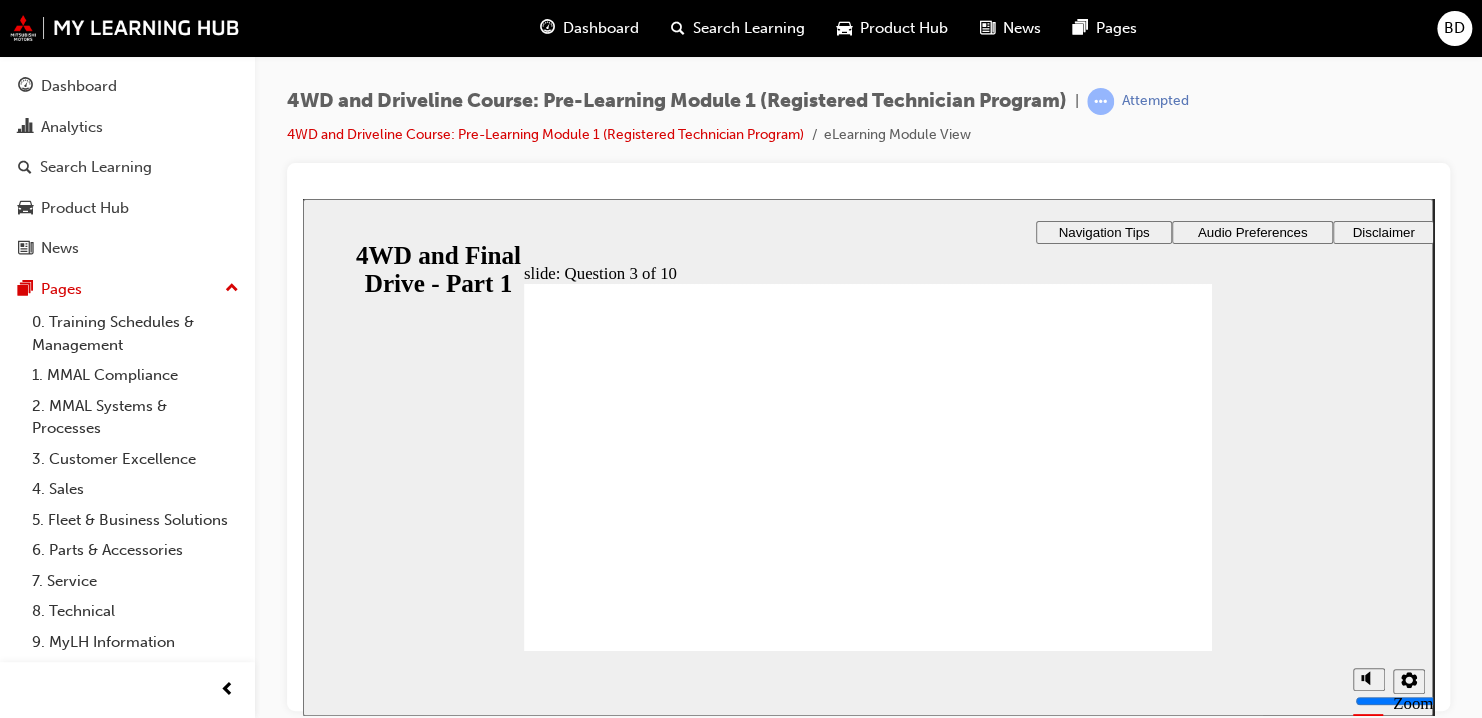 click 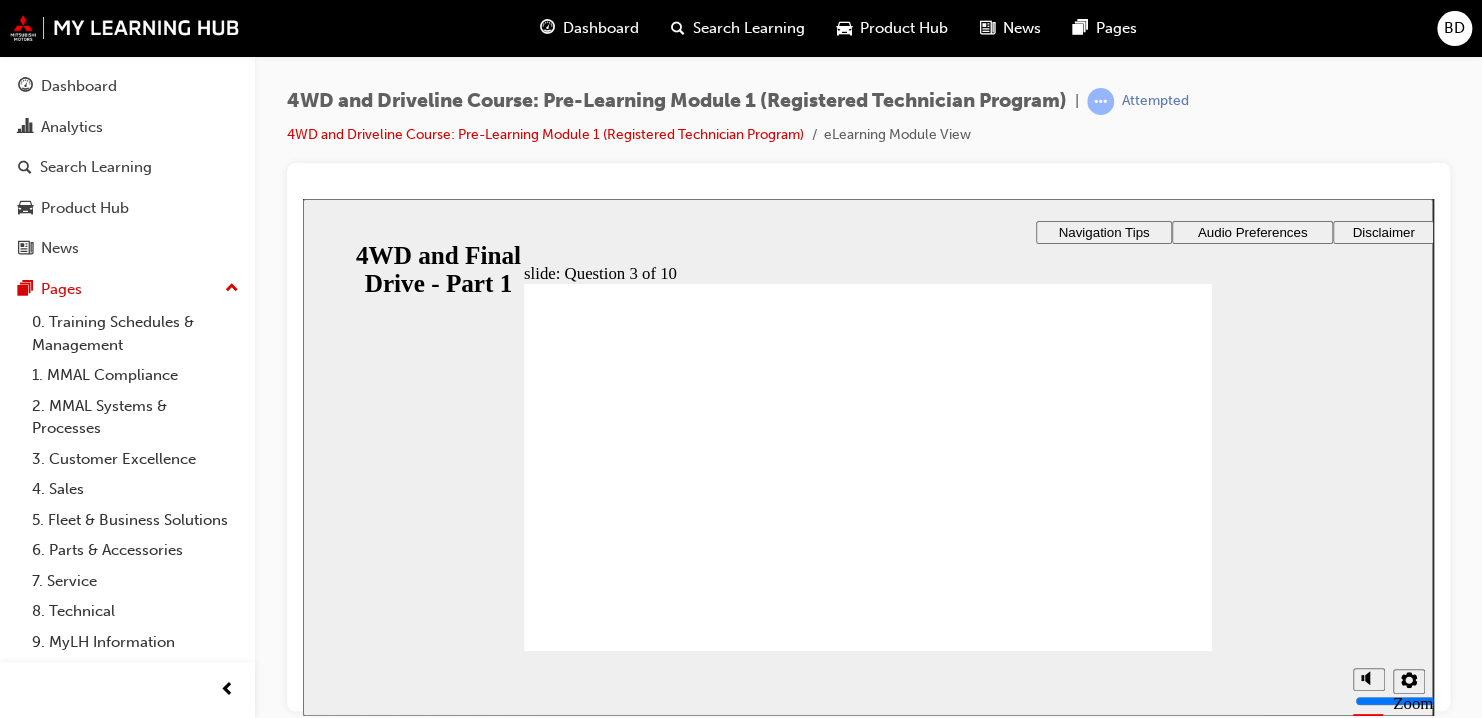 click 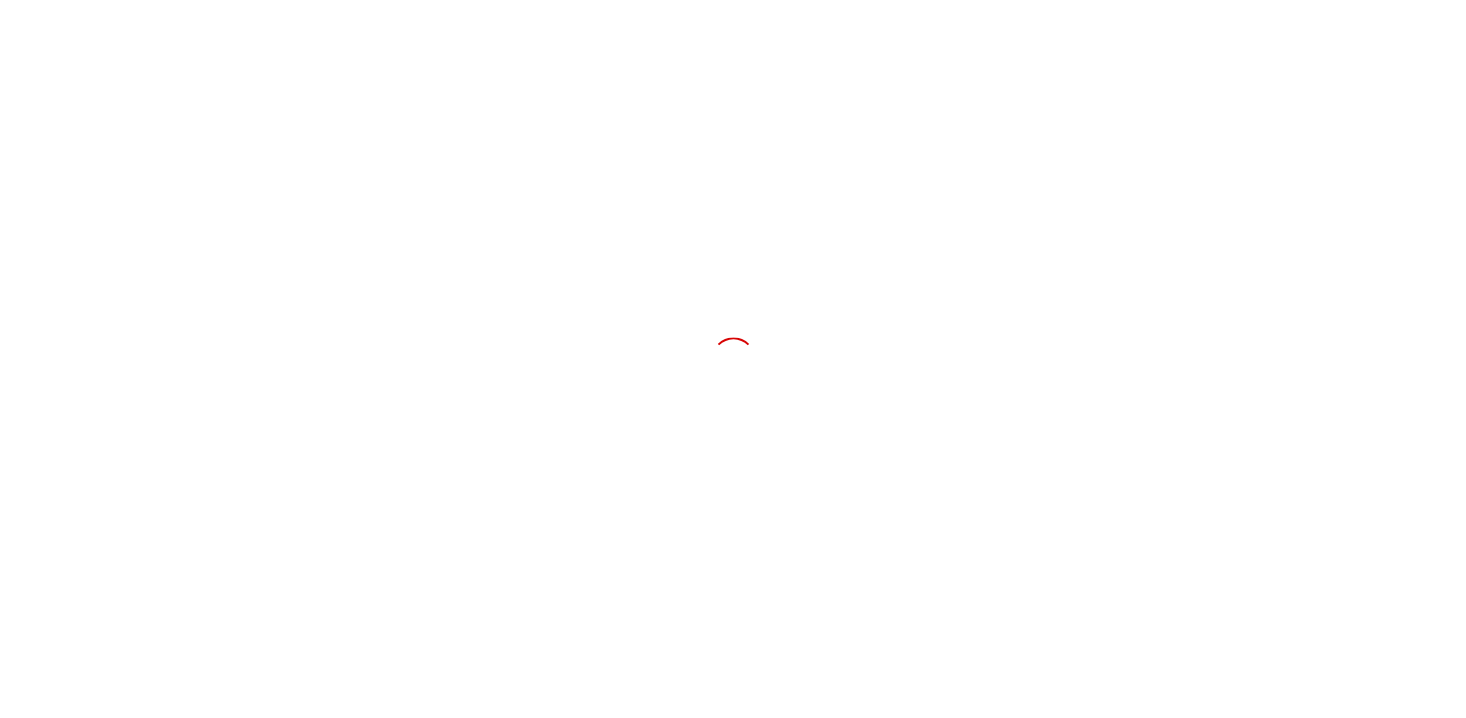 scroll, scrollTop: 0, scrollLeft: 0, axis: both 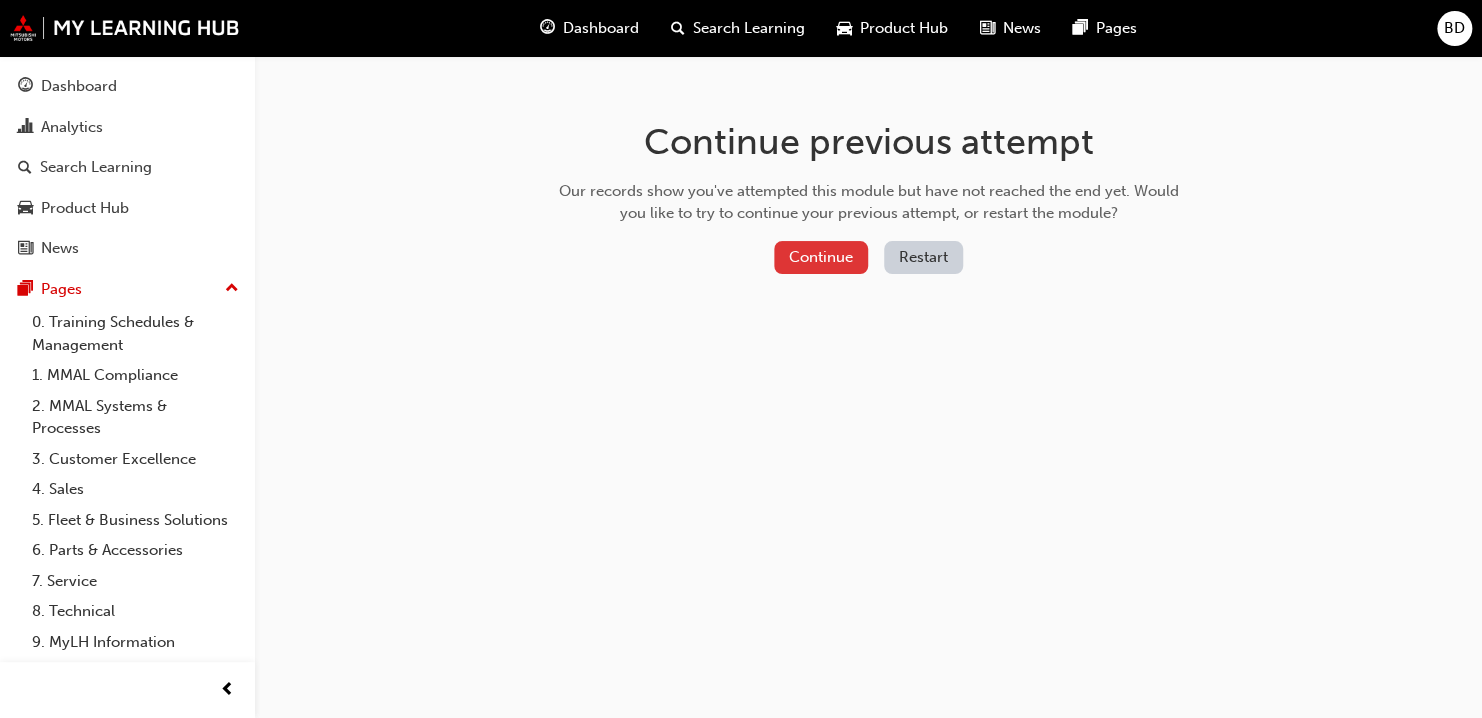 click on "Continue" at bounding box center (821, 257) 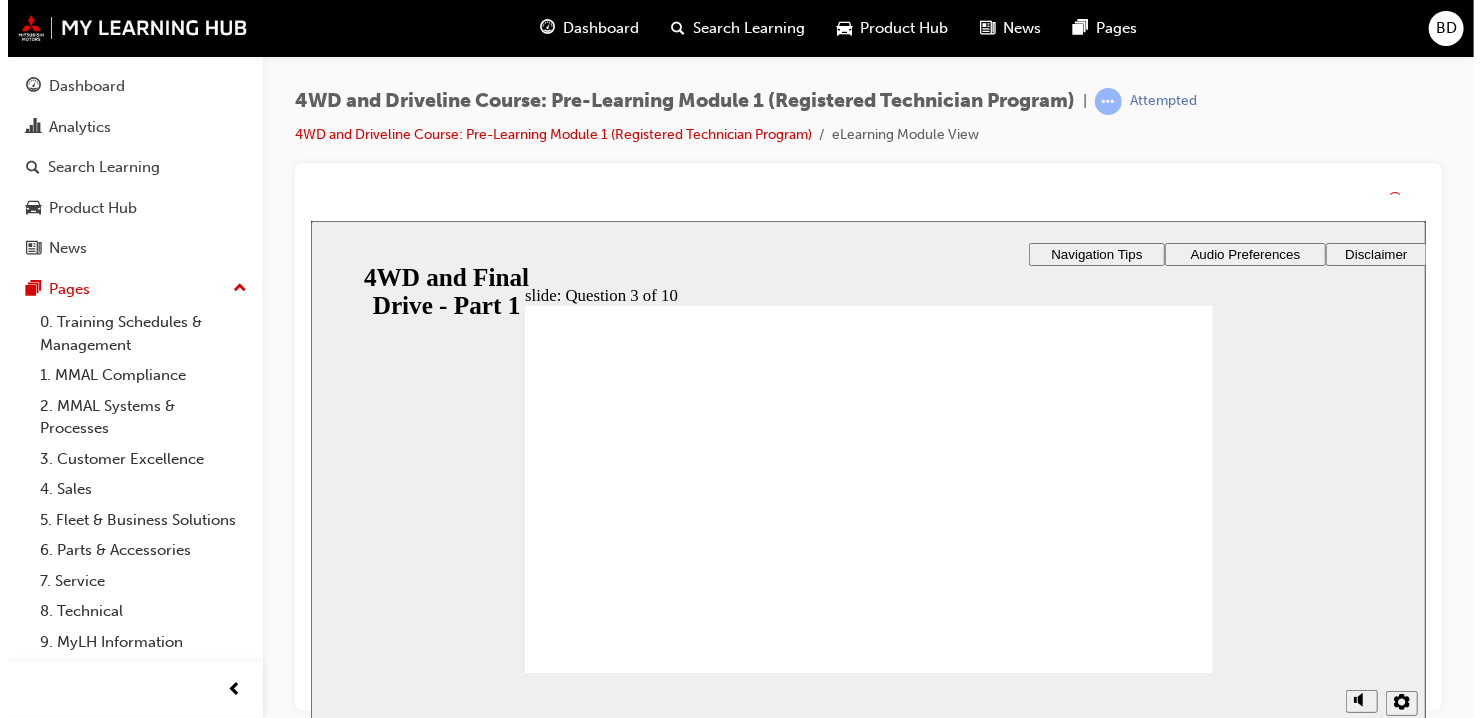 scroll, scrollTop: 0, scrollLeft: 0, axis: both 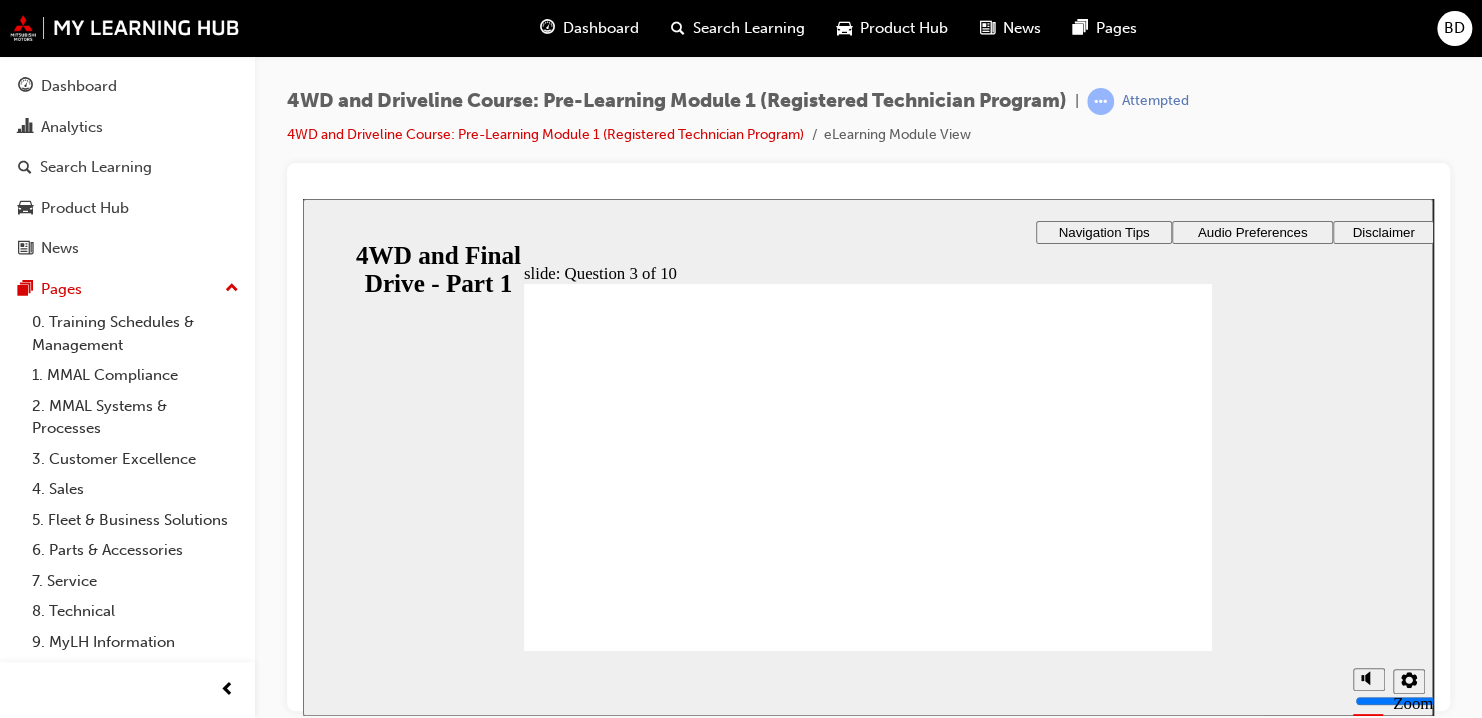 click 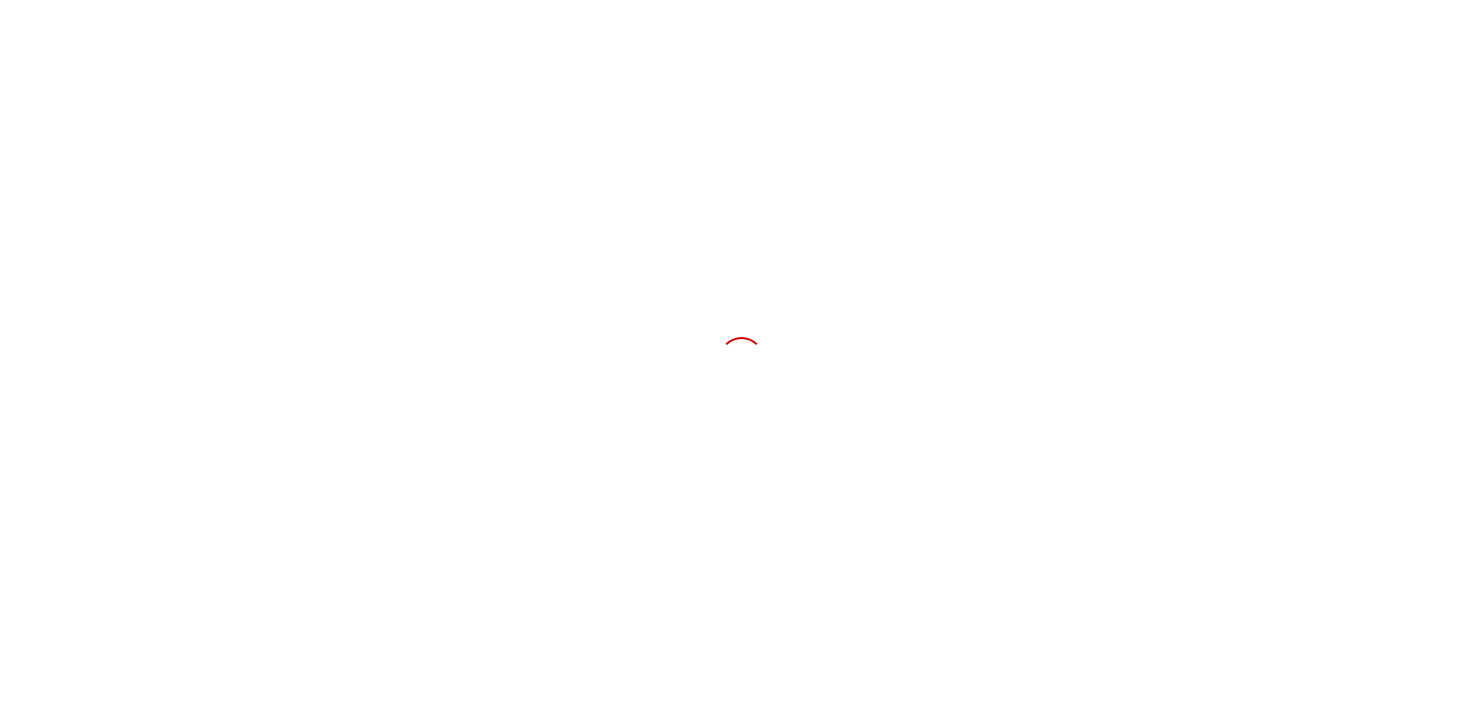 scroll, scrollTop: 0, scrollLeft: 0, axis: both 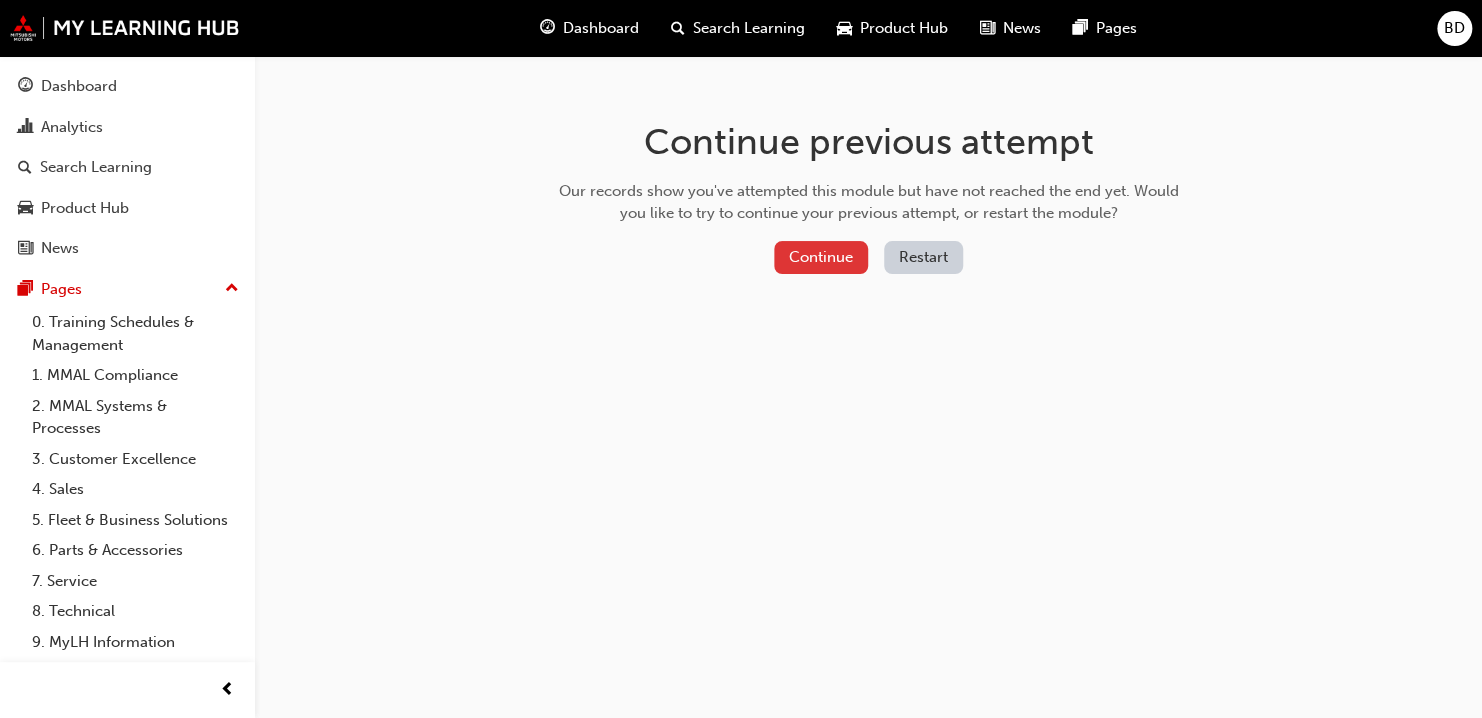 click on "Continue" at bounding box center (821, 257) 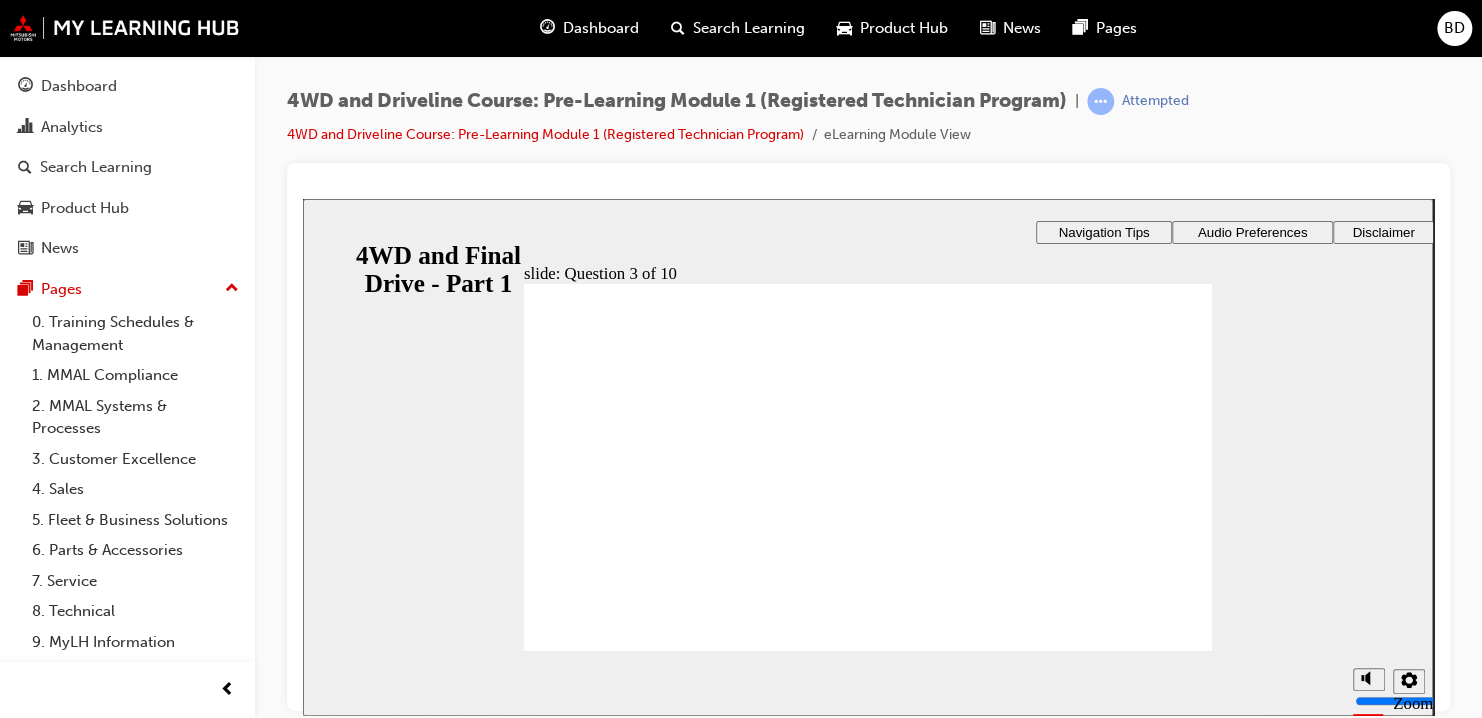 scroll, scrollTop: 0, scrollLeft: 0, axis: both 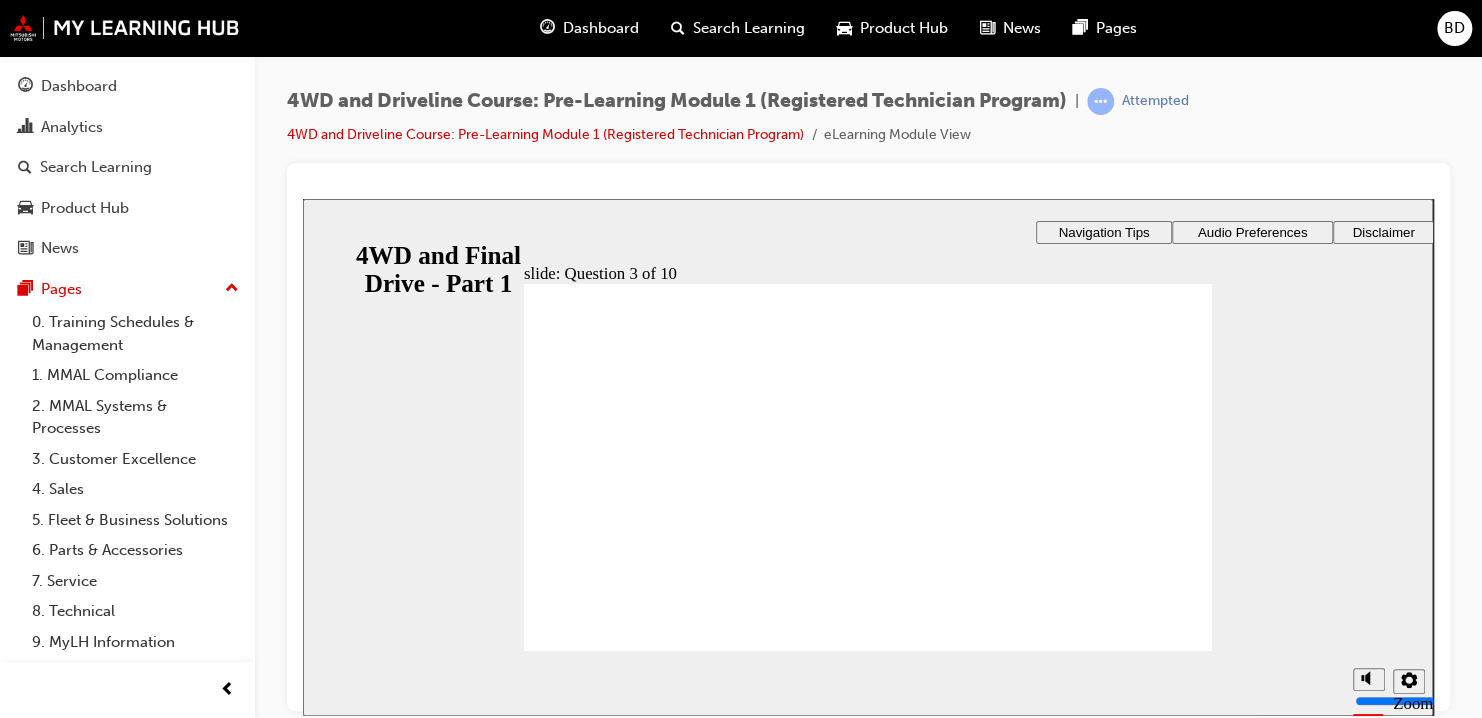 click 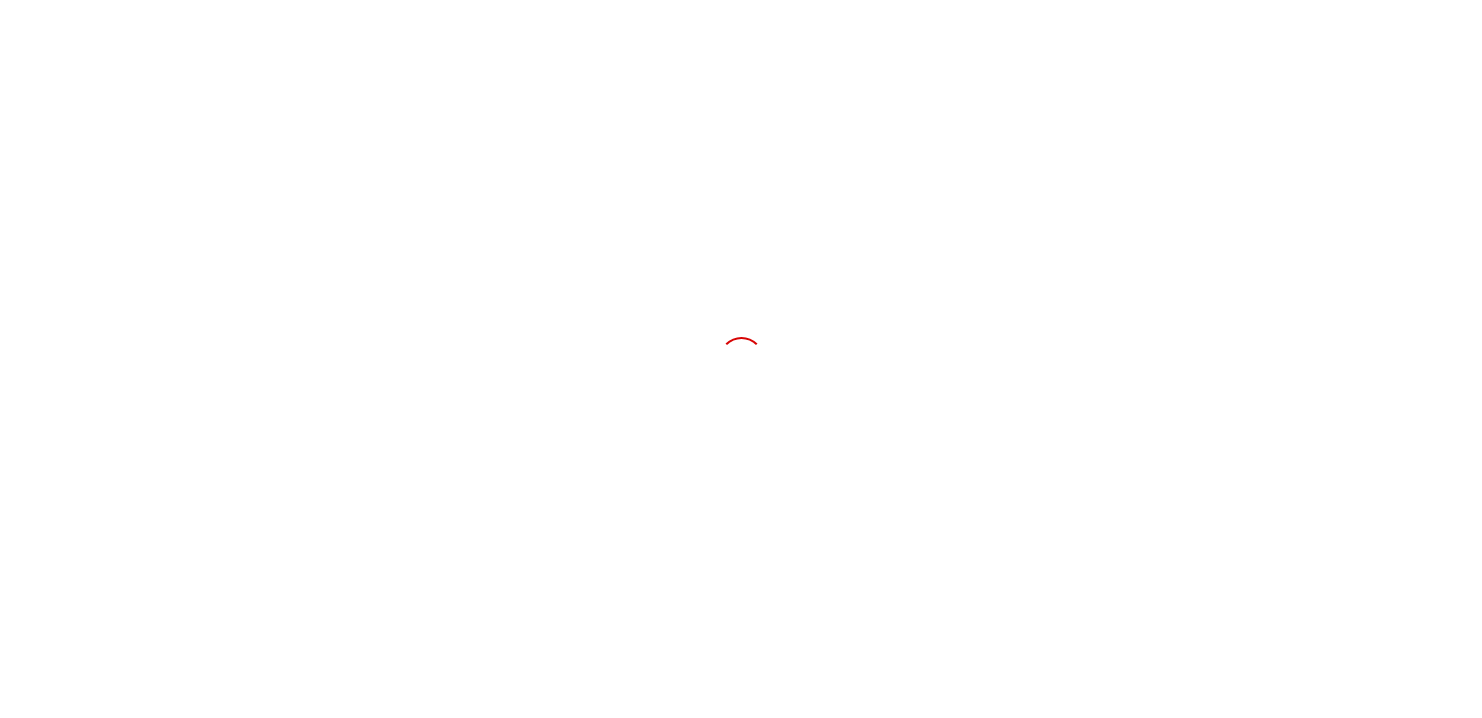 scroll, scrollTop: 0, scrollLeft: 0, axis: both 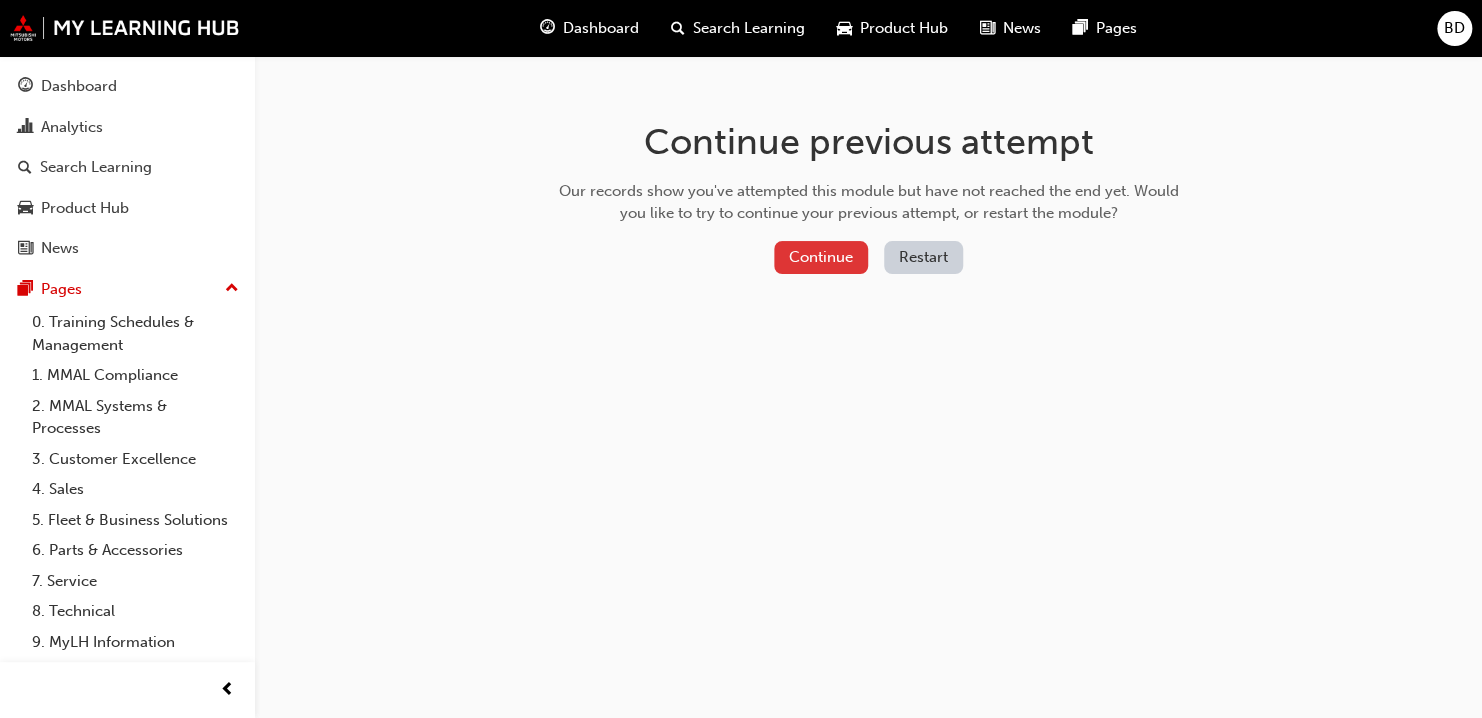 click on "Continue" at bounding box center (821, 257) 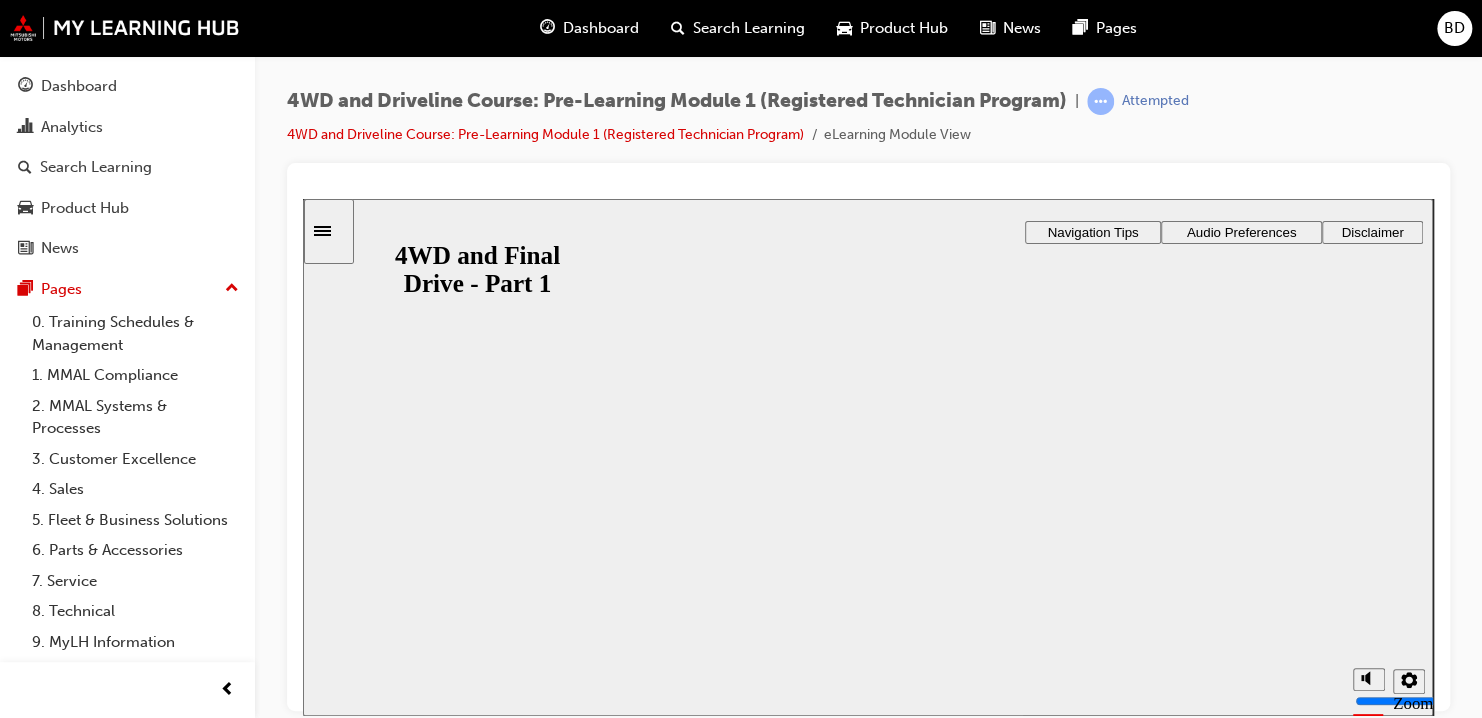 click on "Resume" at bounding box center (342, 945) 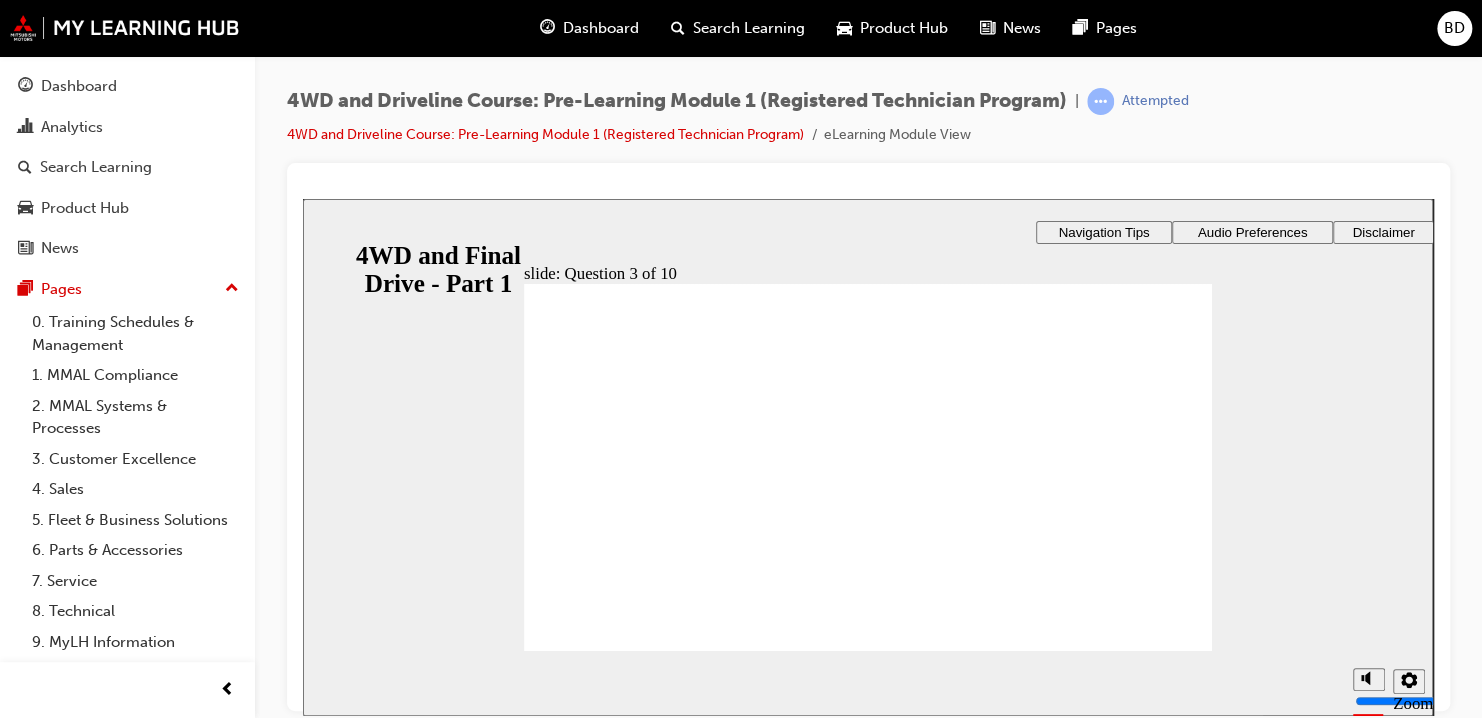 click 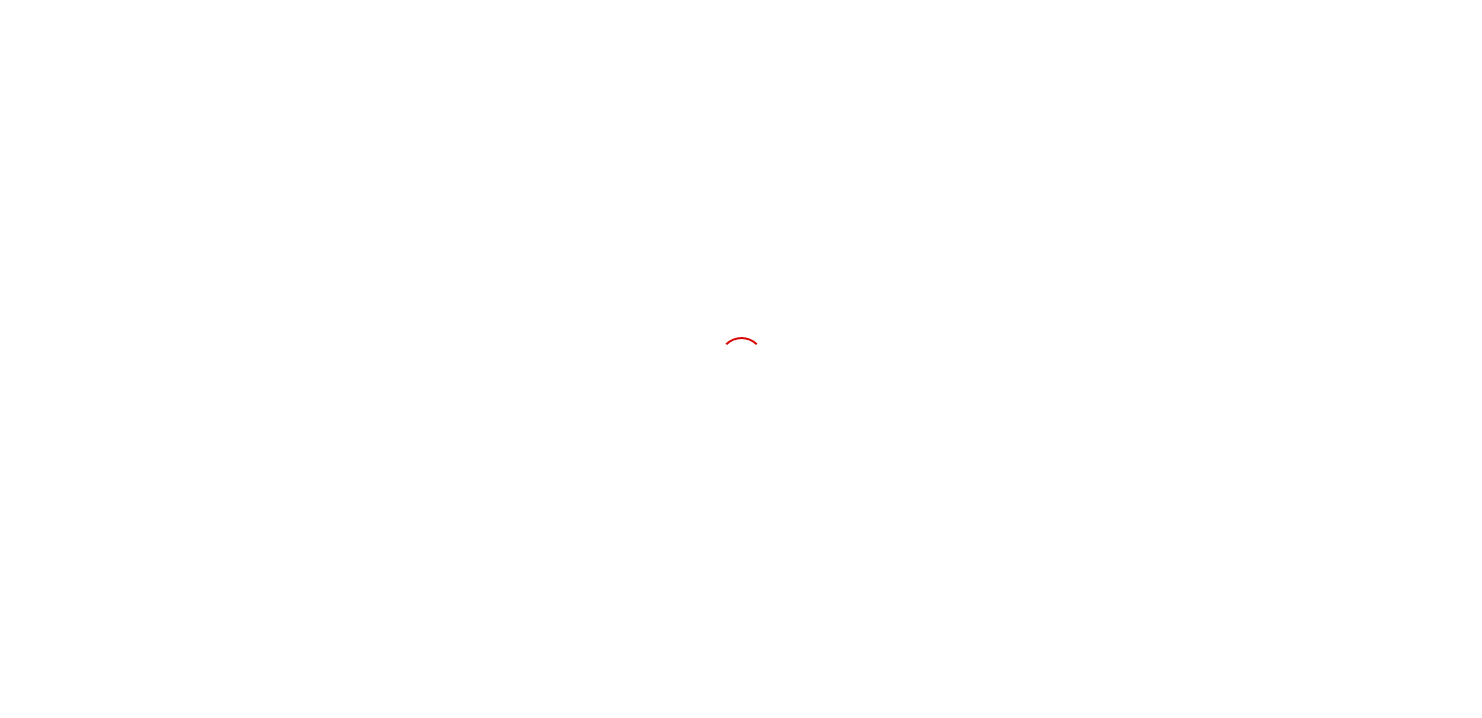 scroll, scrollTop: 0, scrollLeft: 0, axis: both 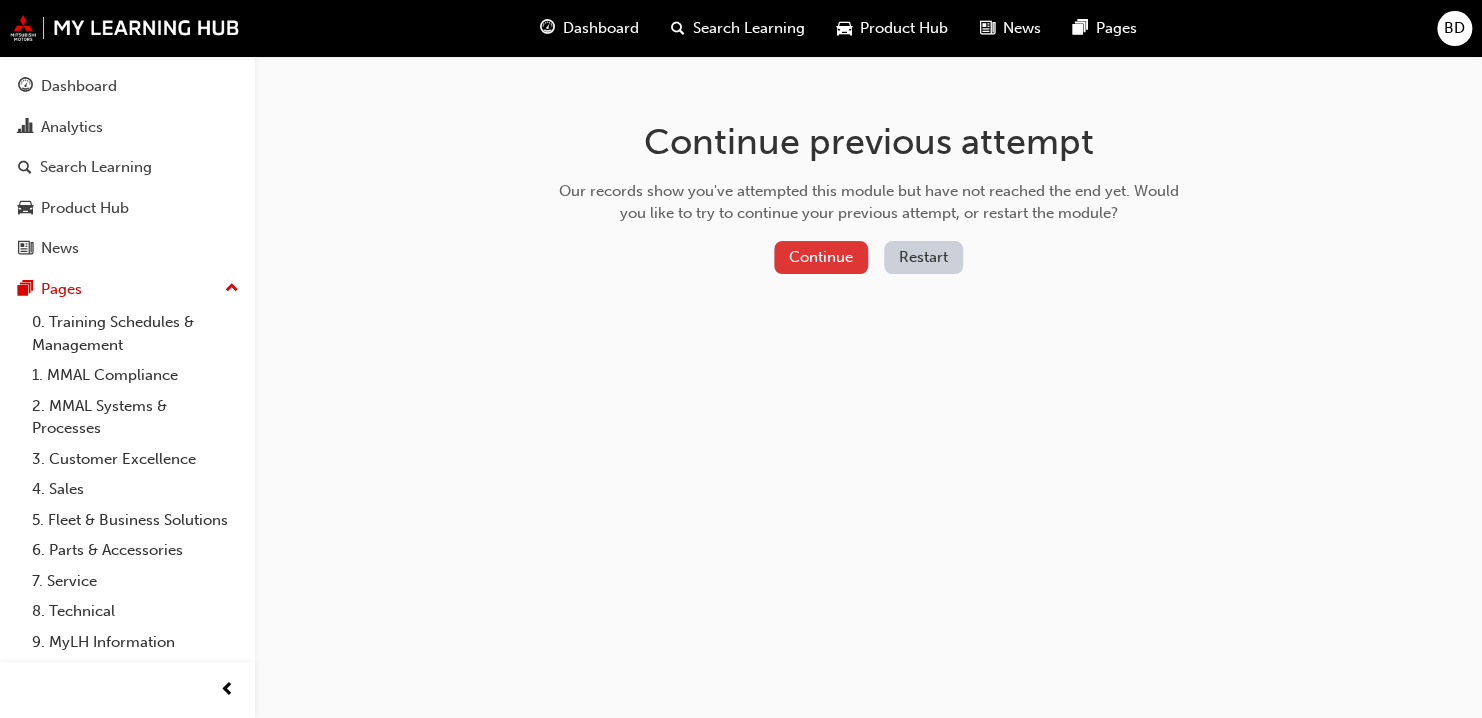 click on "Continue" at bounding box center (821, 257) 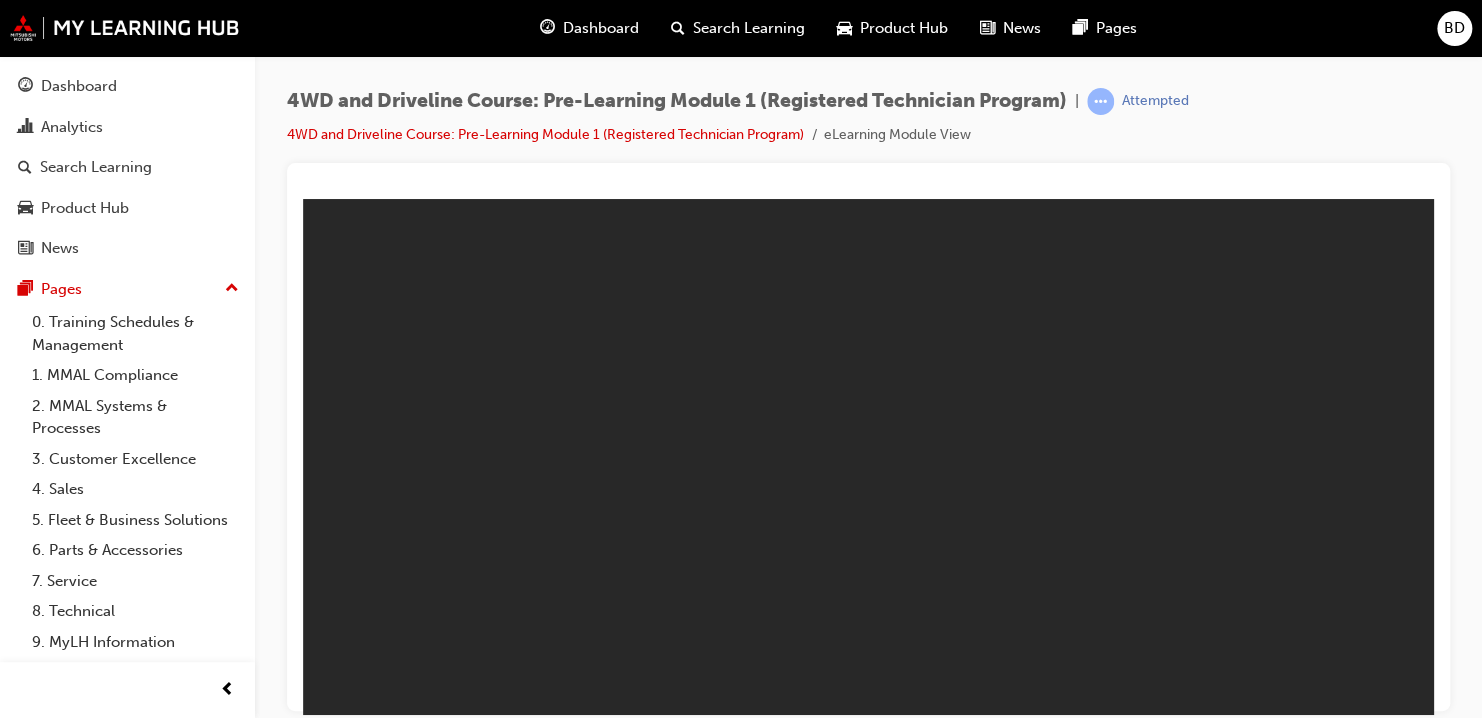 scroll, scrollTop: 0, scrollLeft: 0, axis: both 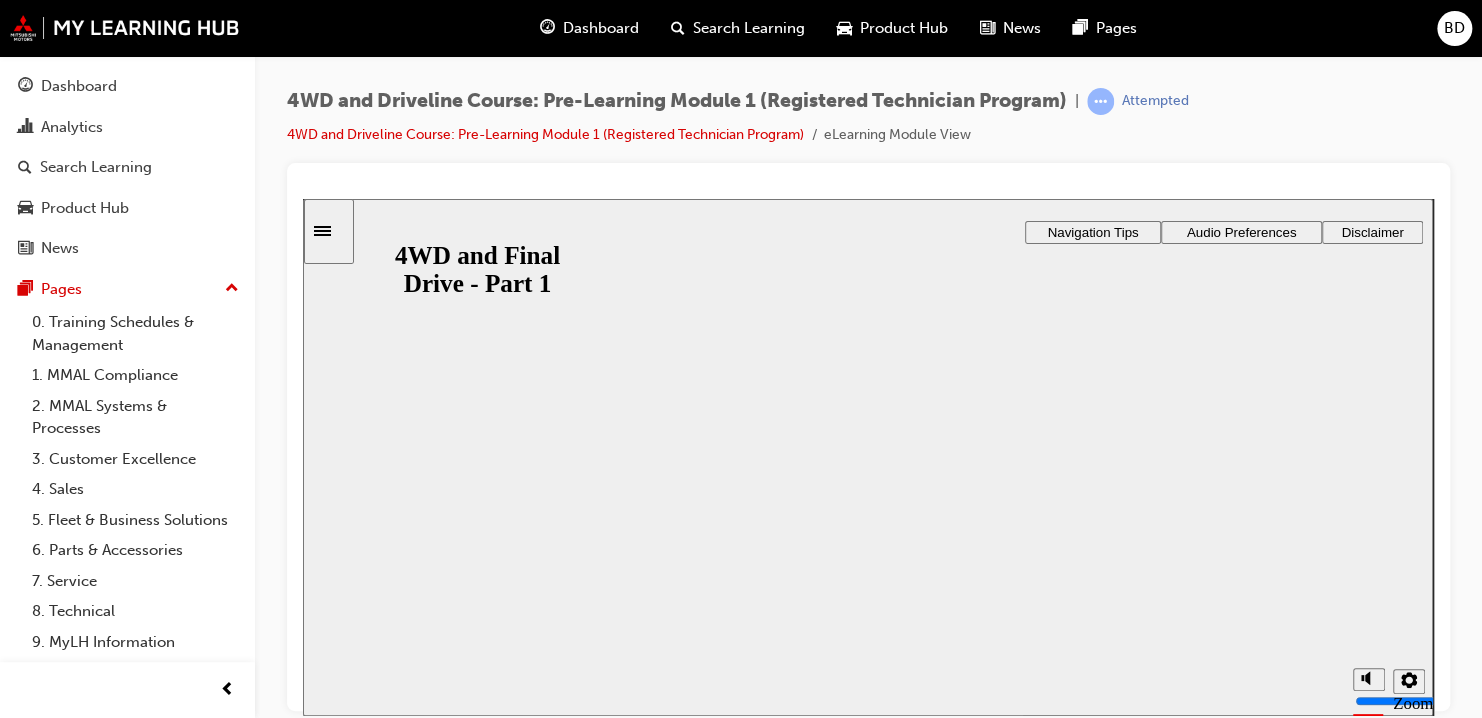 click on "Resume" at bounding box center (342, 945) 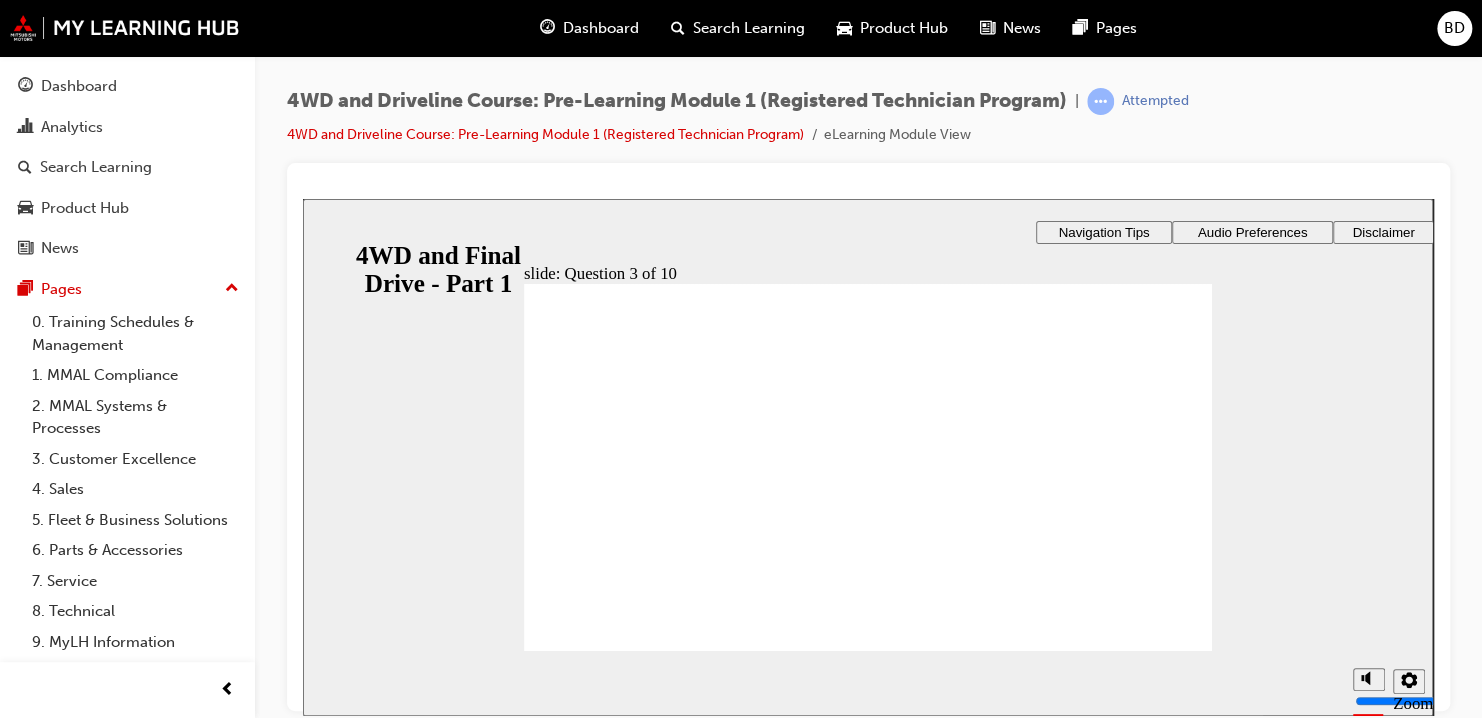 click 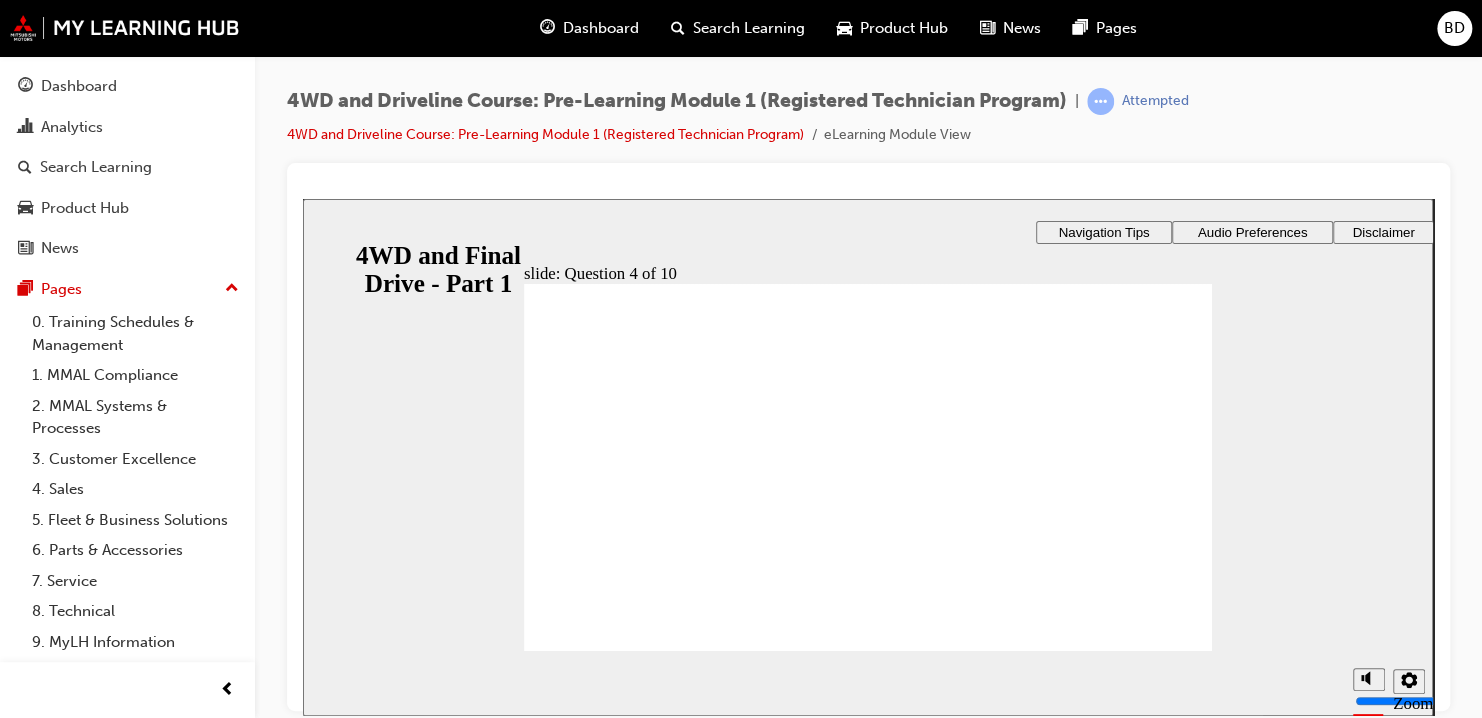 click 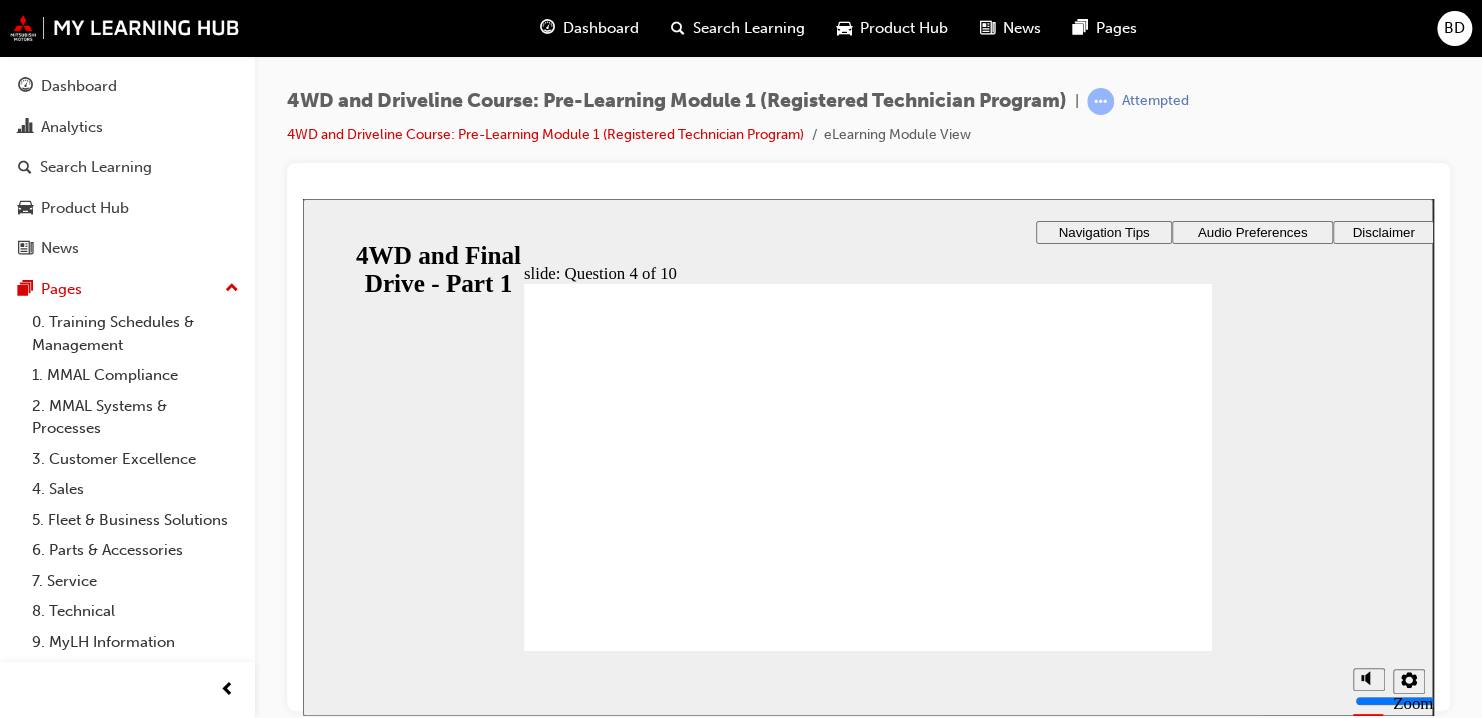 click 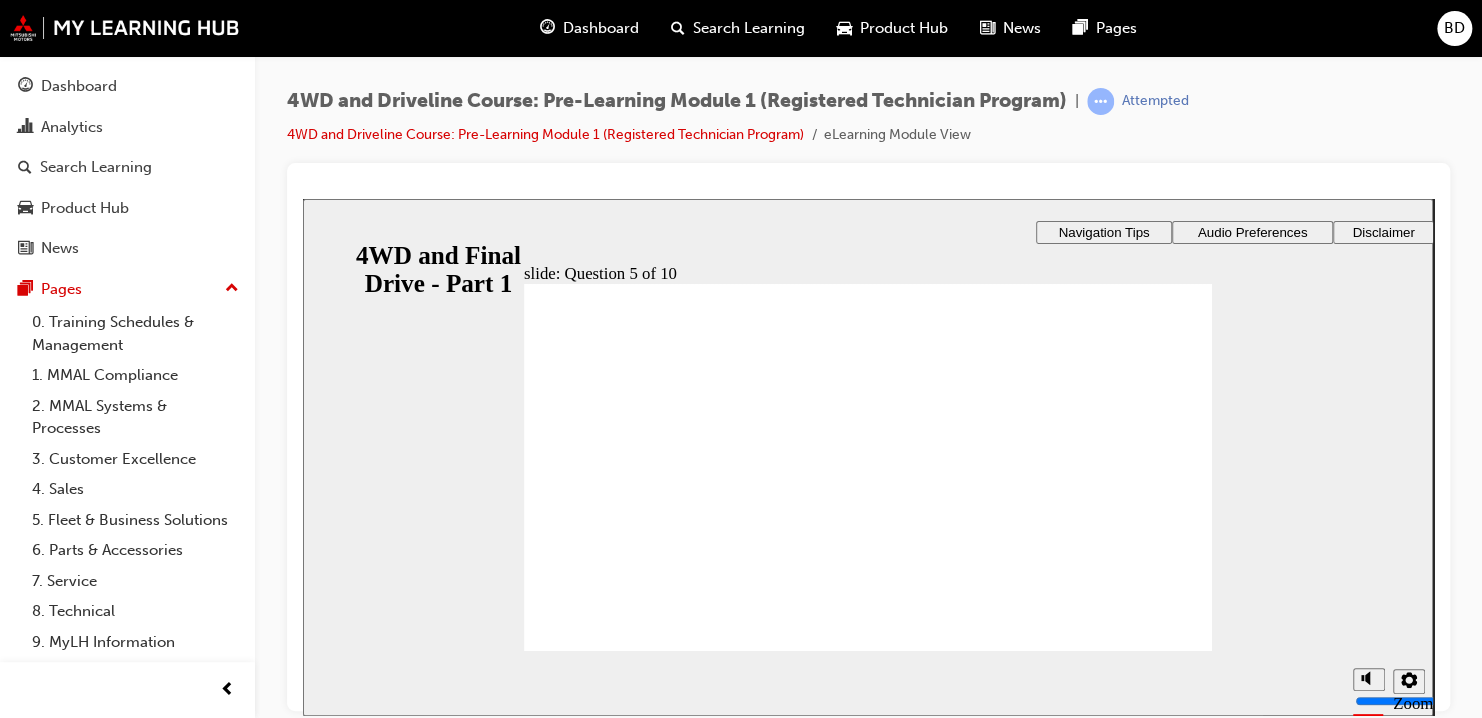 click 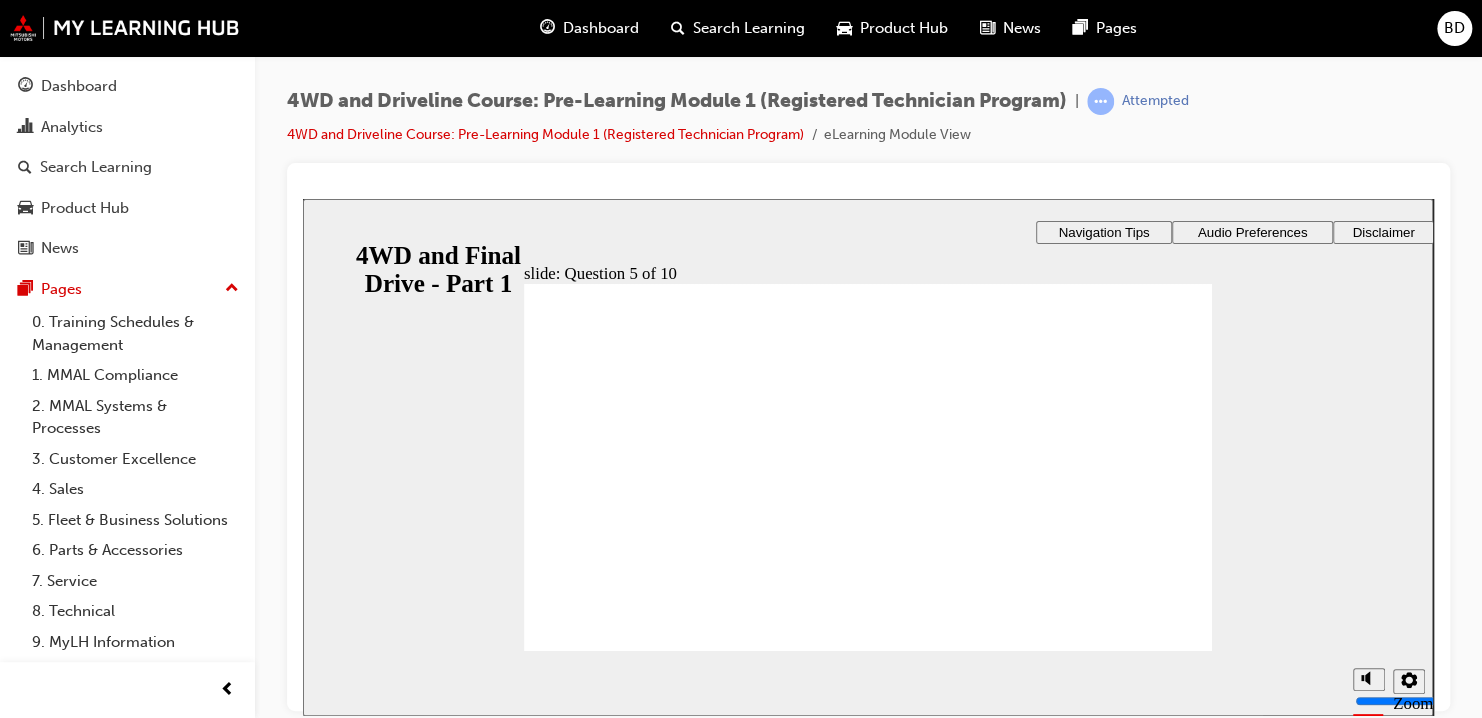 click 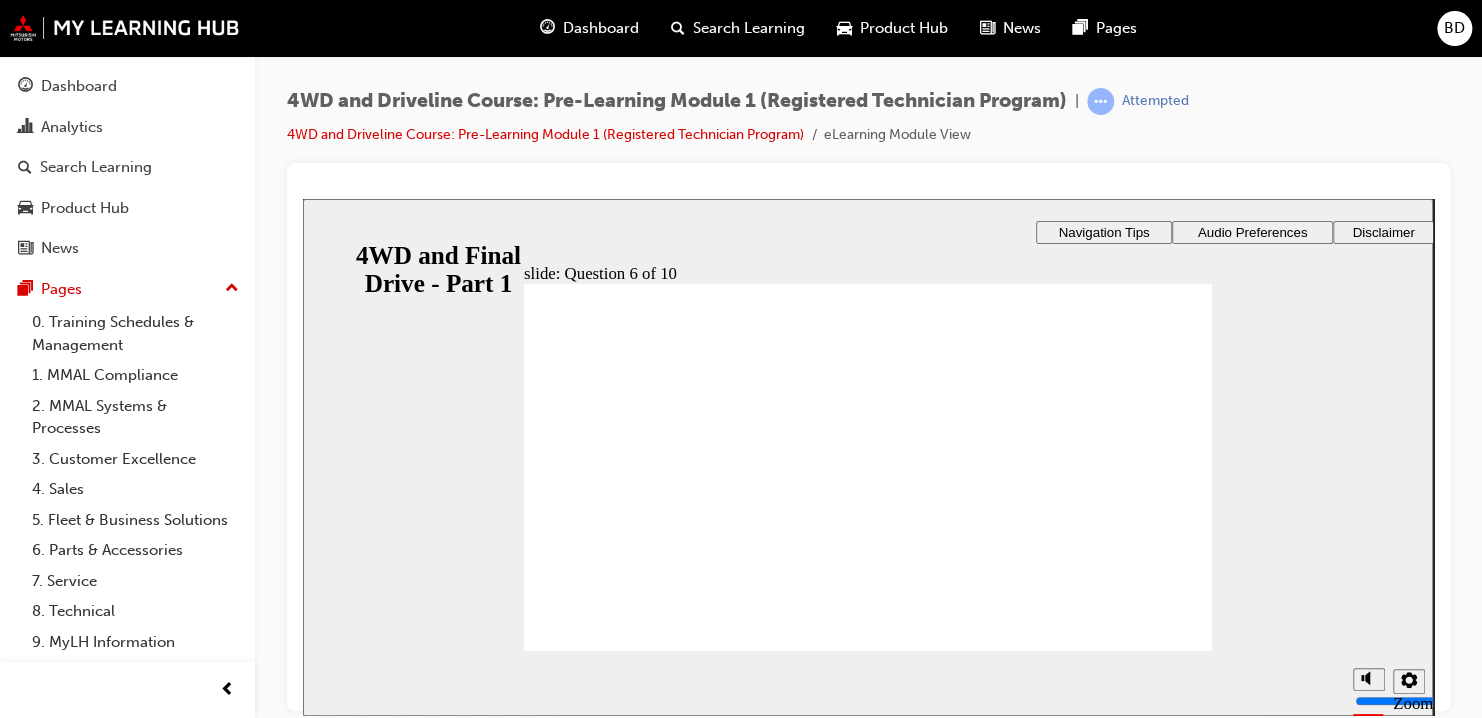 click 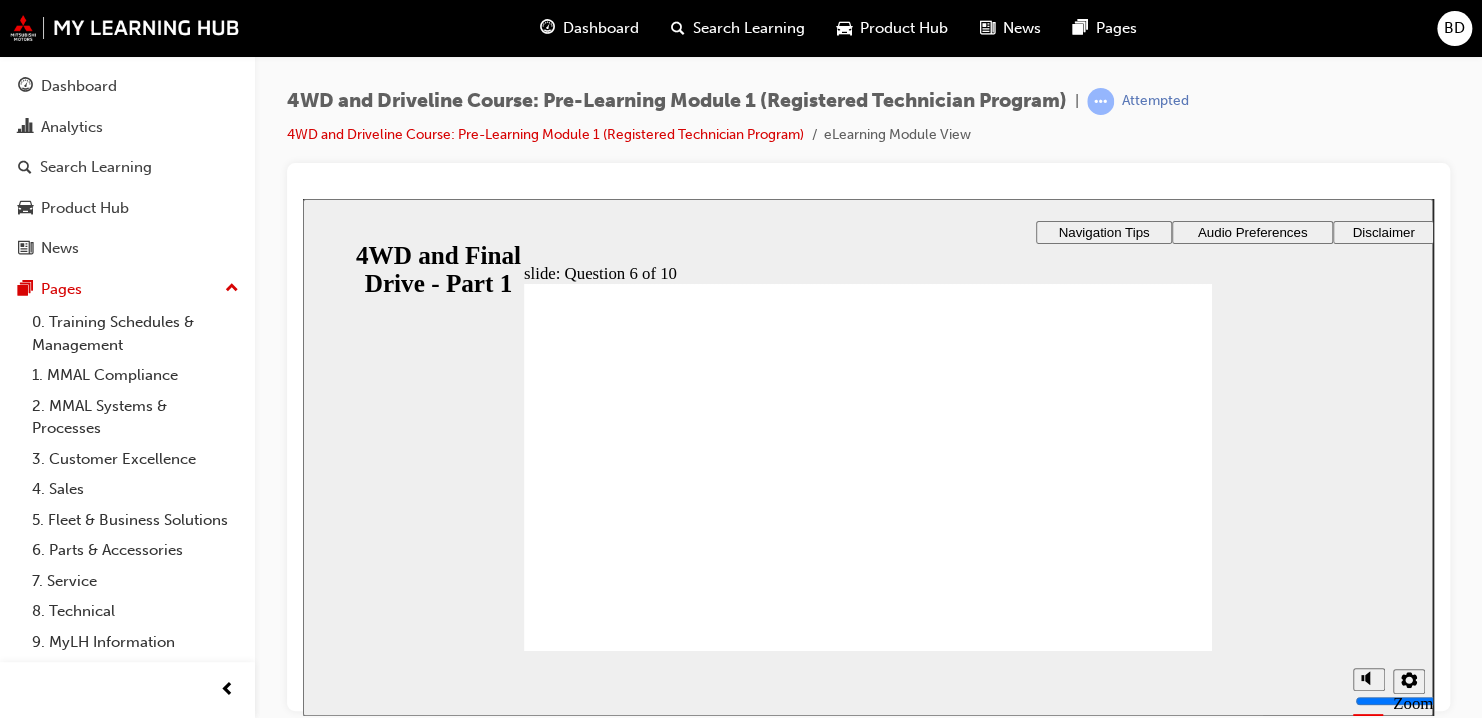 click 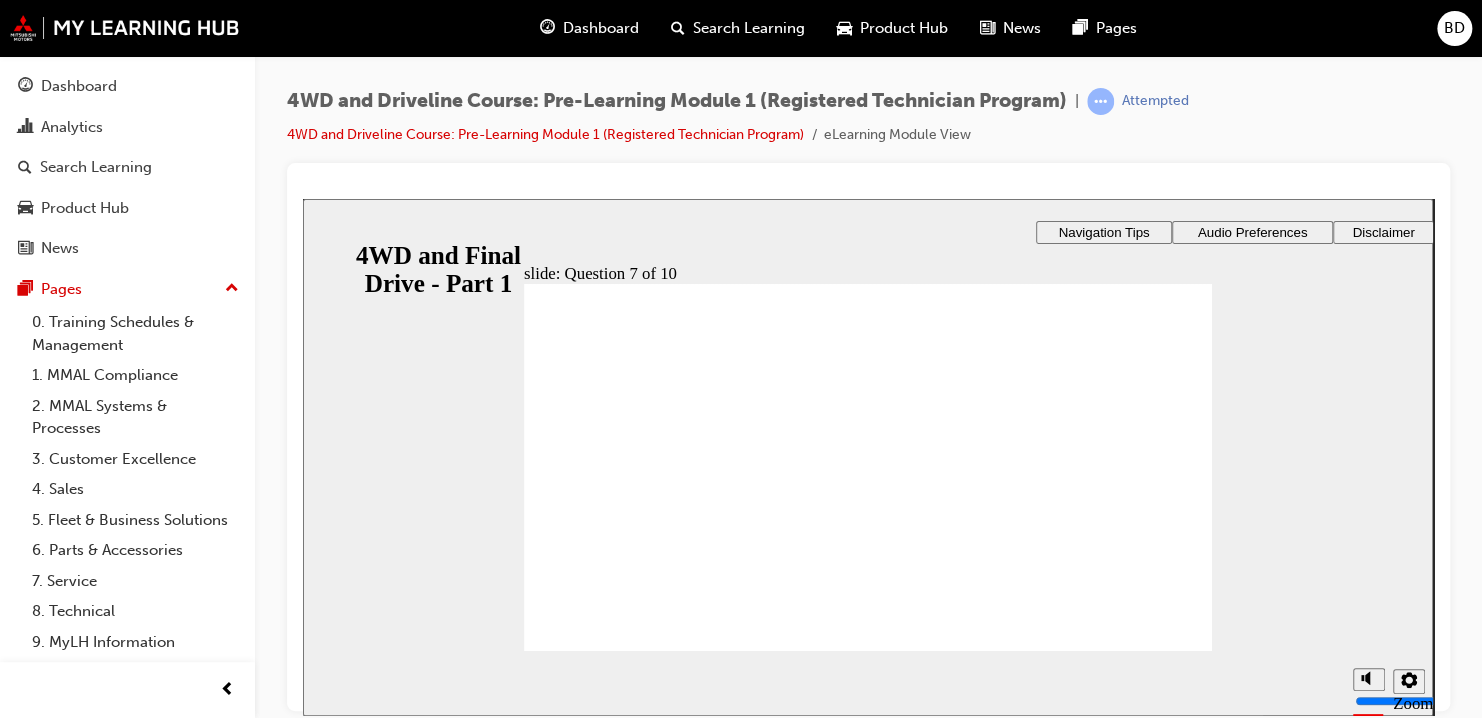 click 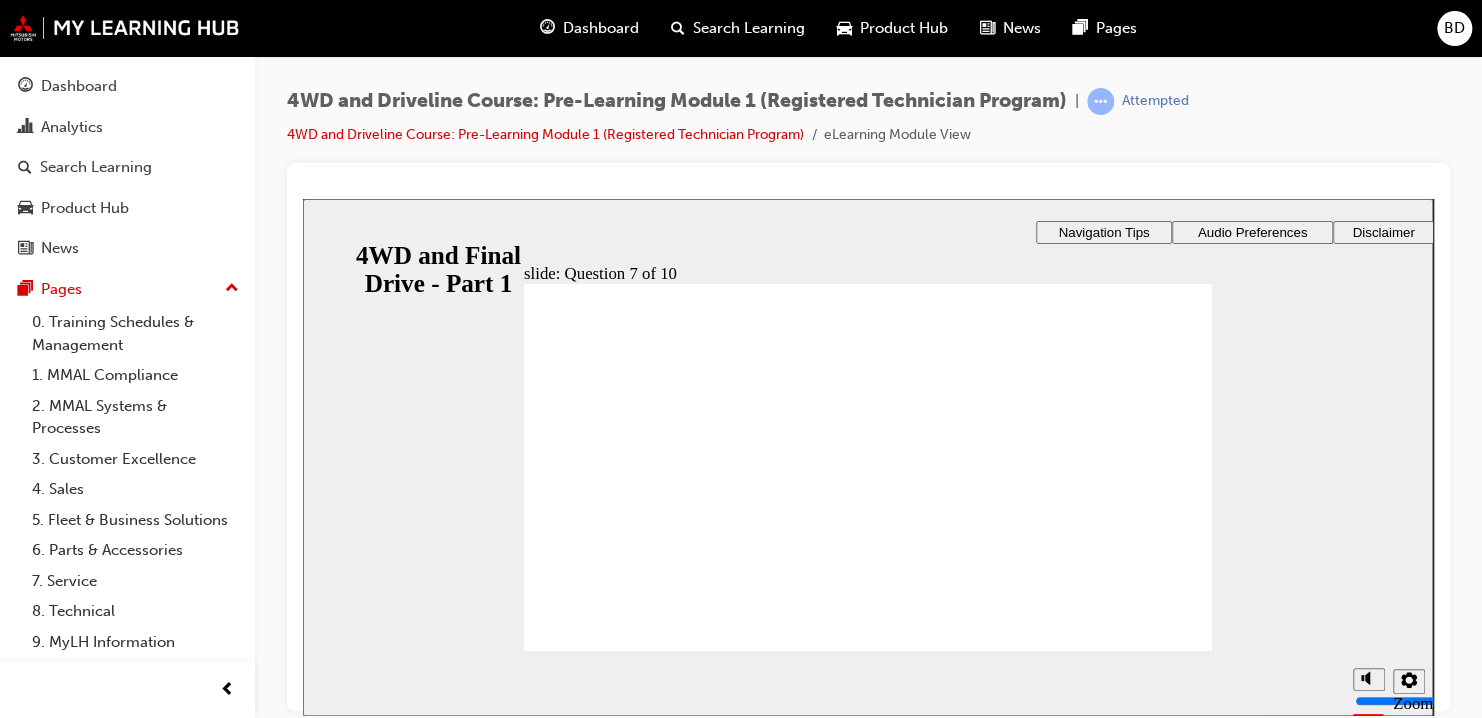 click 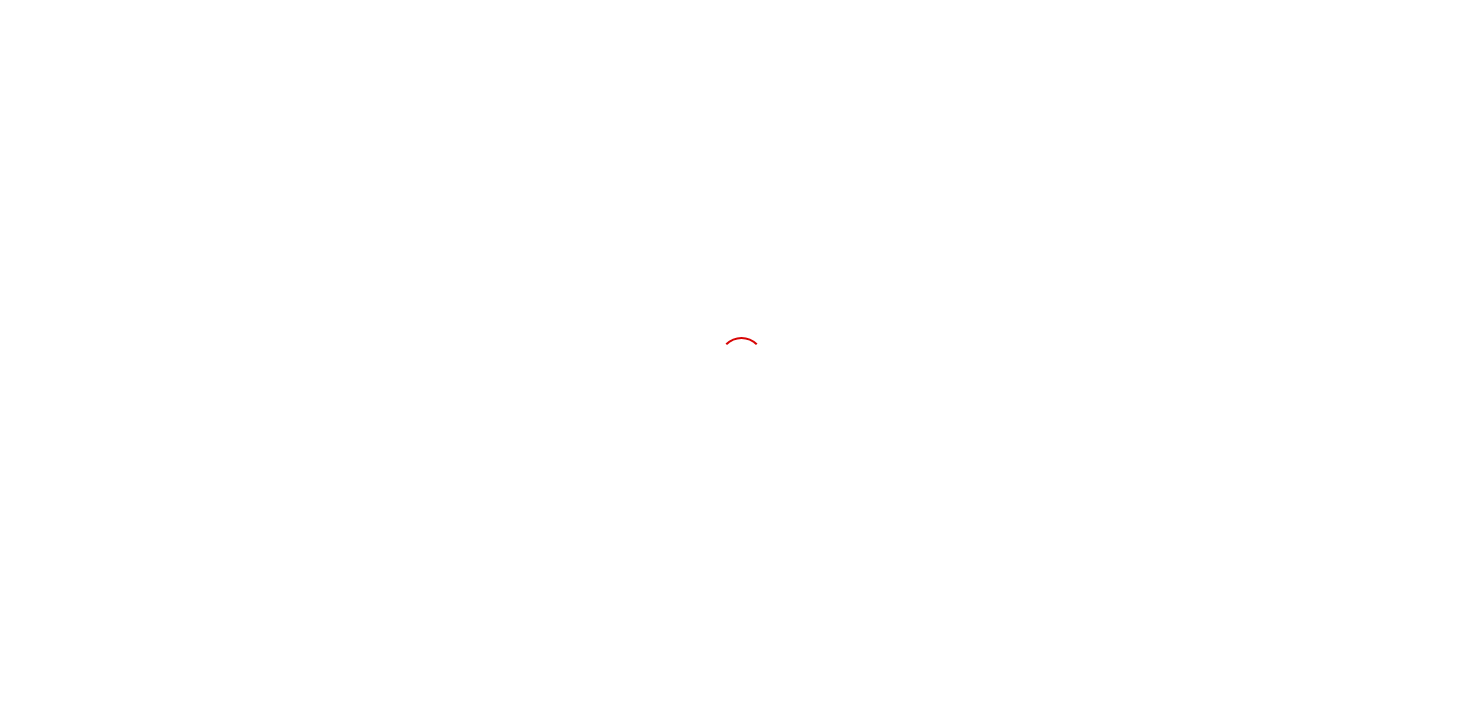 scroll, scrollTop: 0, scrollLeft: 0, axis: both 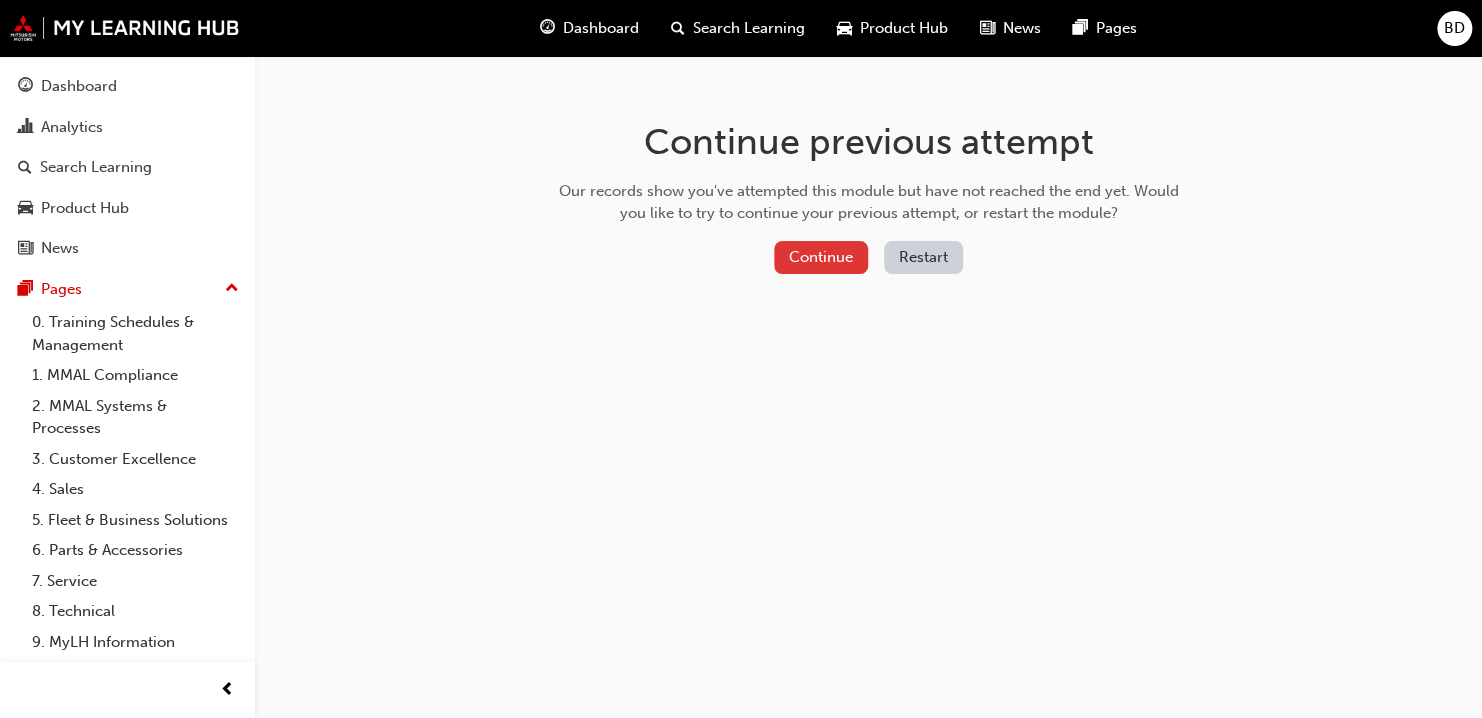 click on "Continue" at bounding box center [821, 257] 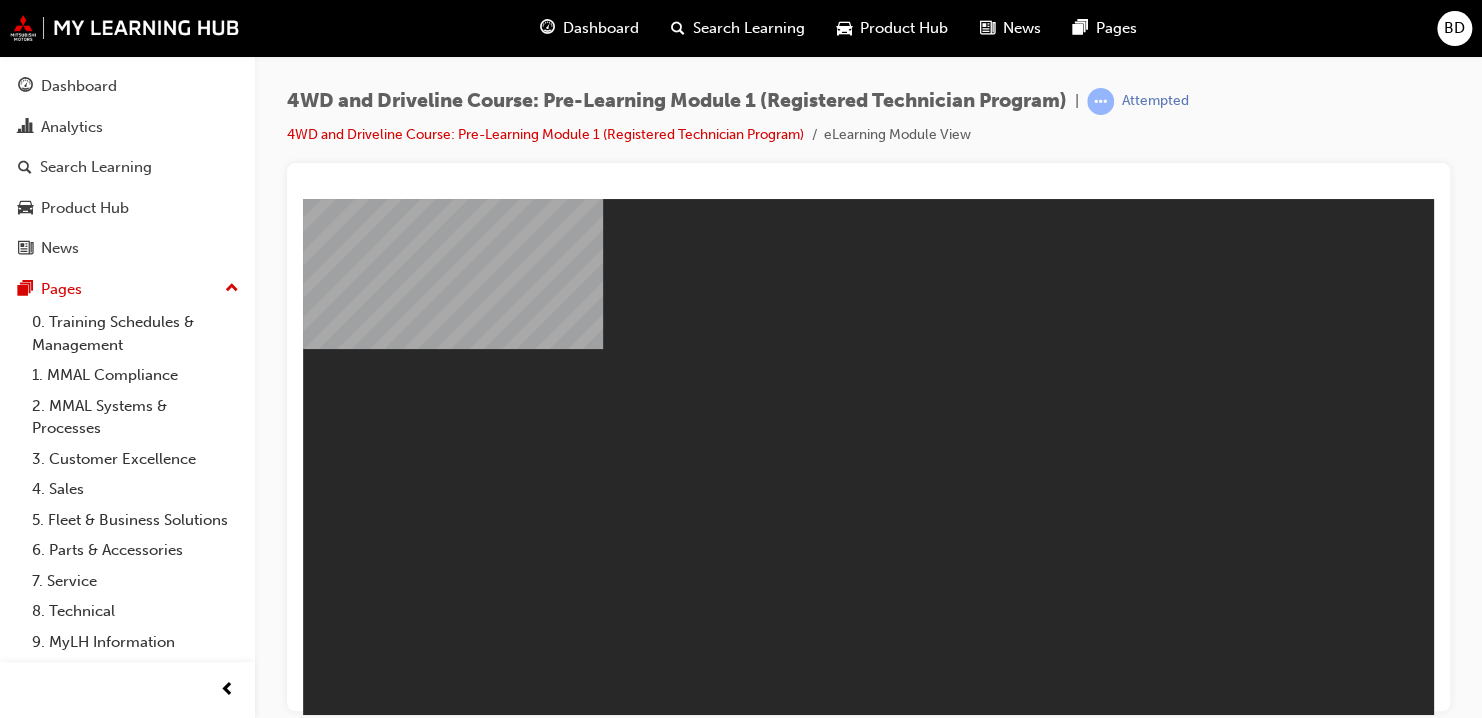 scroll, scrollTop: 0, scrollLeft: 0, axis: both 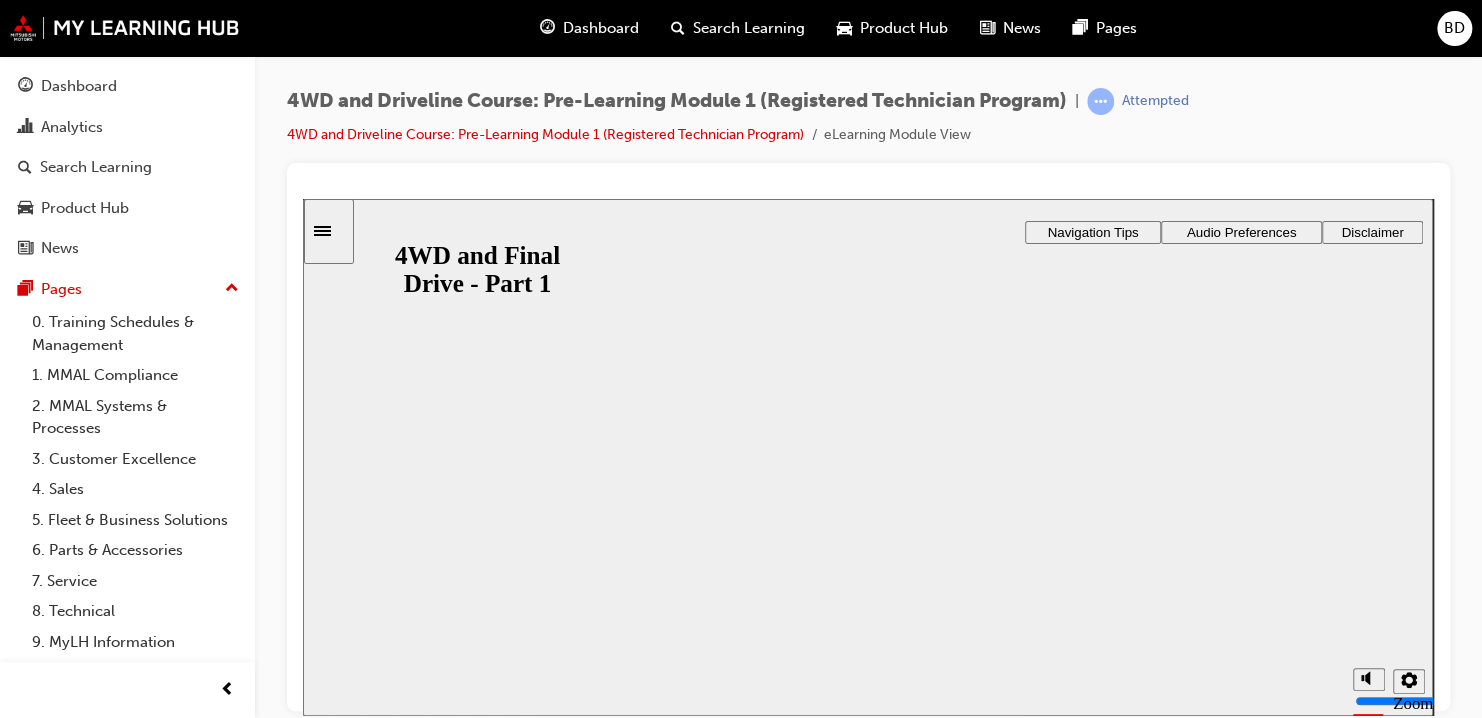 click on "Resume" at bounding box center [342, 945] 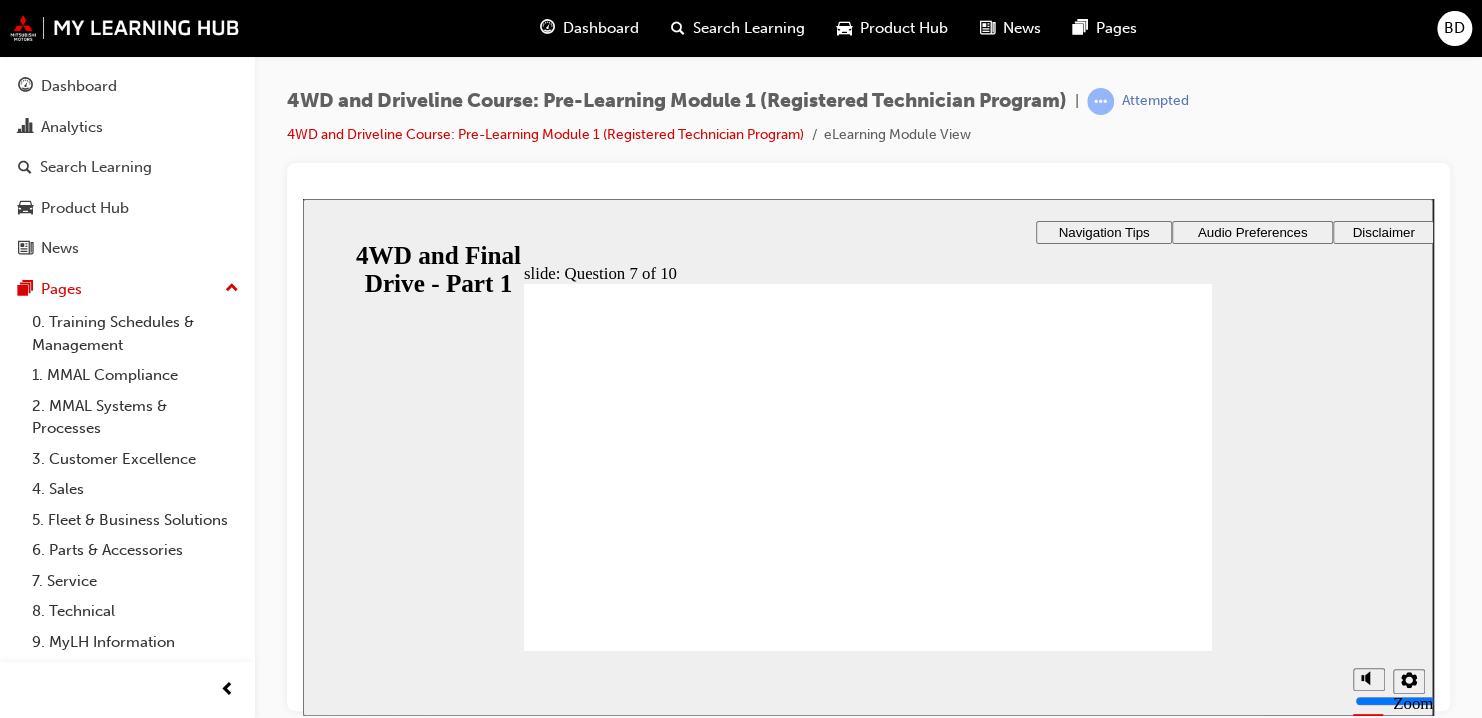 click 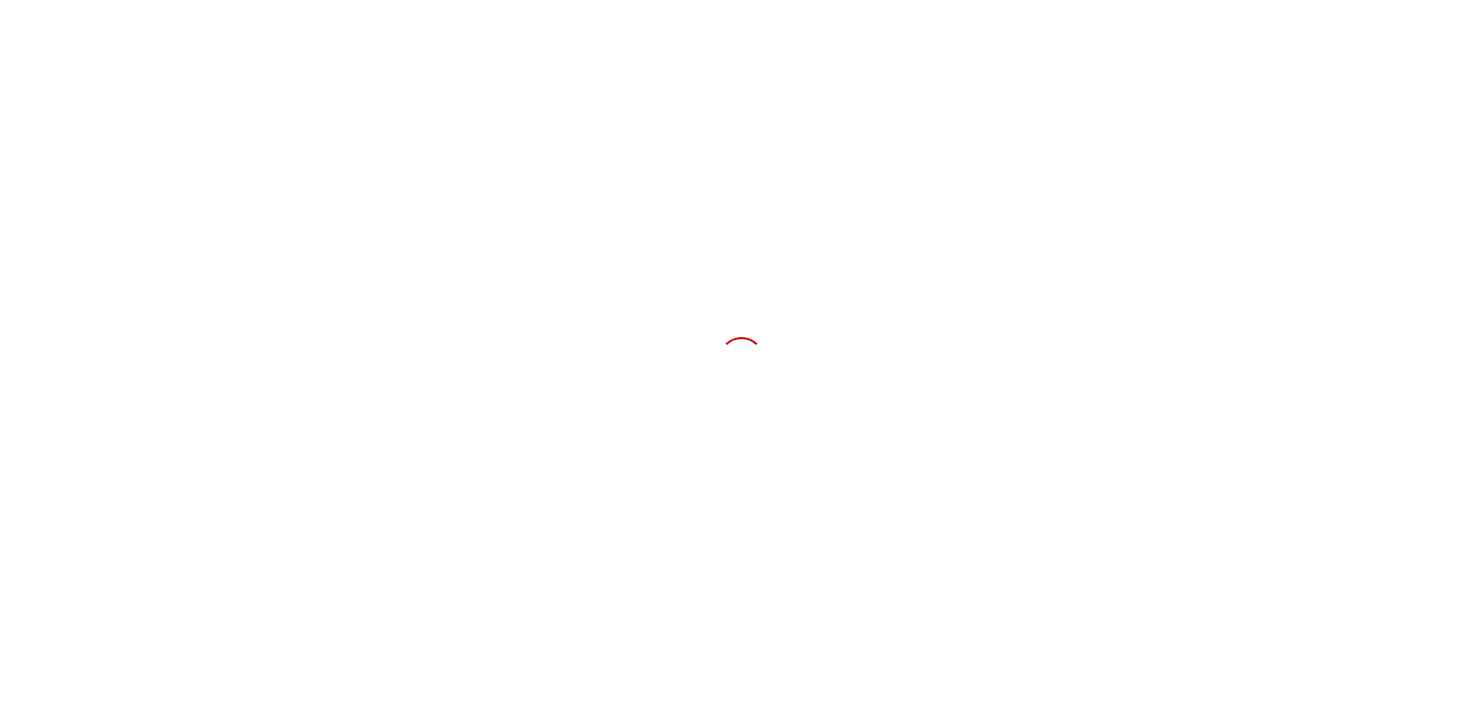 scroll, scrollTop: 0, scrollLeft: 0, axis: both 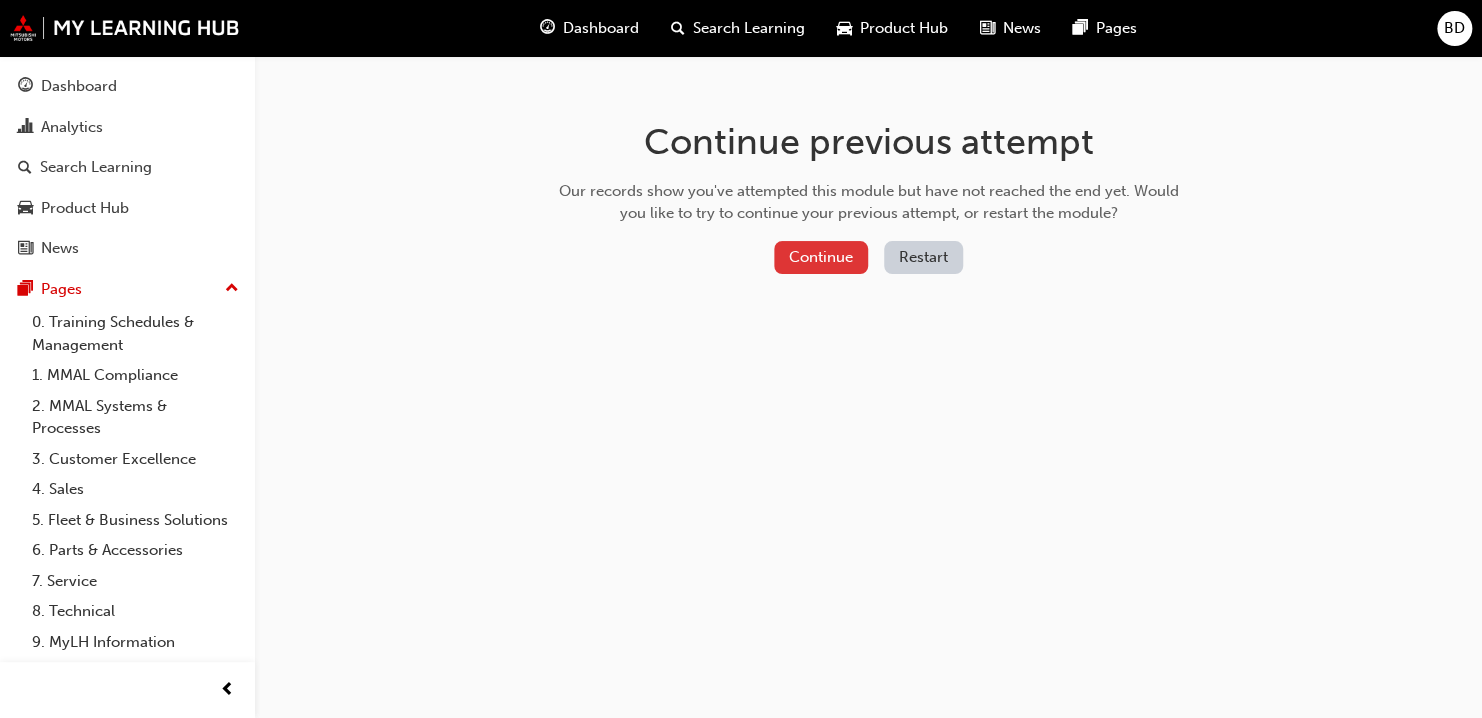 click on "Continue" at bounding box center [821, 257] 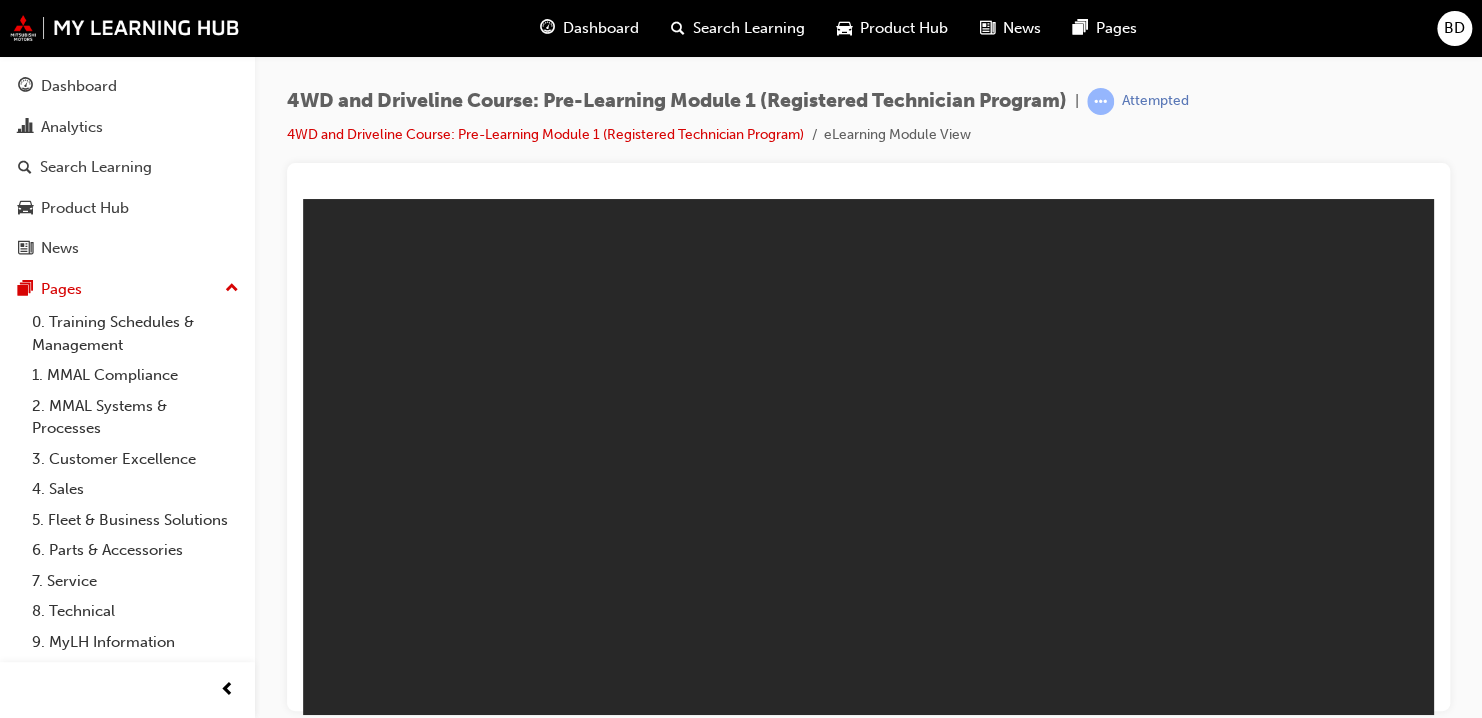 scroll, scrollTop: 0, scrollLeft: 0, axis: both 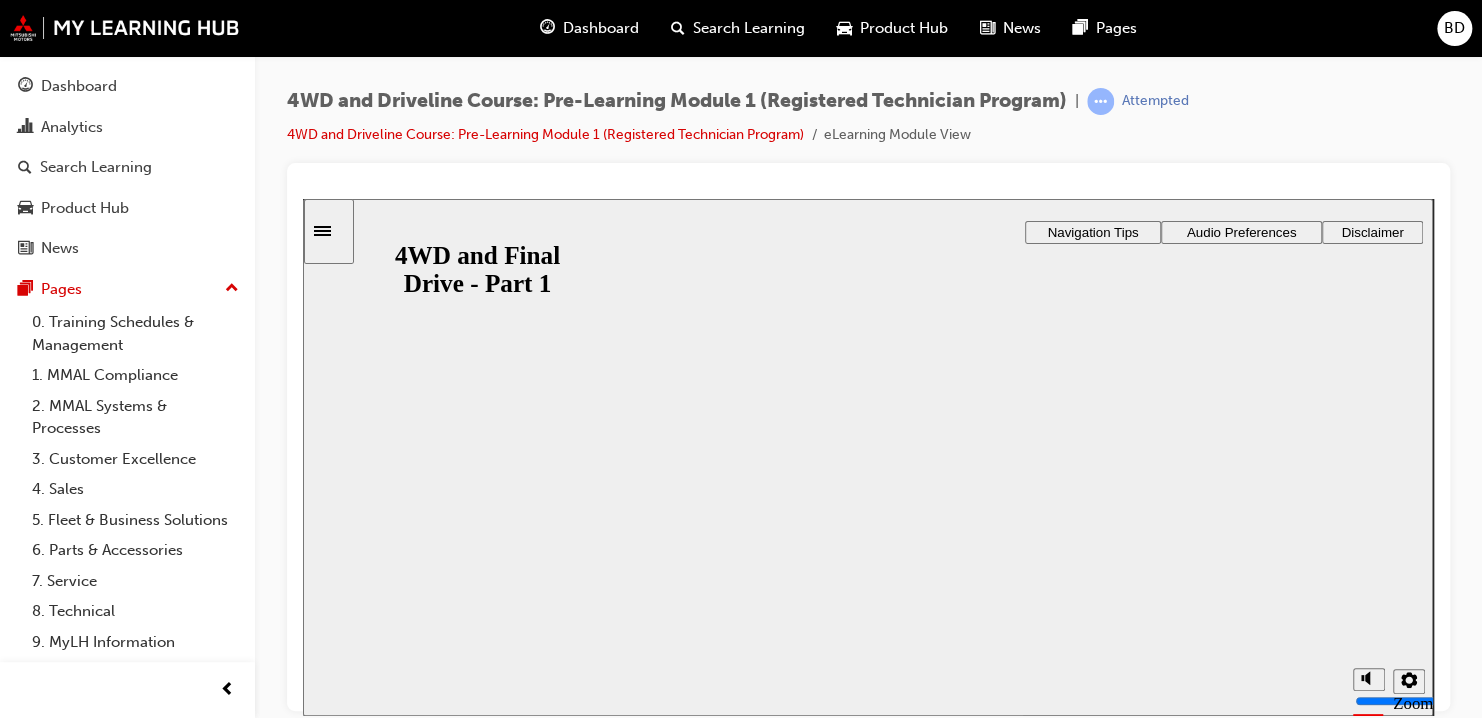 click on "Resume" at bounding box center [342, 945] 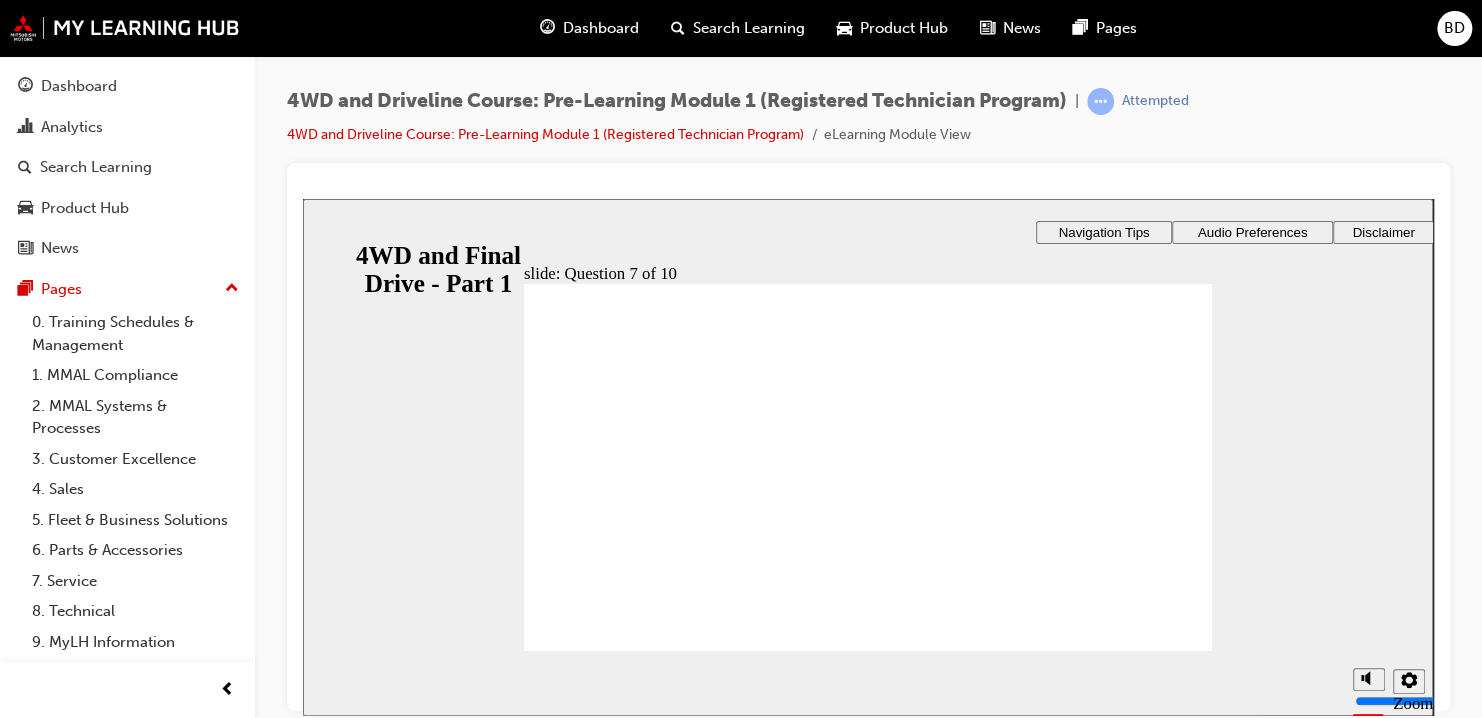 click 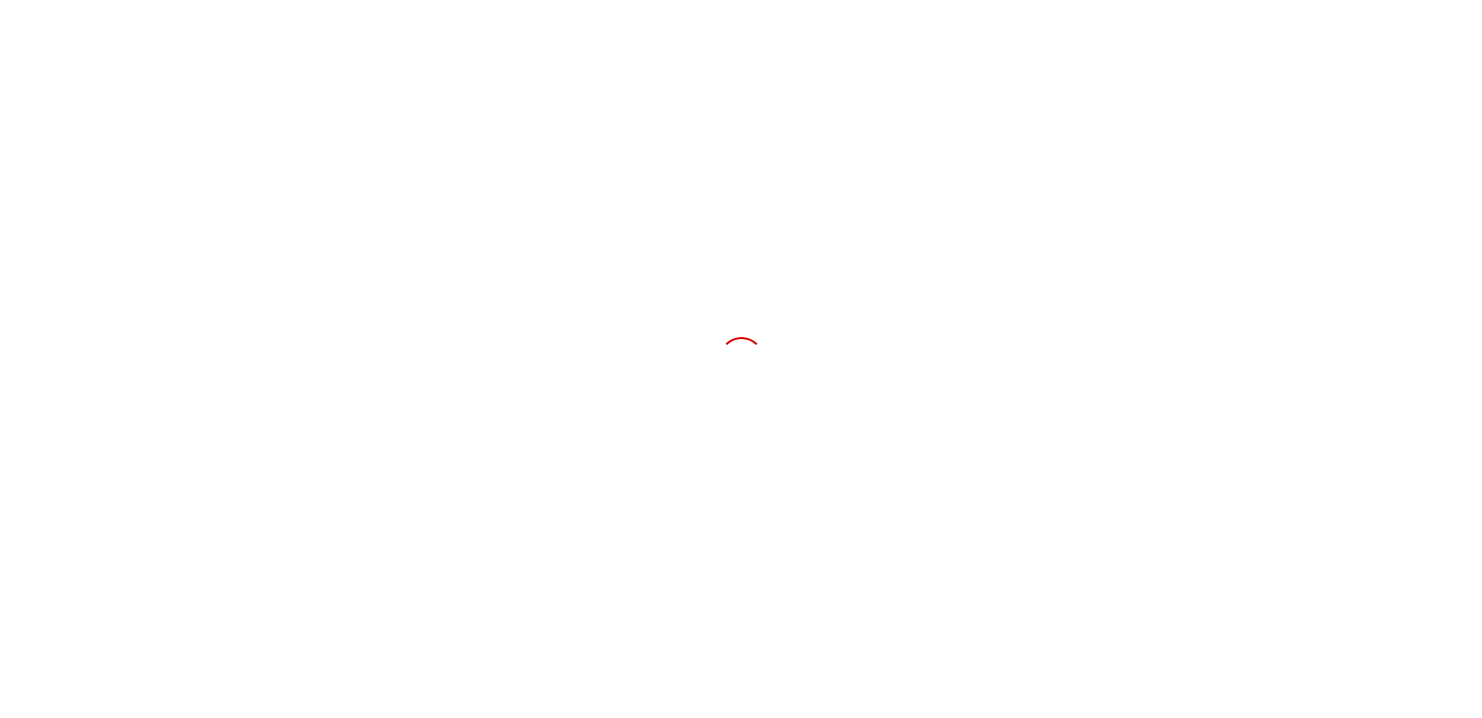 scroll, scrollTop: 0, scrollLeft: 0, axis: both 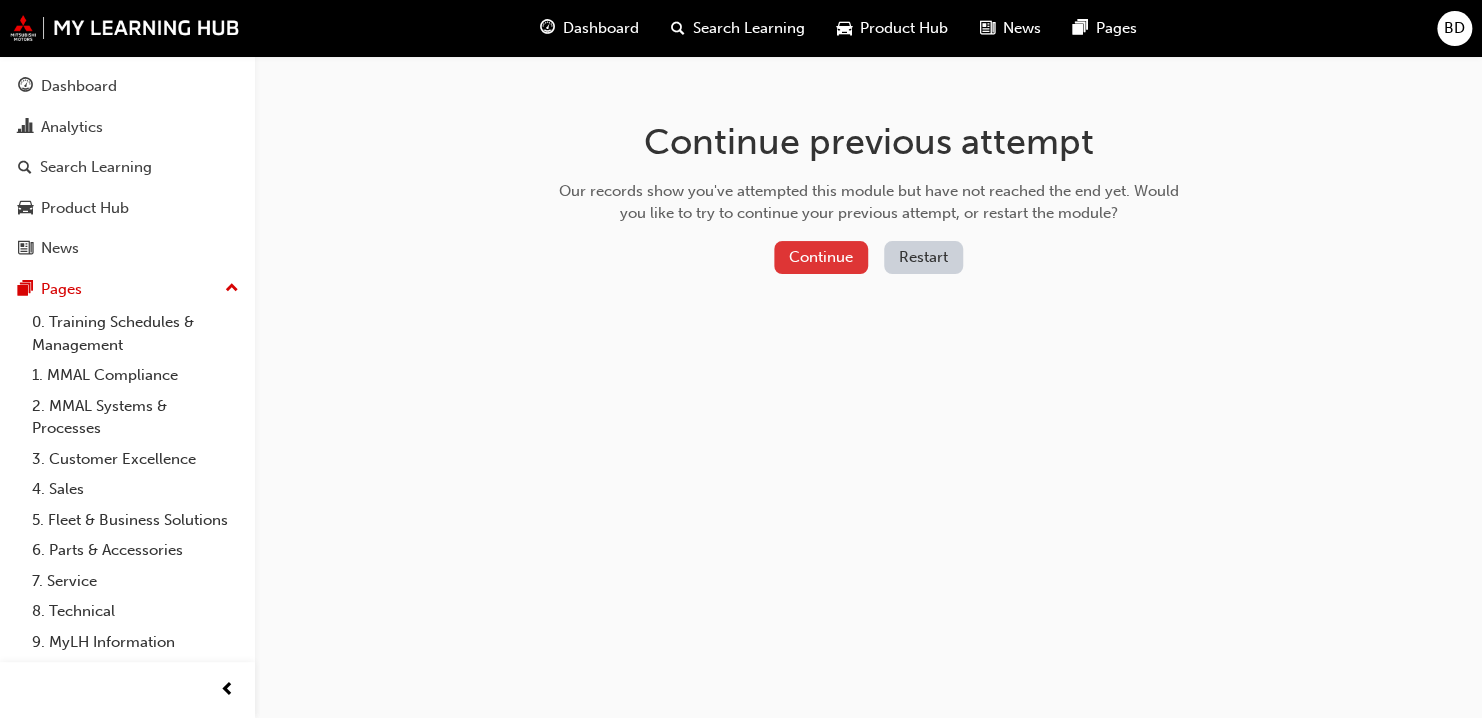click on "Continue" at bounding box center [821, 257] 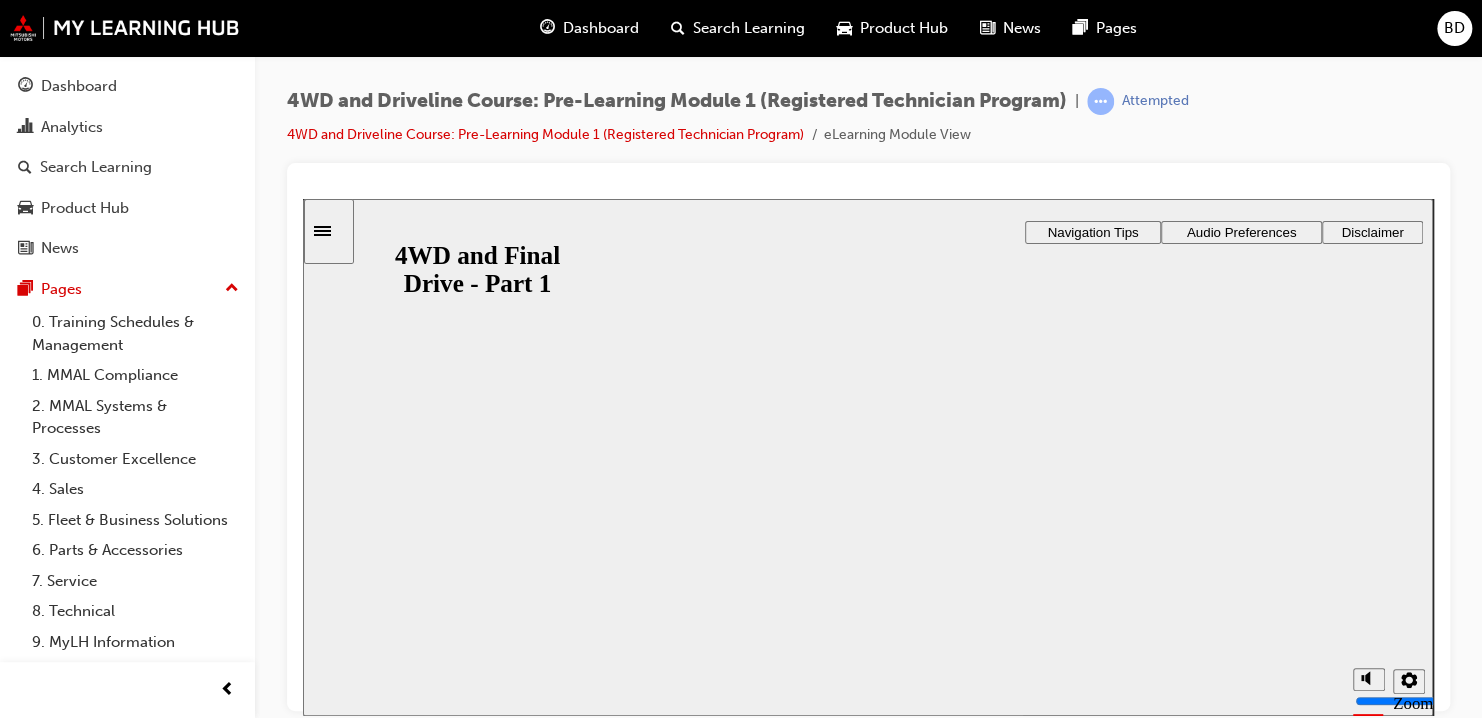 scroll, scrollTop: 0, scrollLeft: 0, axis: both 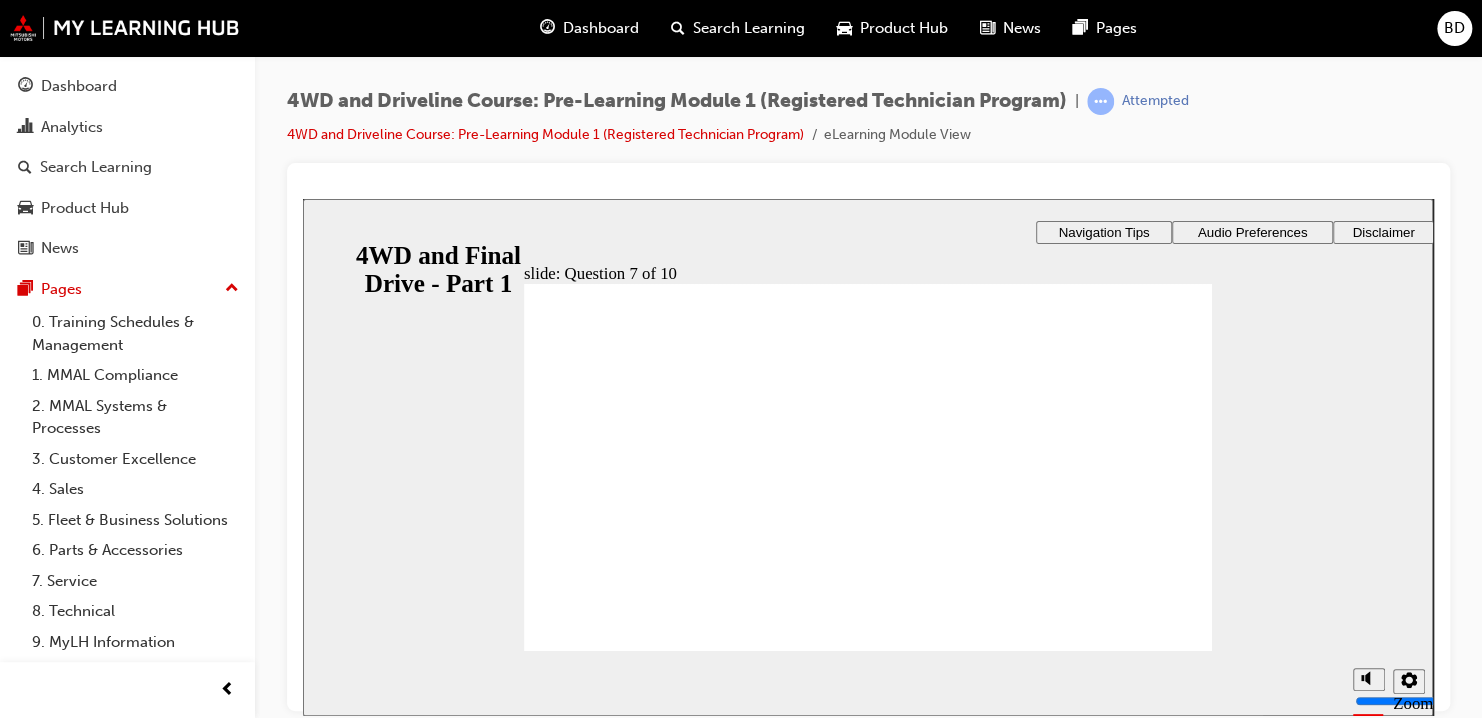 click 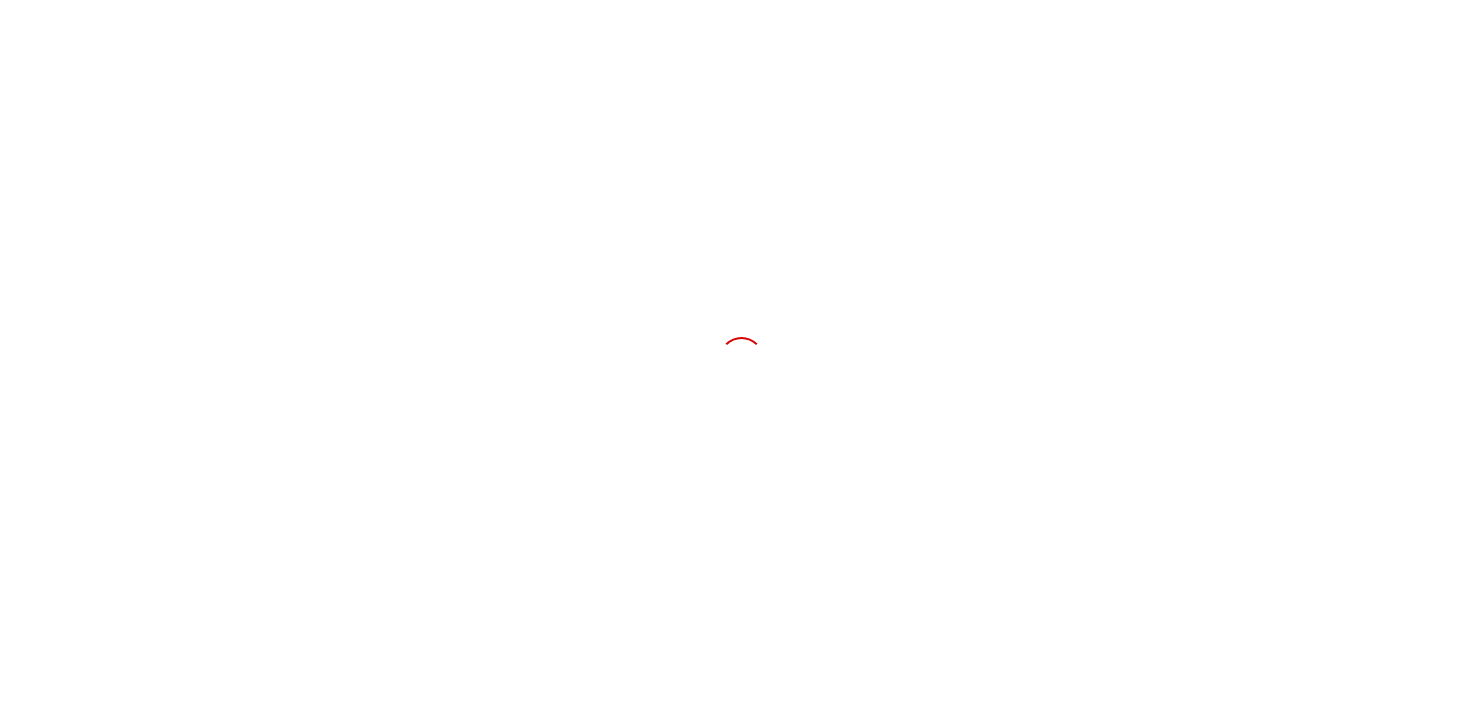 scroll, scrollTop: 0, scrollLeft: 0, axis: both 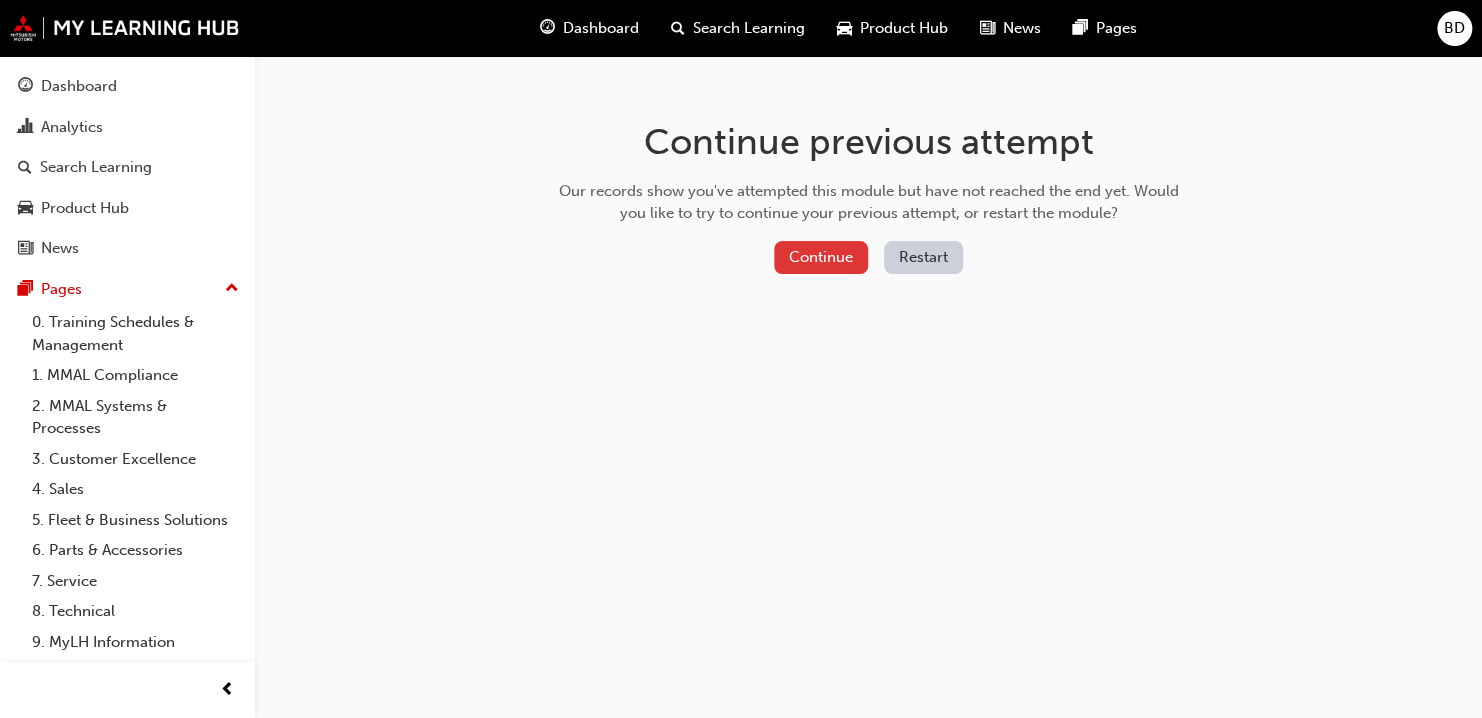 click on "Continue" at bounding box center [821, 257] 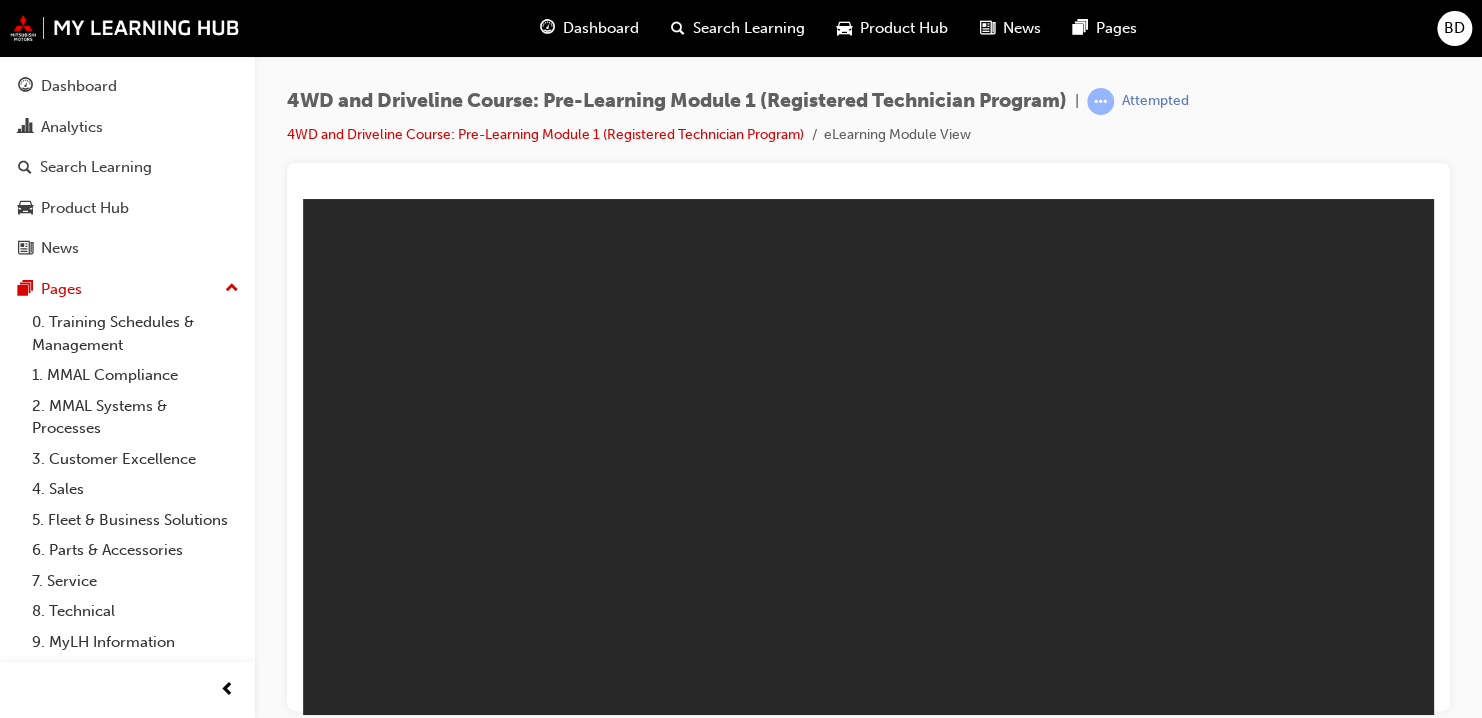 scroll, scrollTop: 0, scrollLeft: 0, axis: both 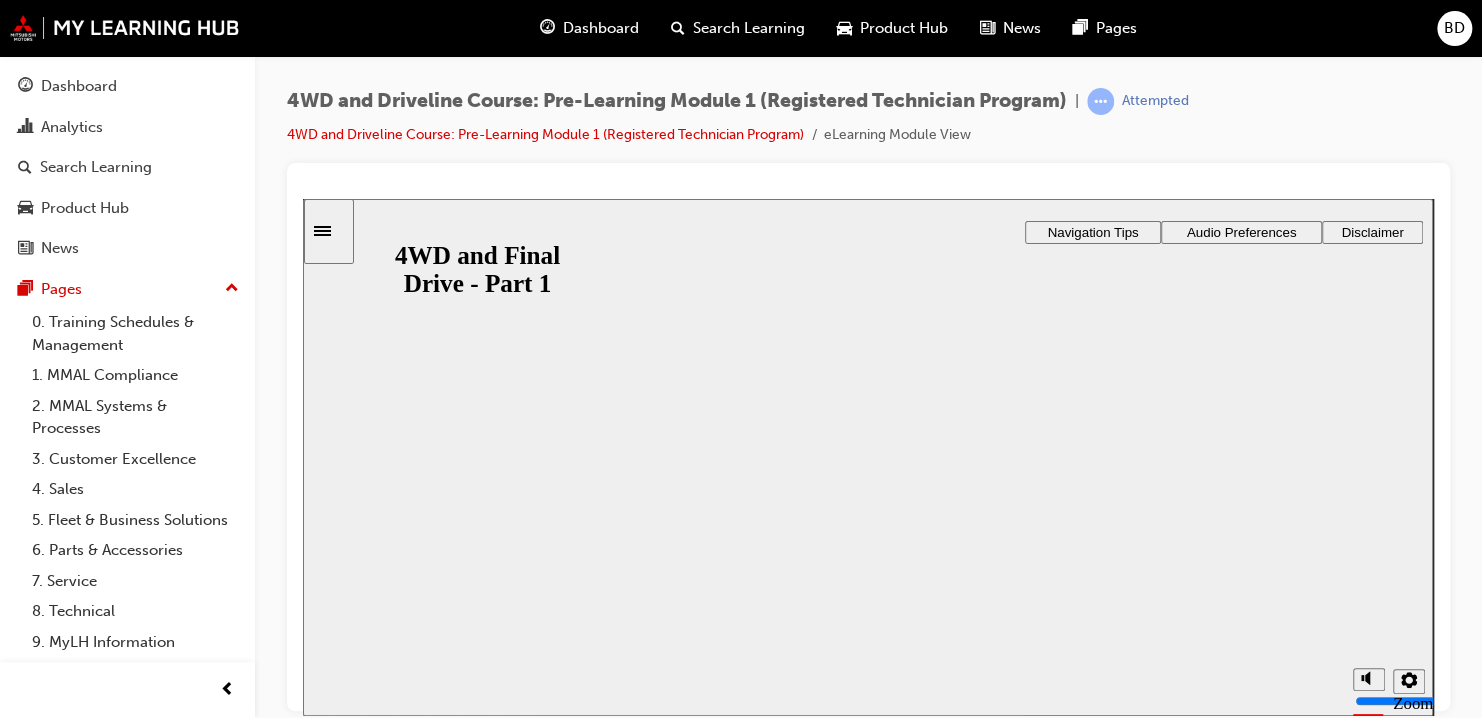 click on "Resume" at bounding box center [342, 945] 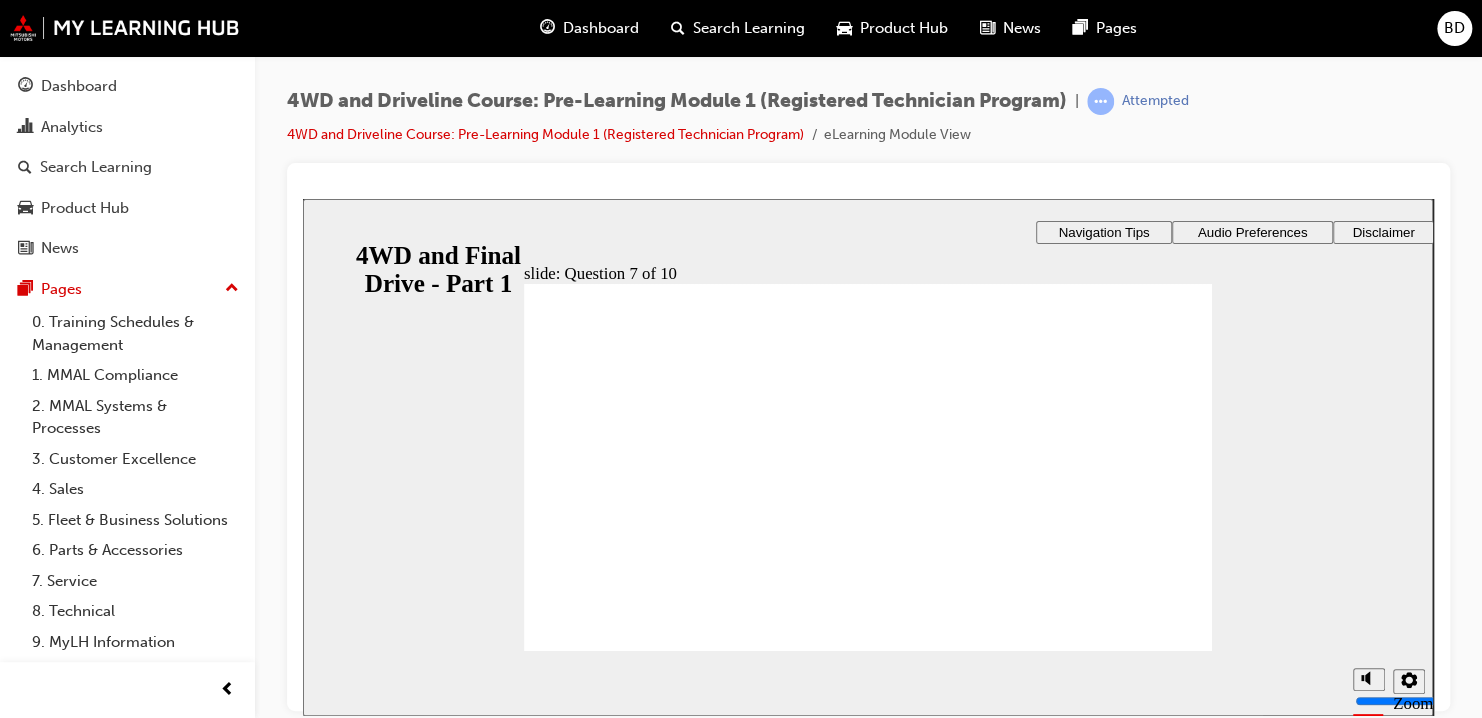 click 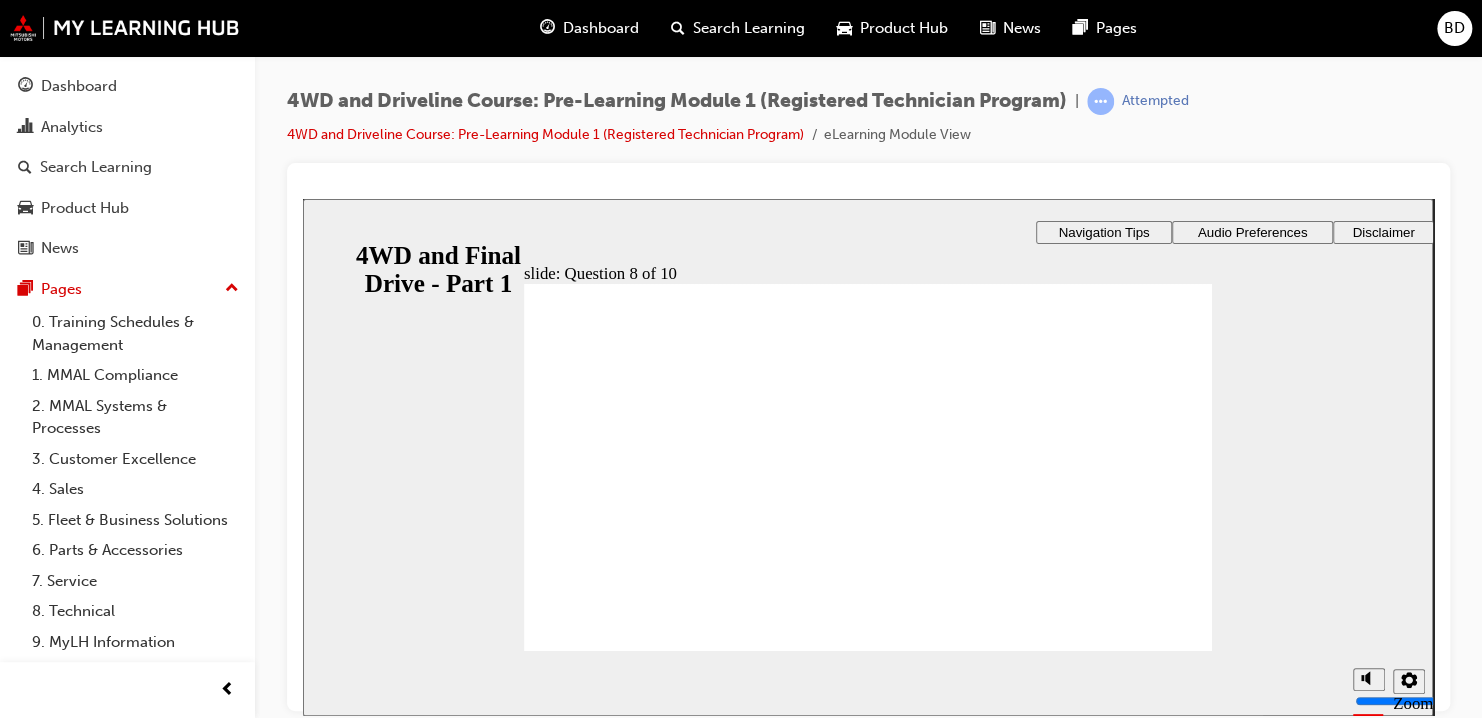 click 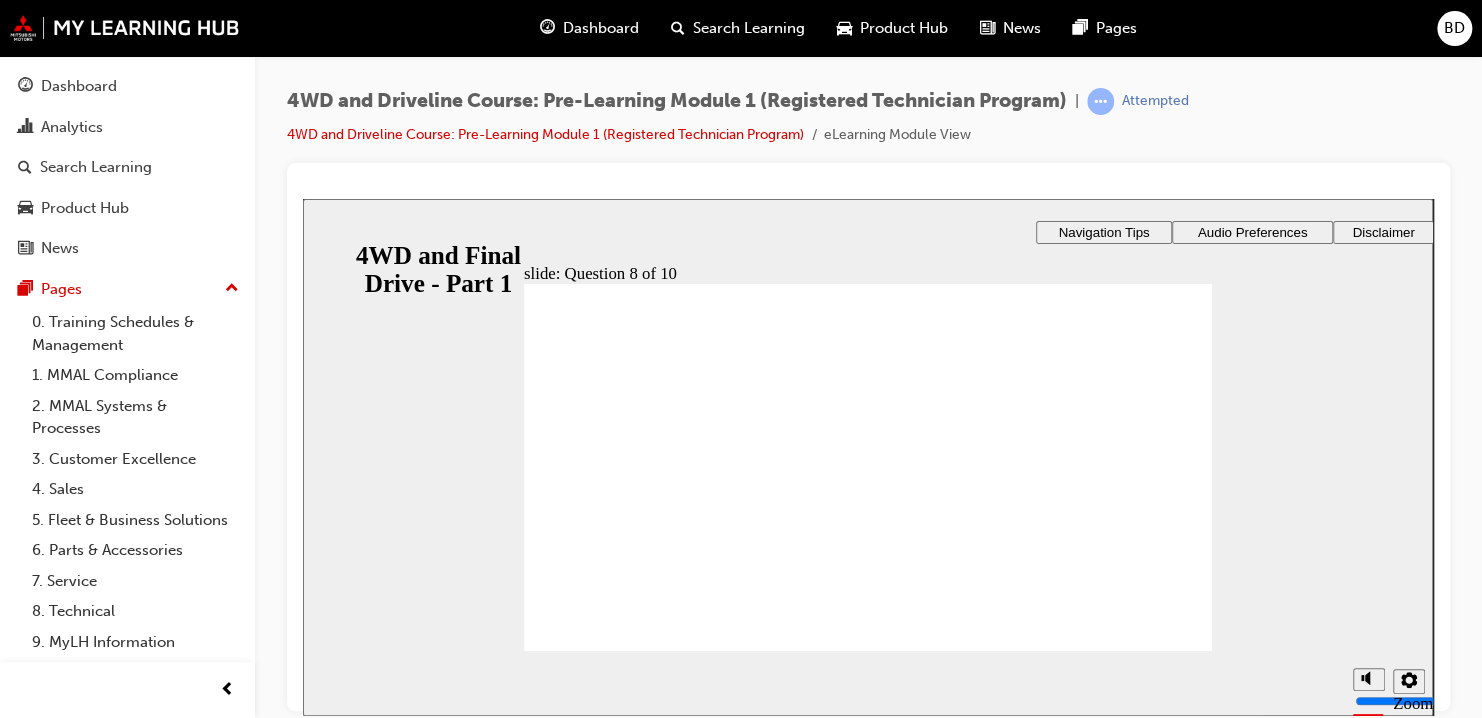click 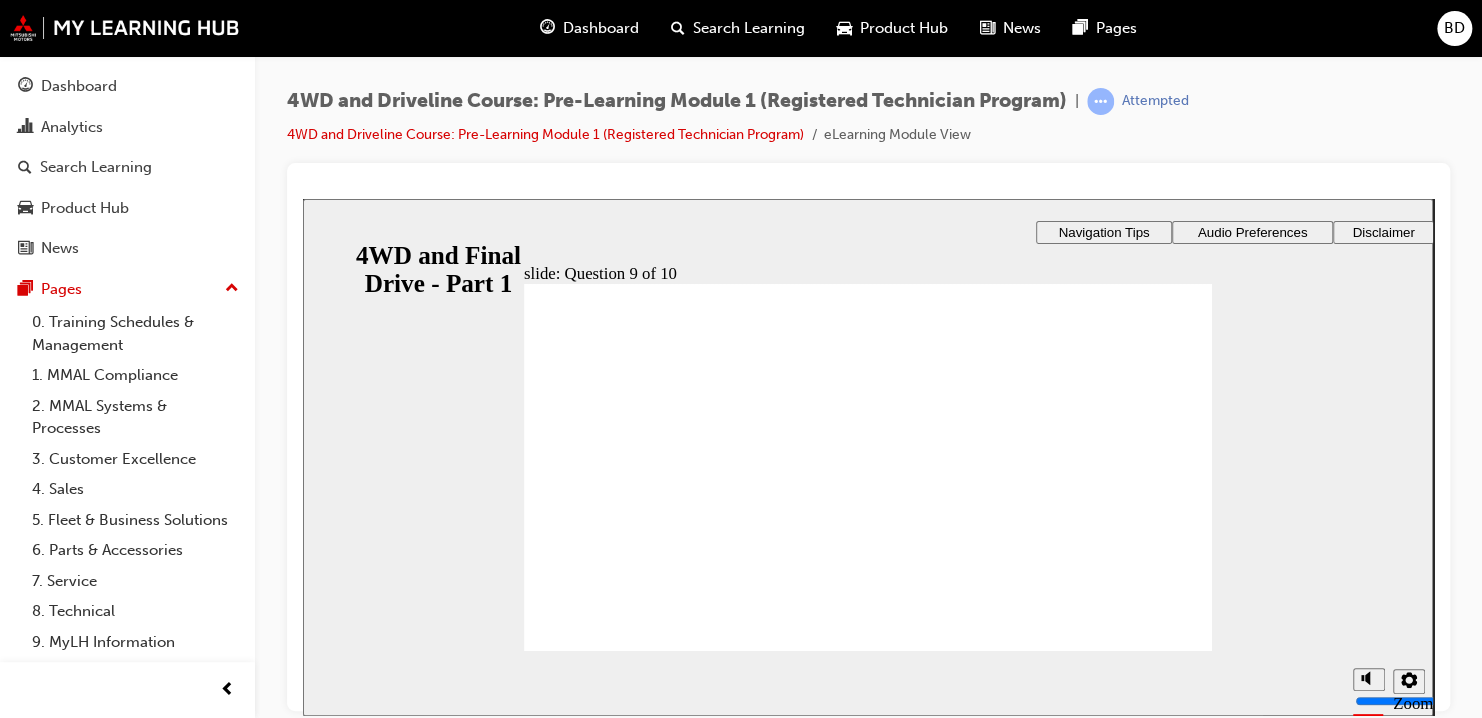 click 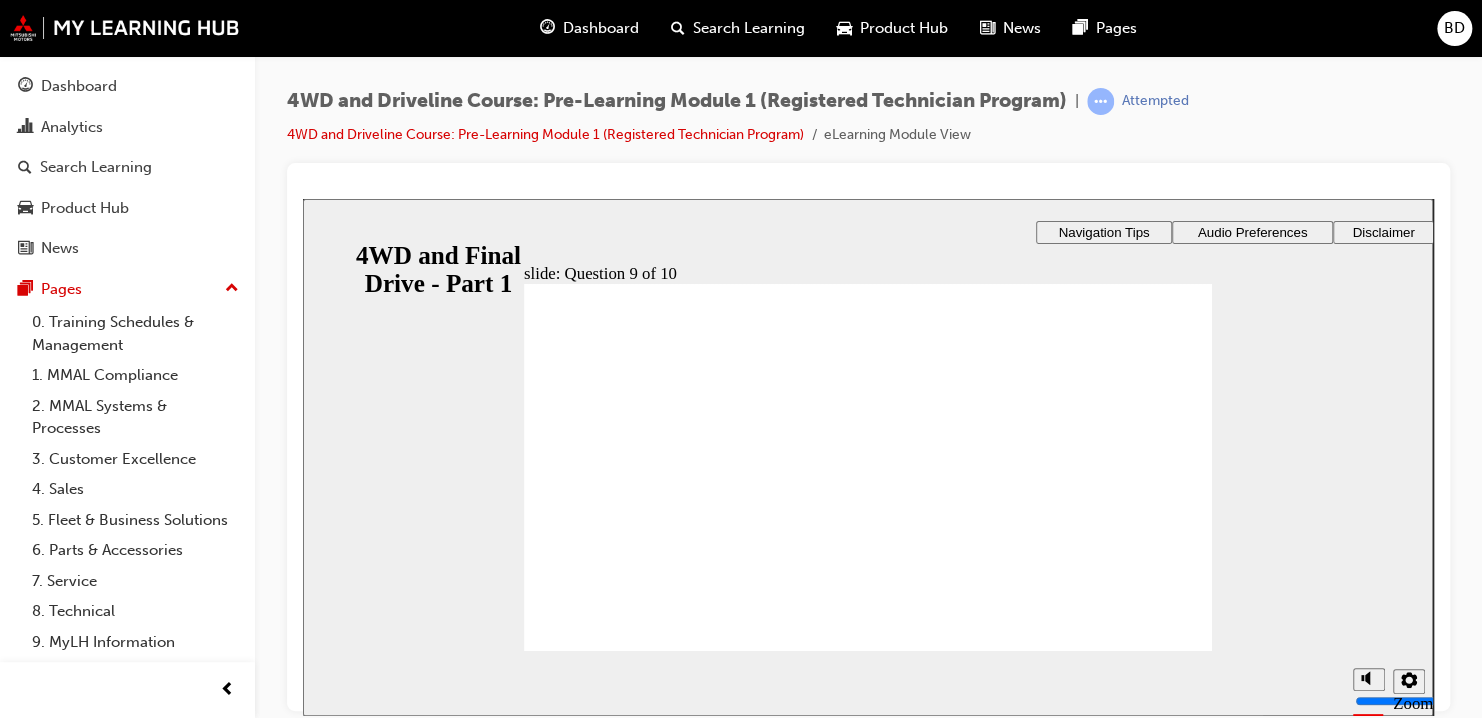 click 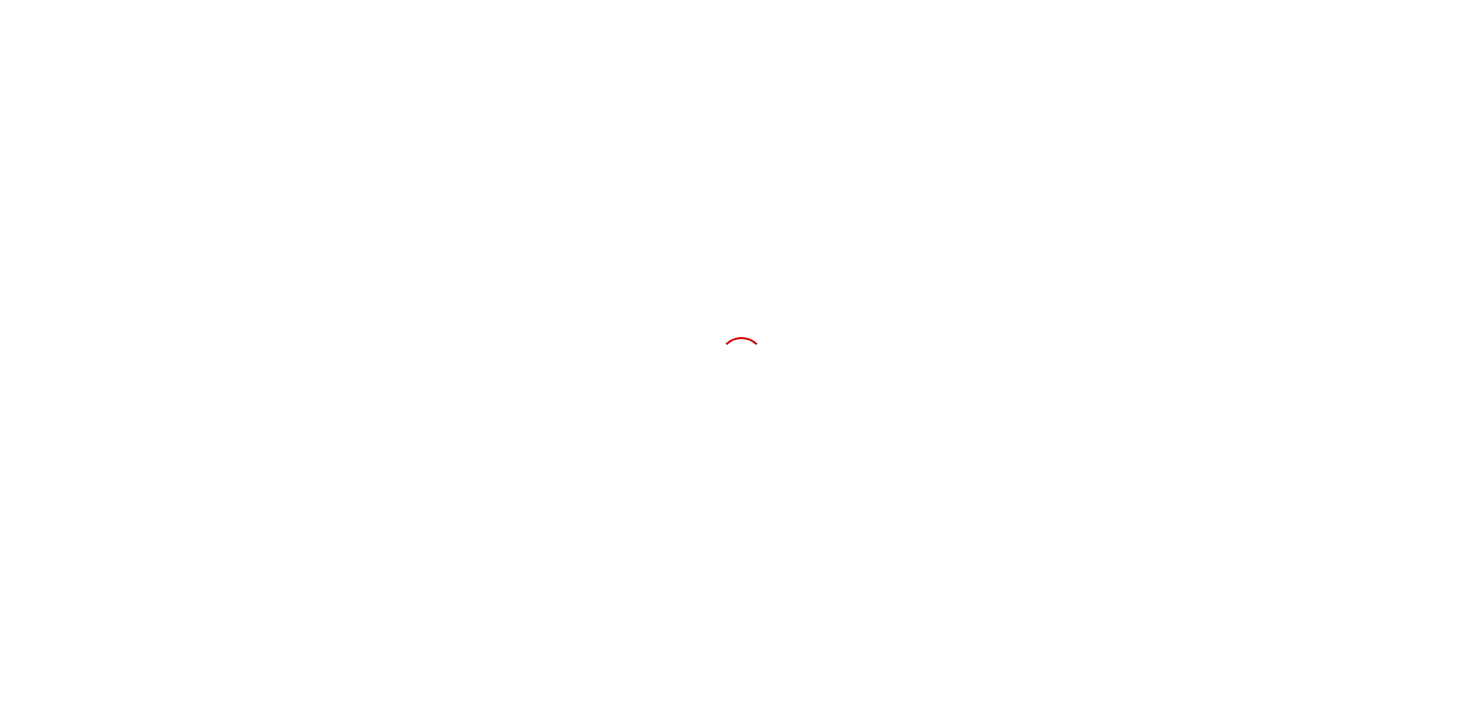 scroll, scrollTop: 0, scrollLeft: 0, axis: both 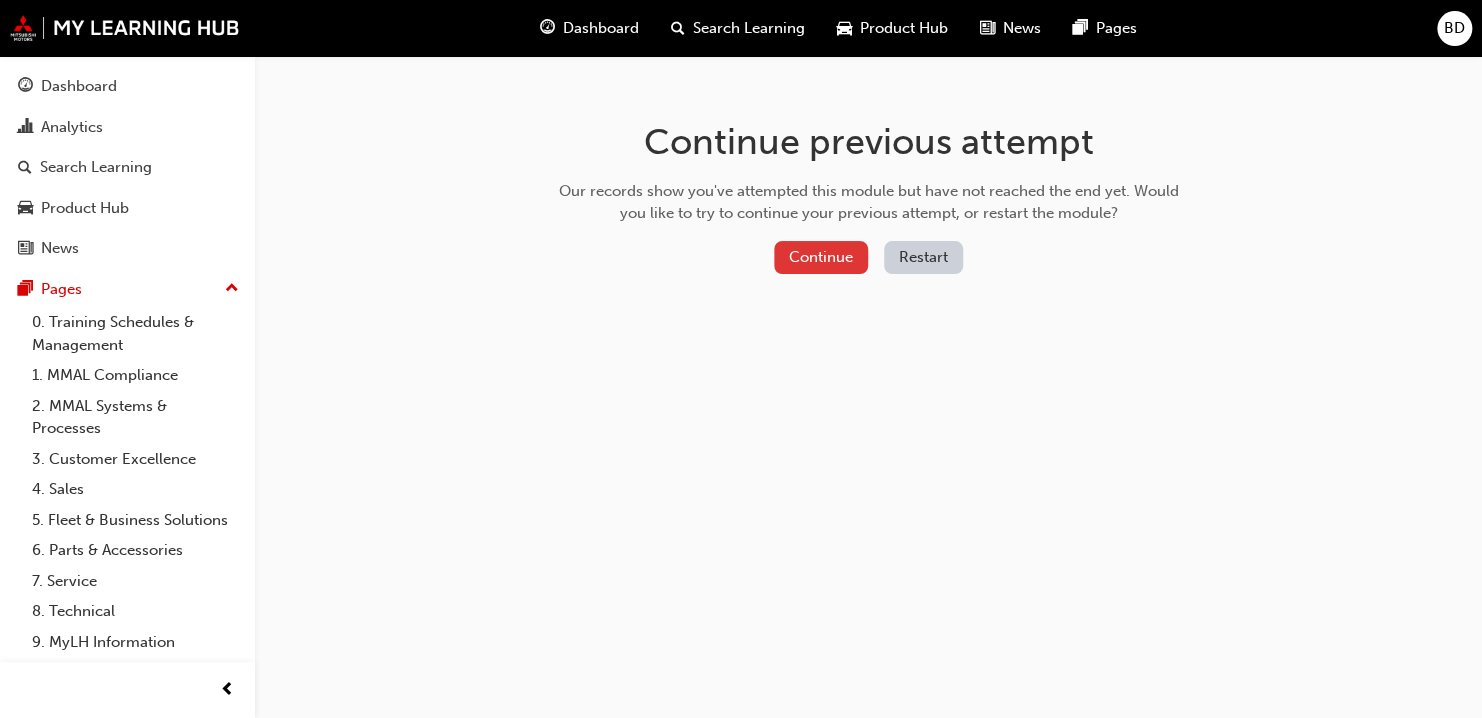 click on "Continue" at bounding box center [821, 257] 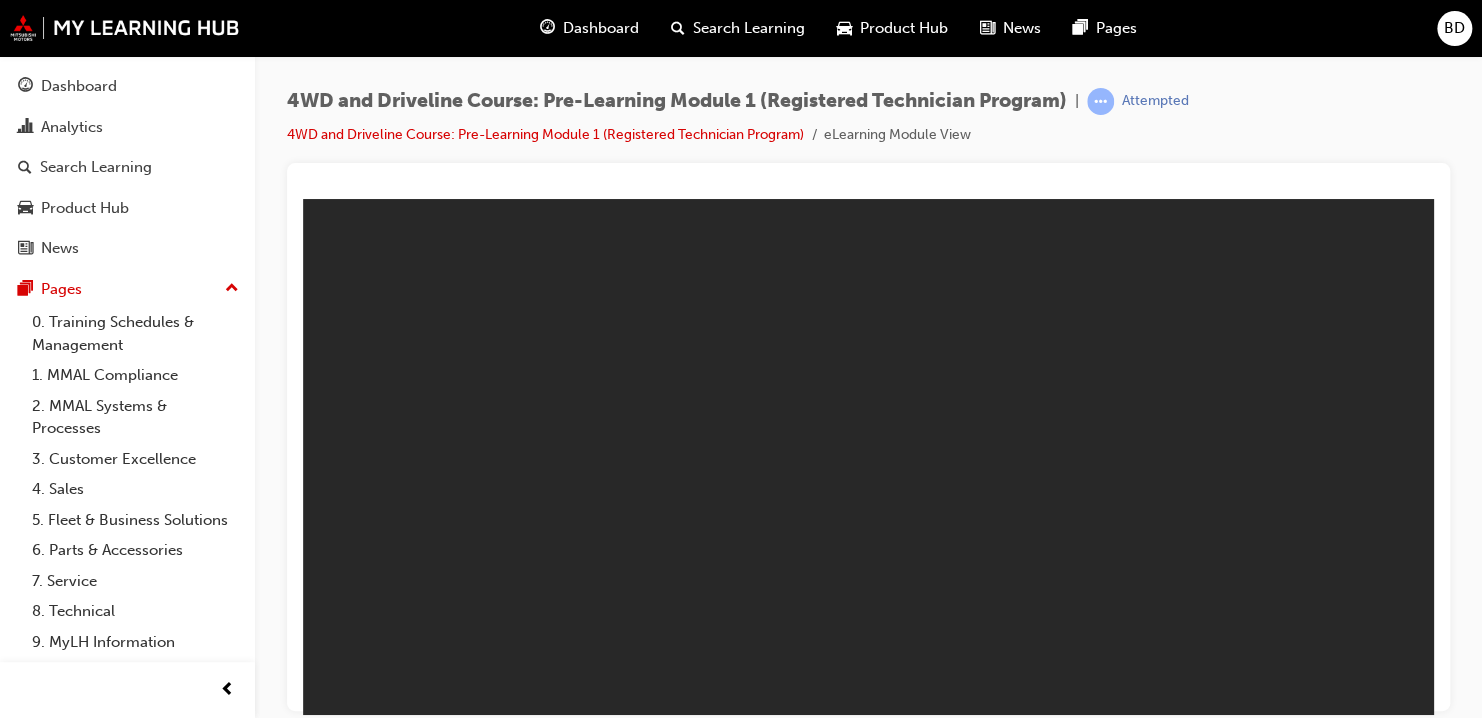 scroll, scrollTop: 0, scrollLeft: 0, axis: both 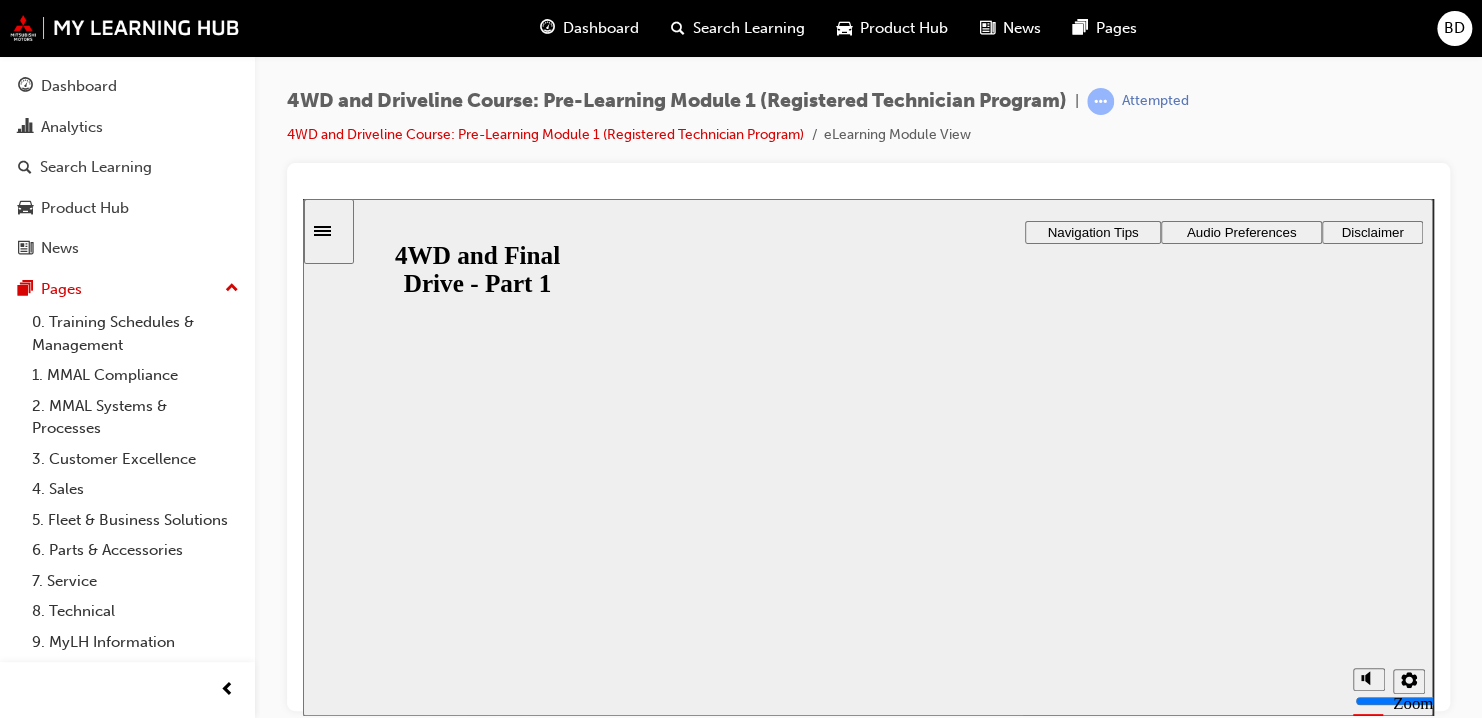 click on "Resume" at bounding box center (342, 945) 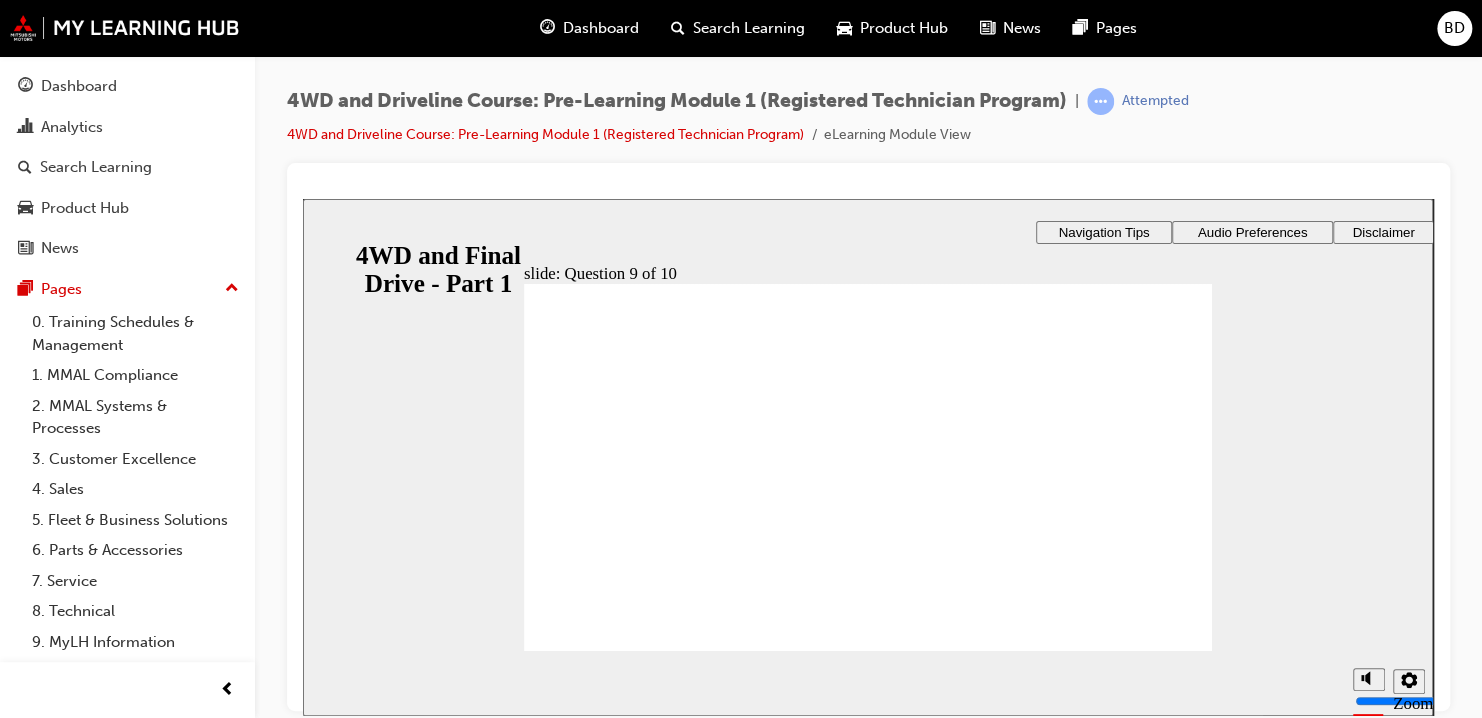 click 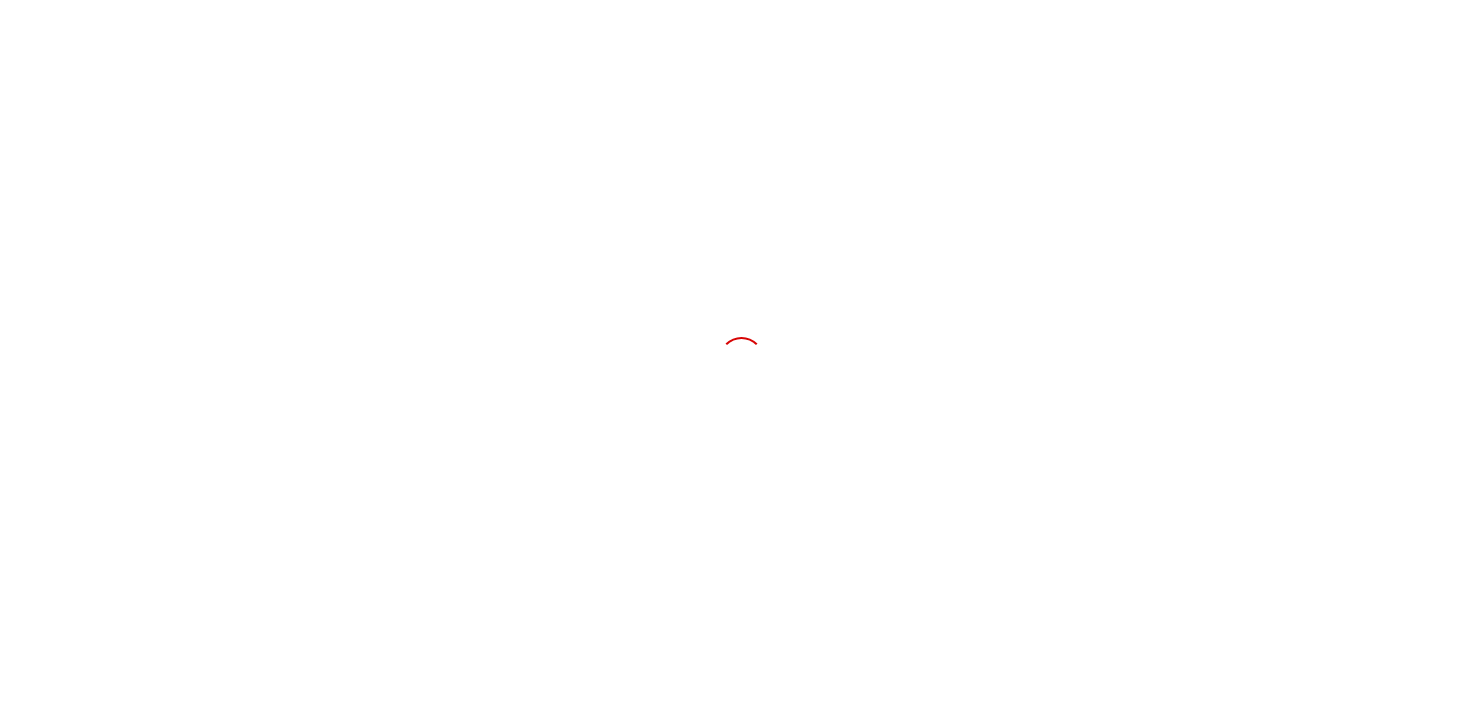 scroll, scrollTop: 0, scrollLeft: 0, axis: both 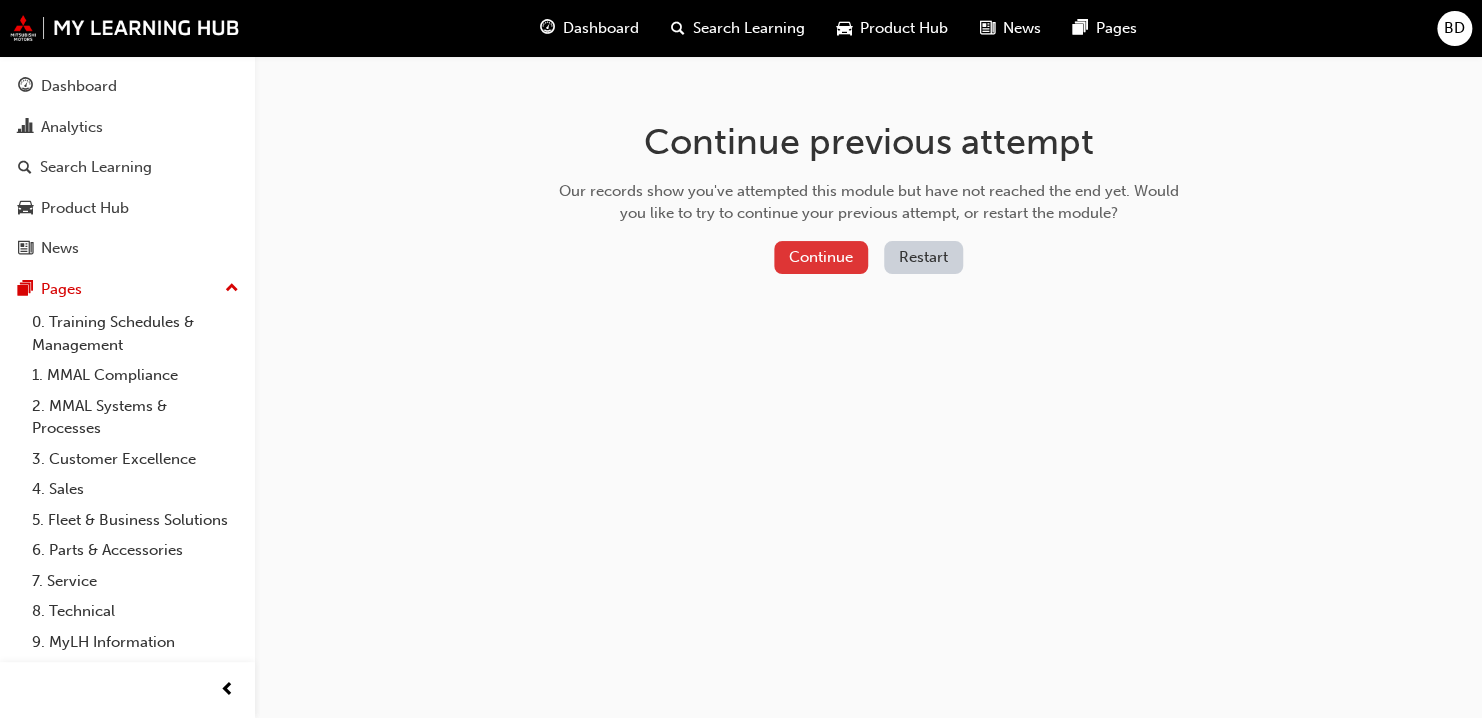 click on "Continue" at bounding box center [821, 257] 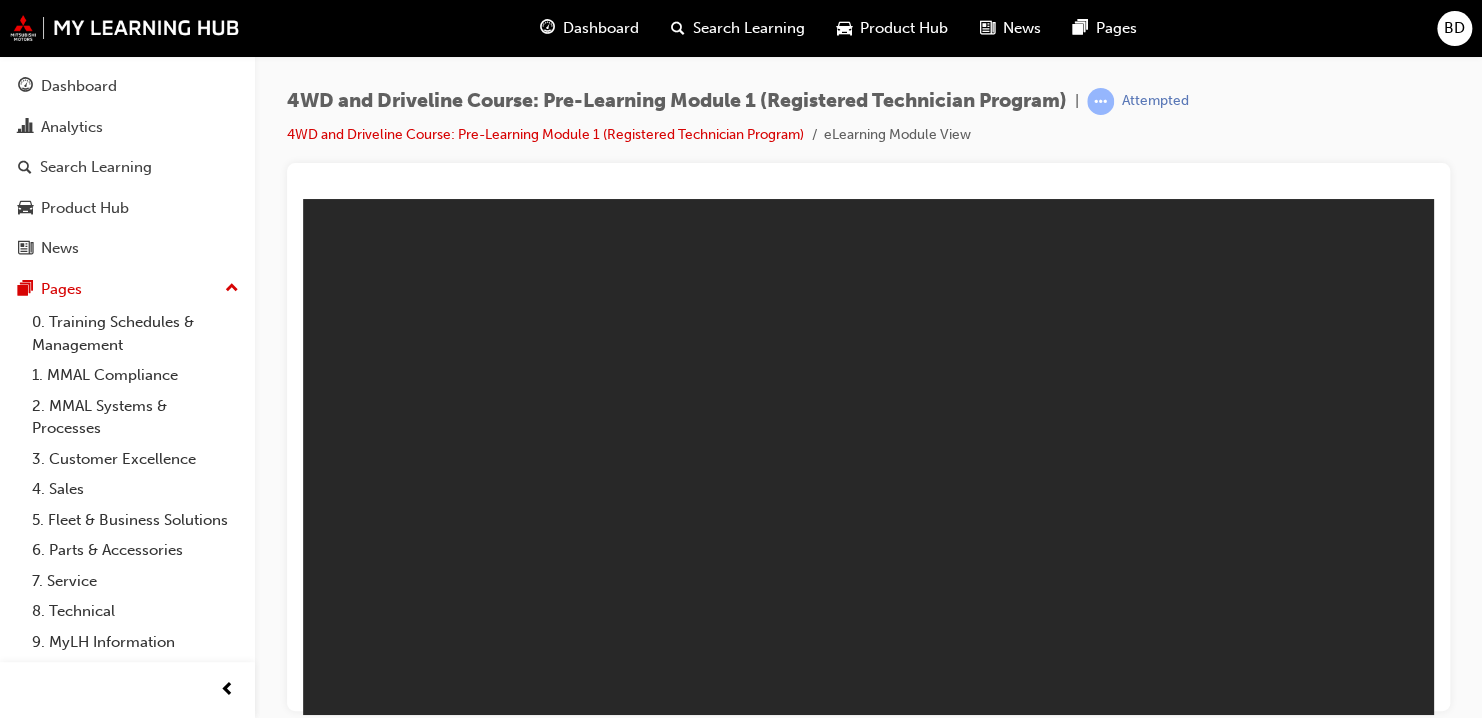 scroll, scrollTop: 0, scrollLeft: 0, axis: both 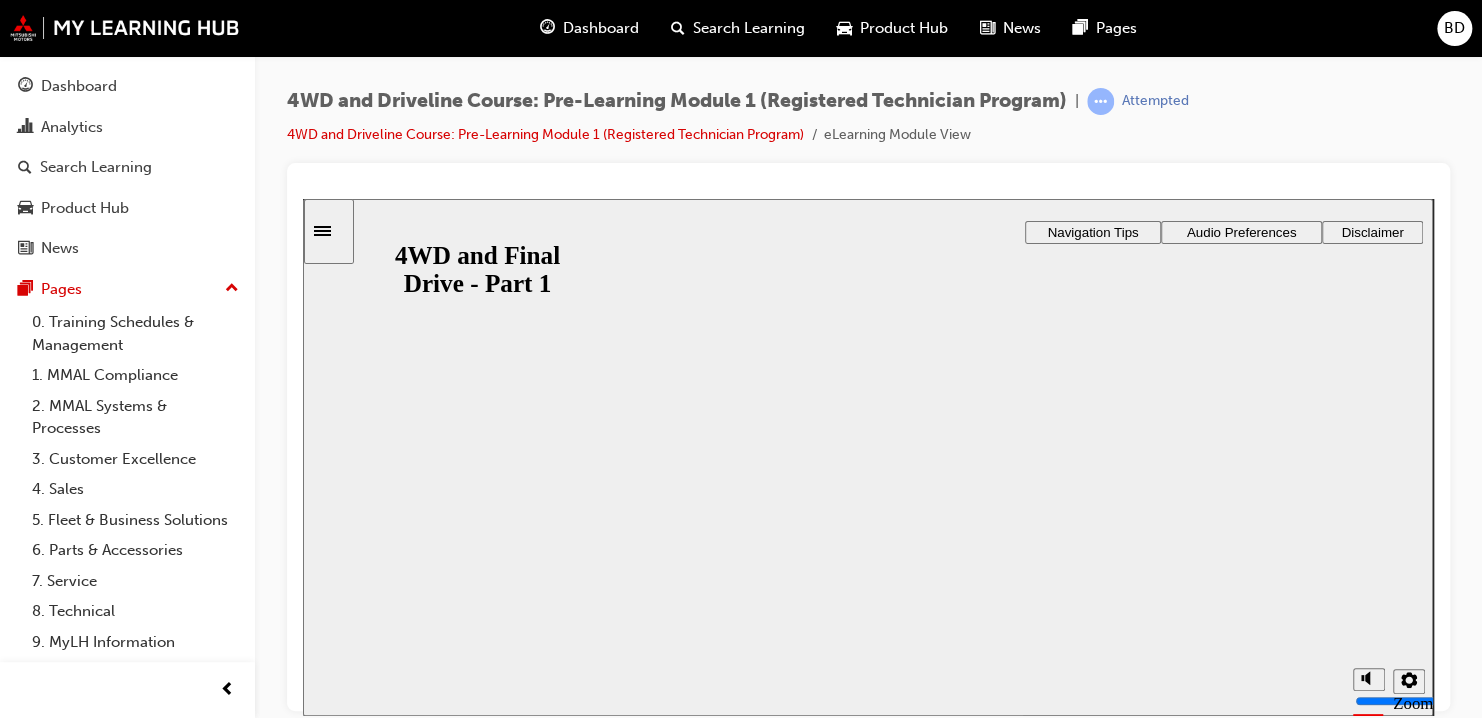 click on "Resume" at bounding box center (342, 945) 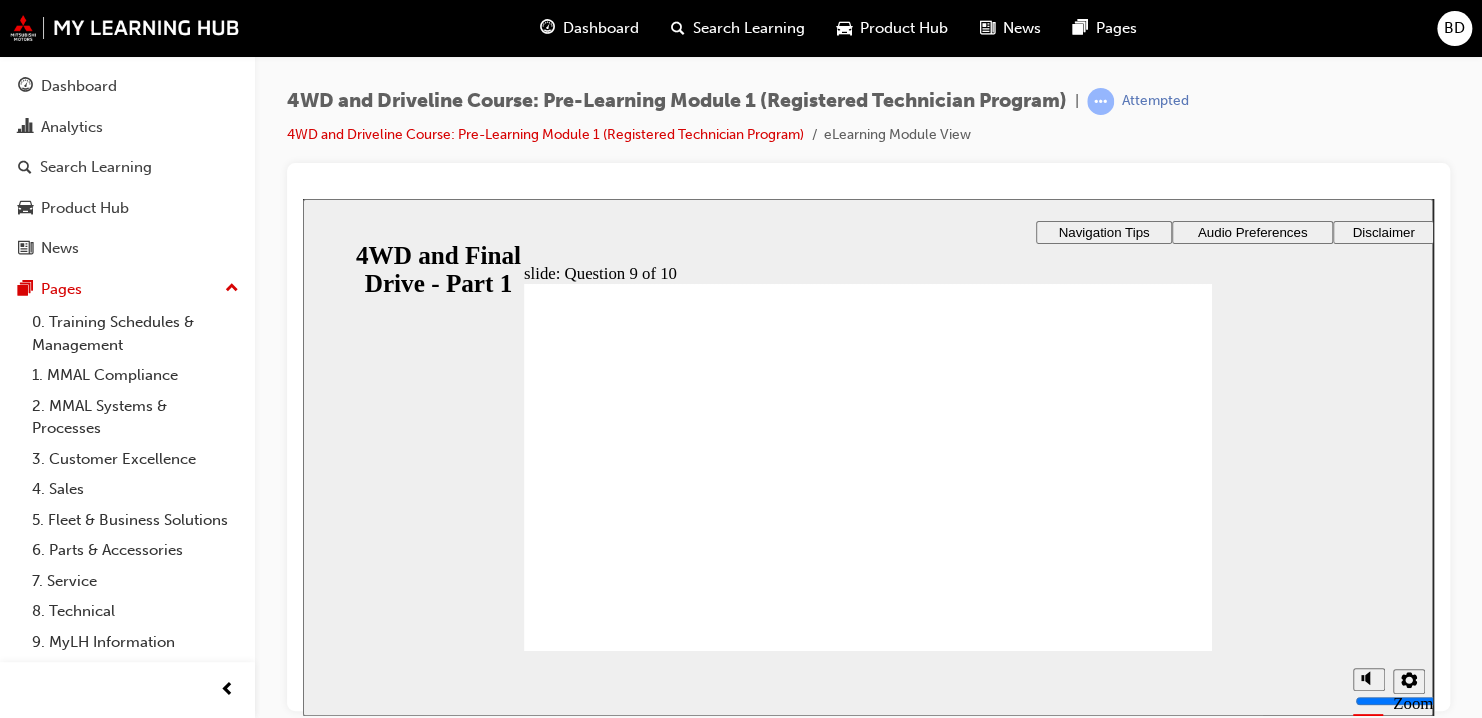 click 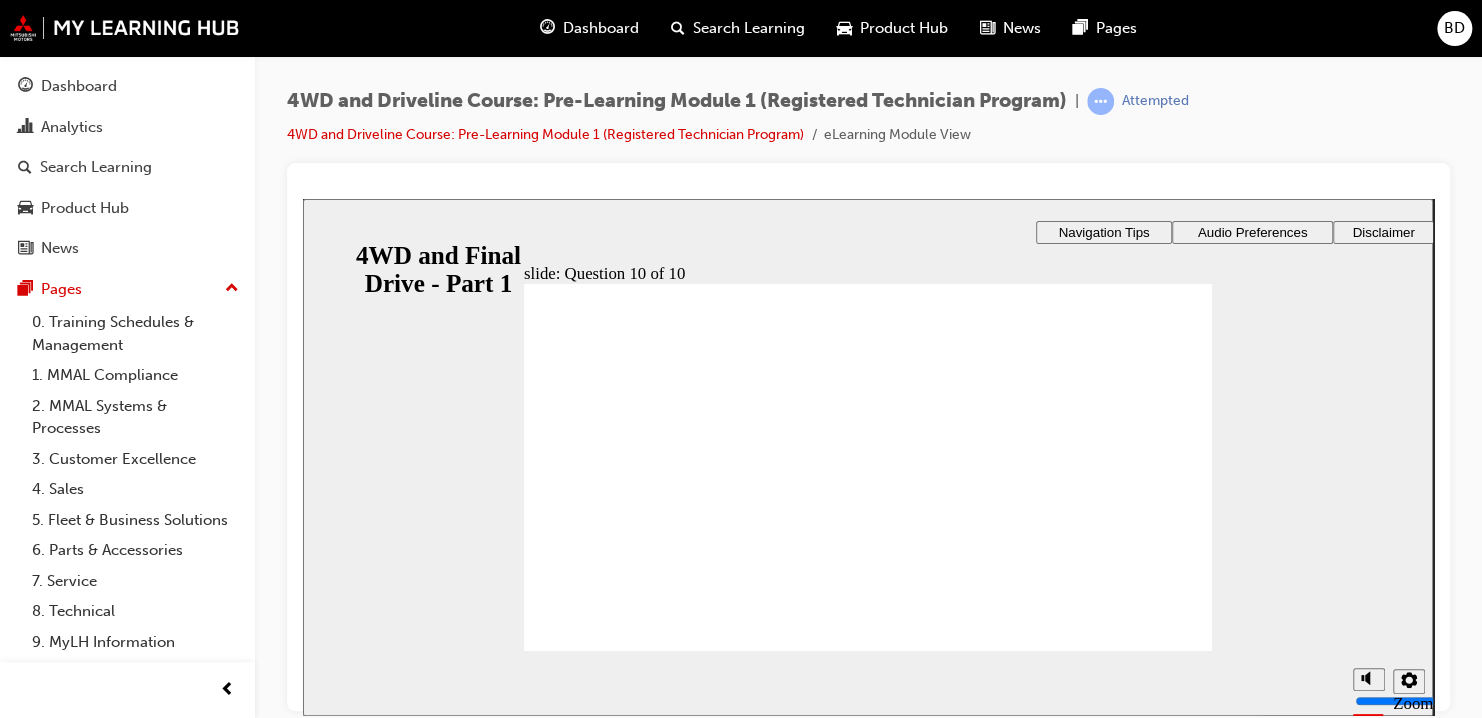 click 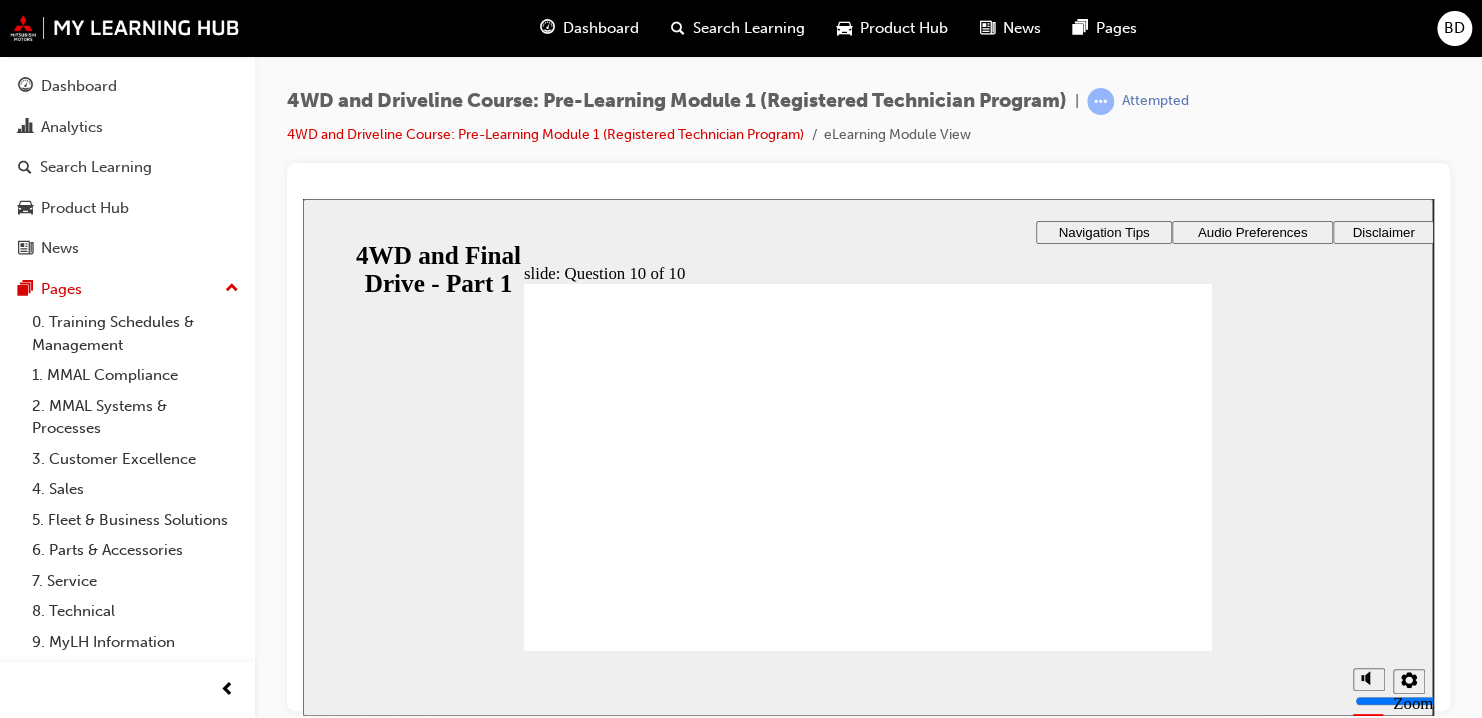 click 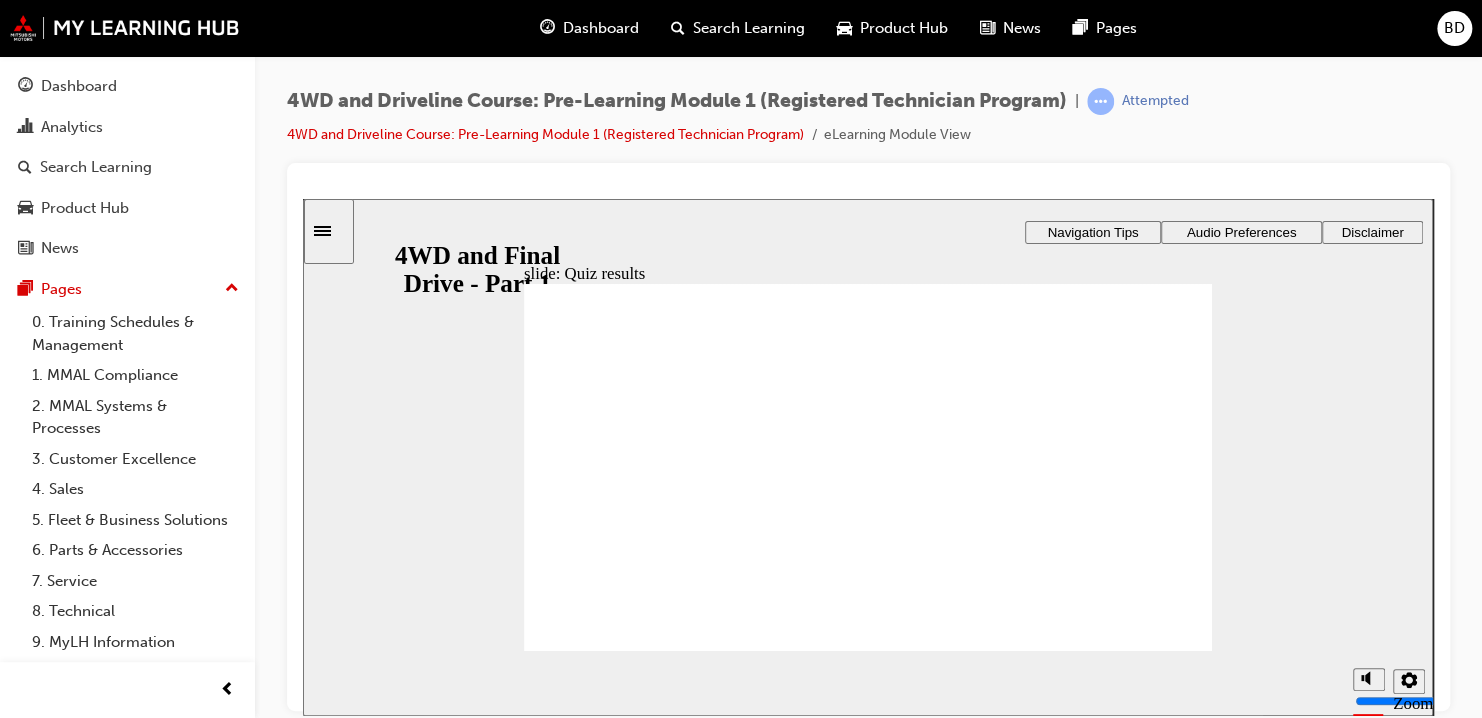 click 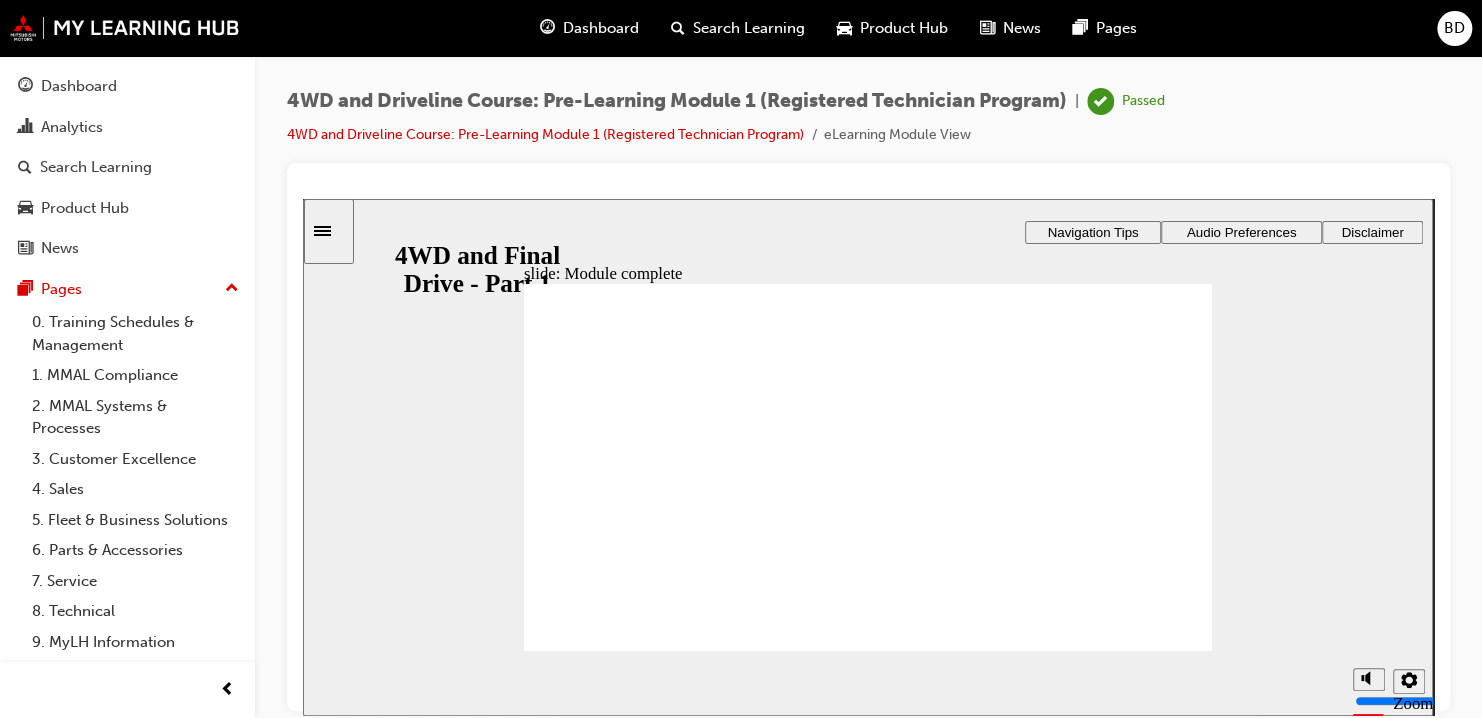 click 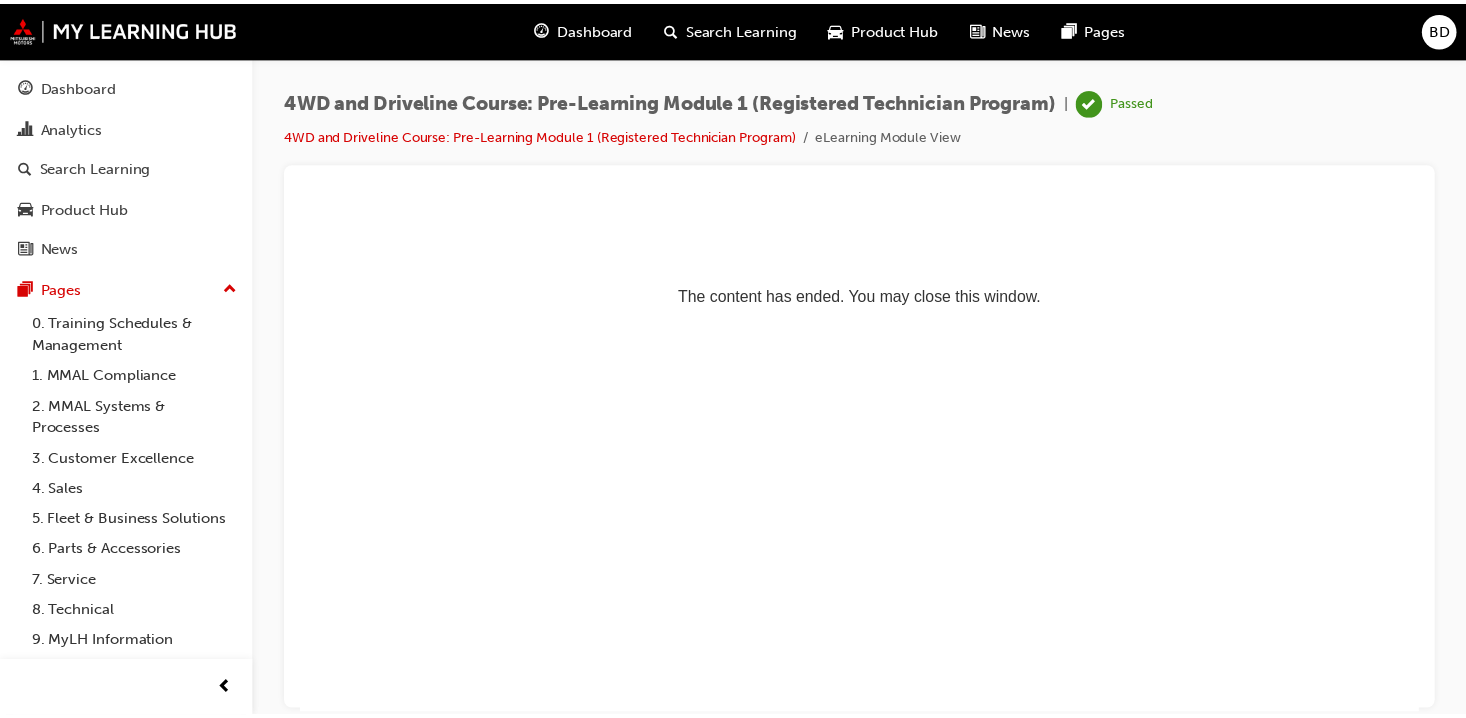 scroll, scrollTop: 0, scrollLeft: 0, axis: both 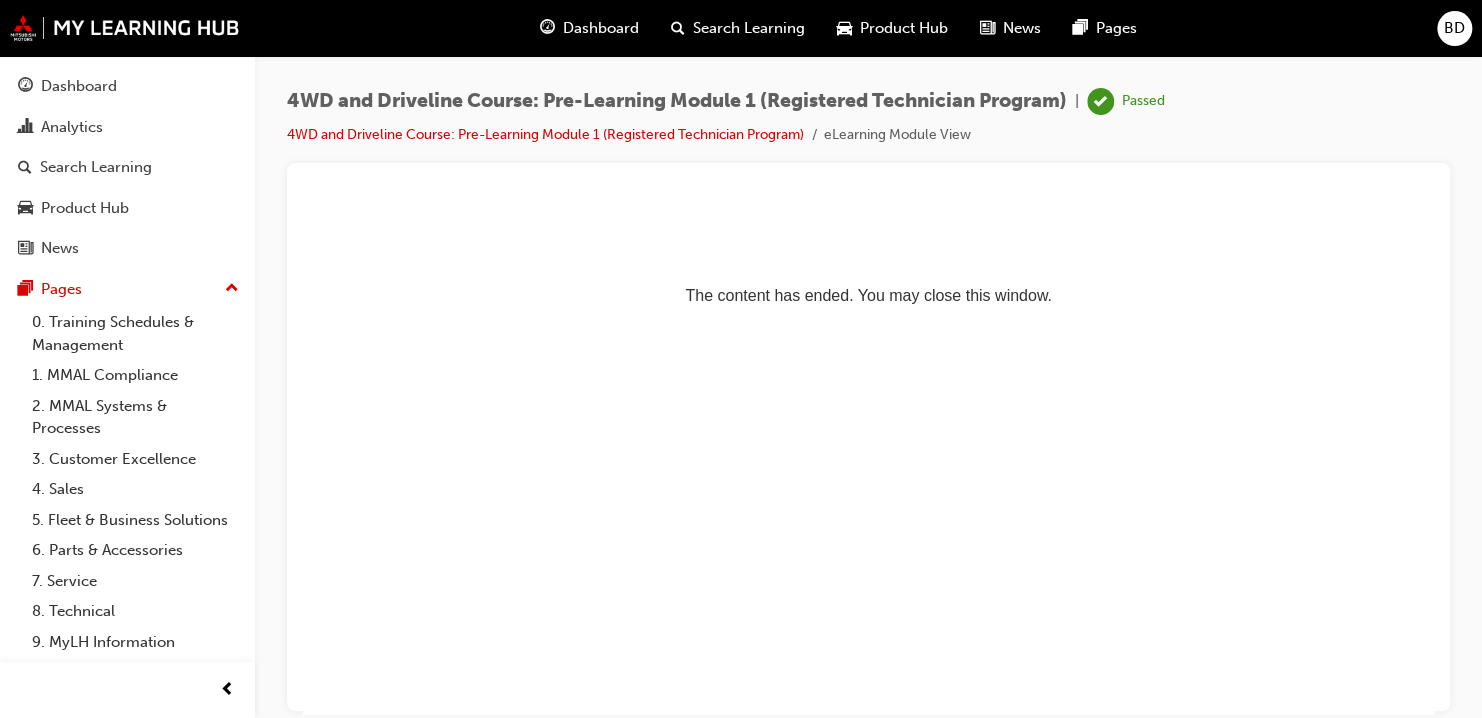 click on "Dashboard" at bounding box center (601, 28) 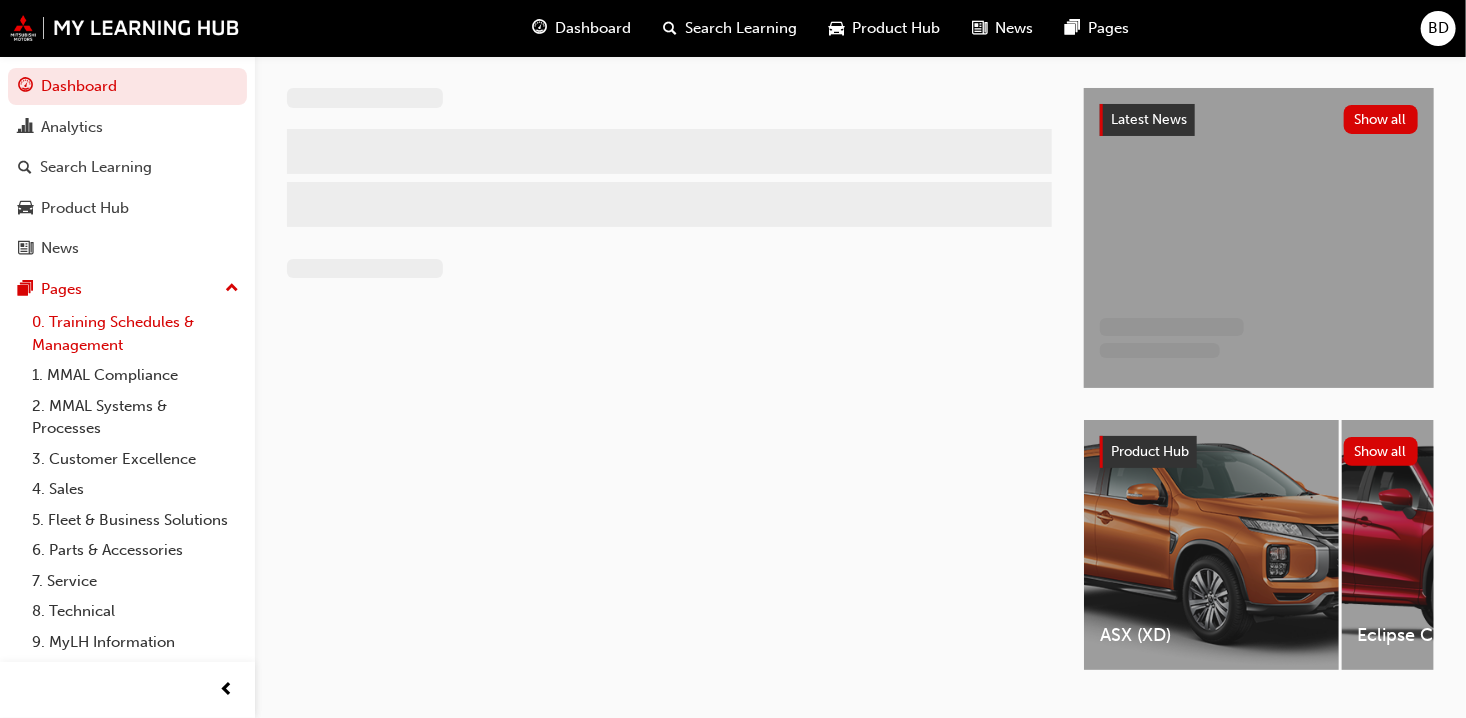 click on "0. Training Schedules & Management" at bounding box center (135, 333) 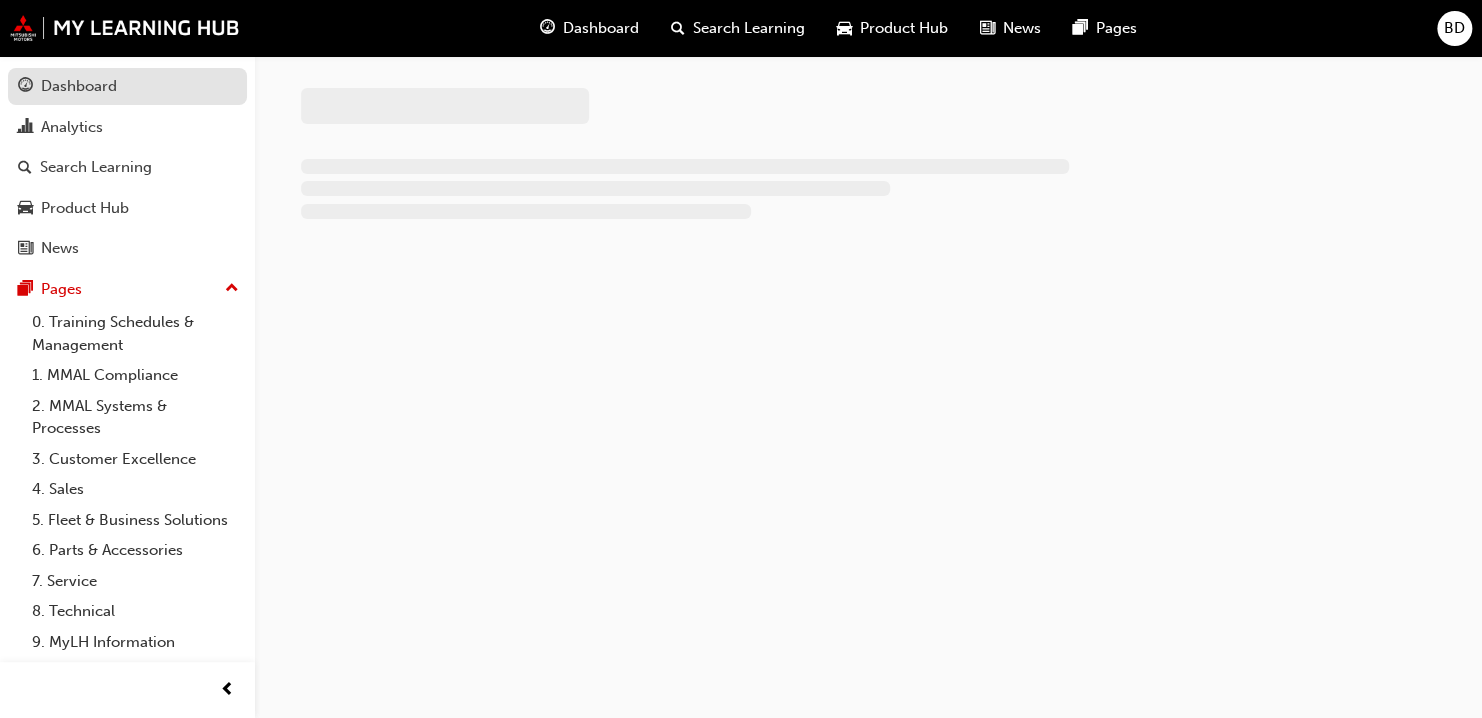 click on "Dashboard" at bounding box center [79, 86] 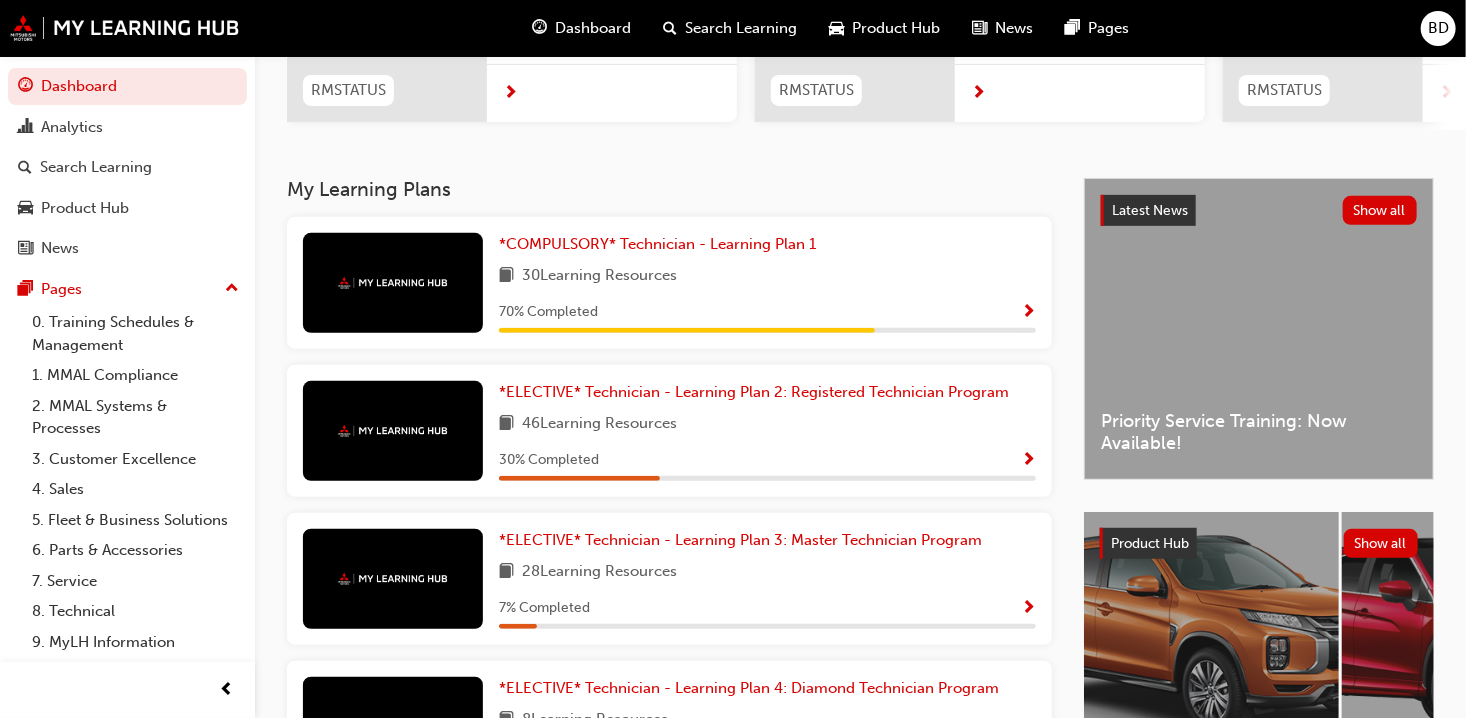 scroll, scrollTop: 348, scrollLeft: 0, axis: vertical 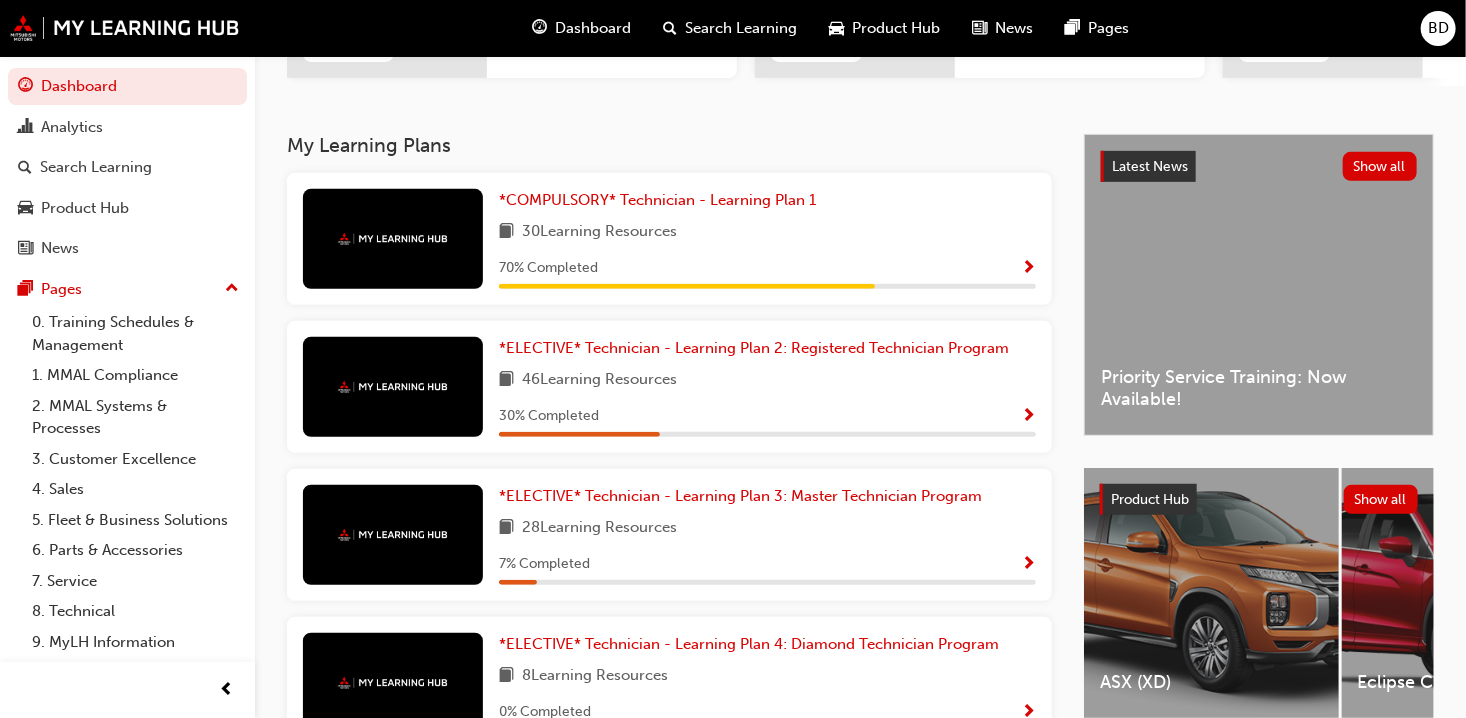 click at bounding box center (1028, 417) 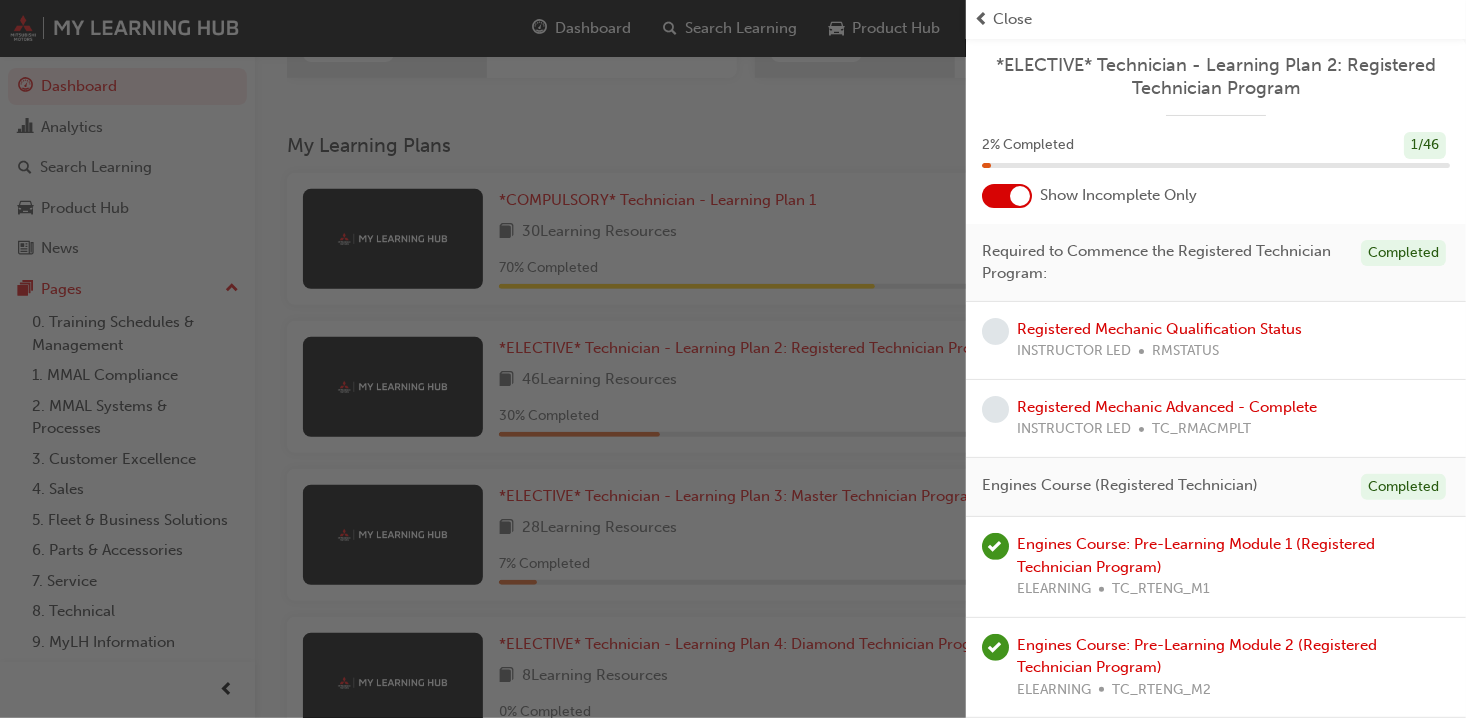 click at bounding box center (1020, 196) 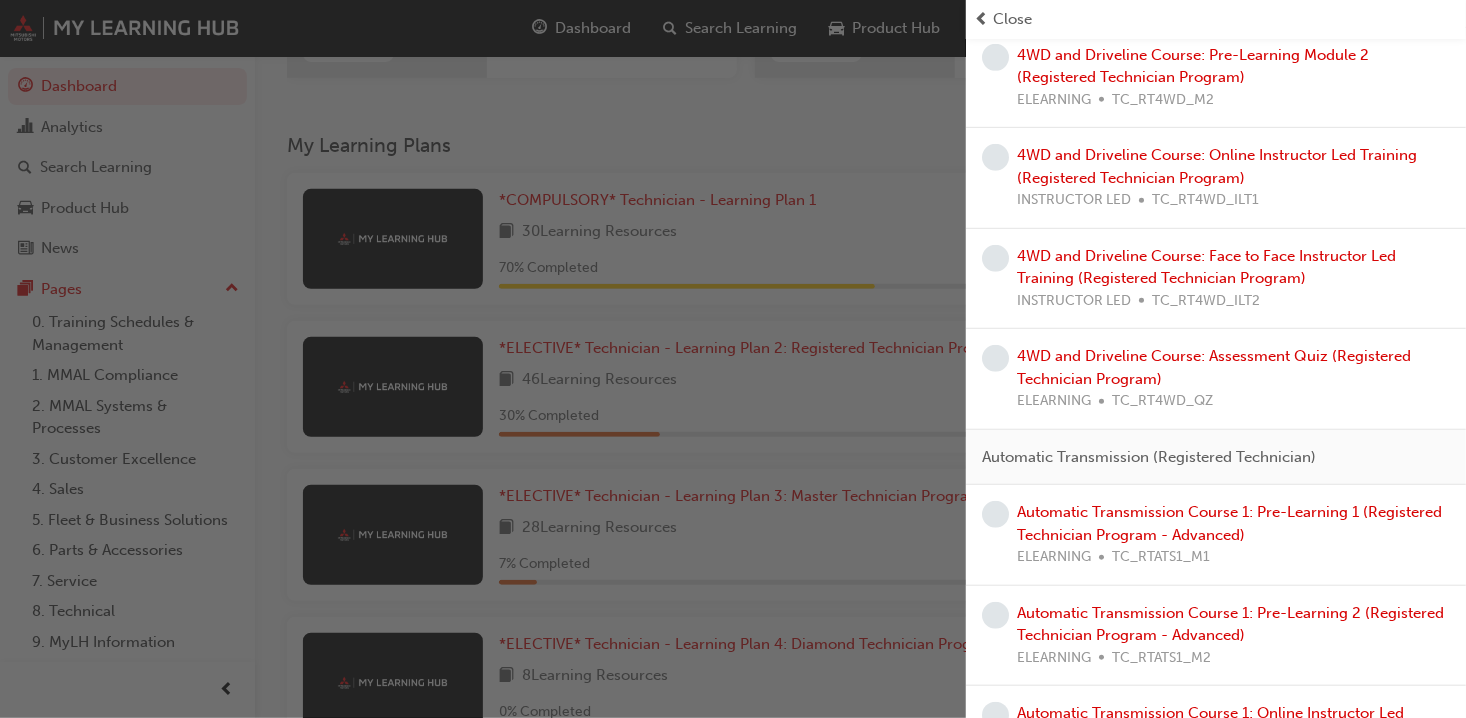 scroll, scrollTop: 4188, scrollLeft: 0, axis: vertical 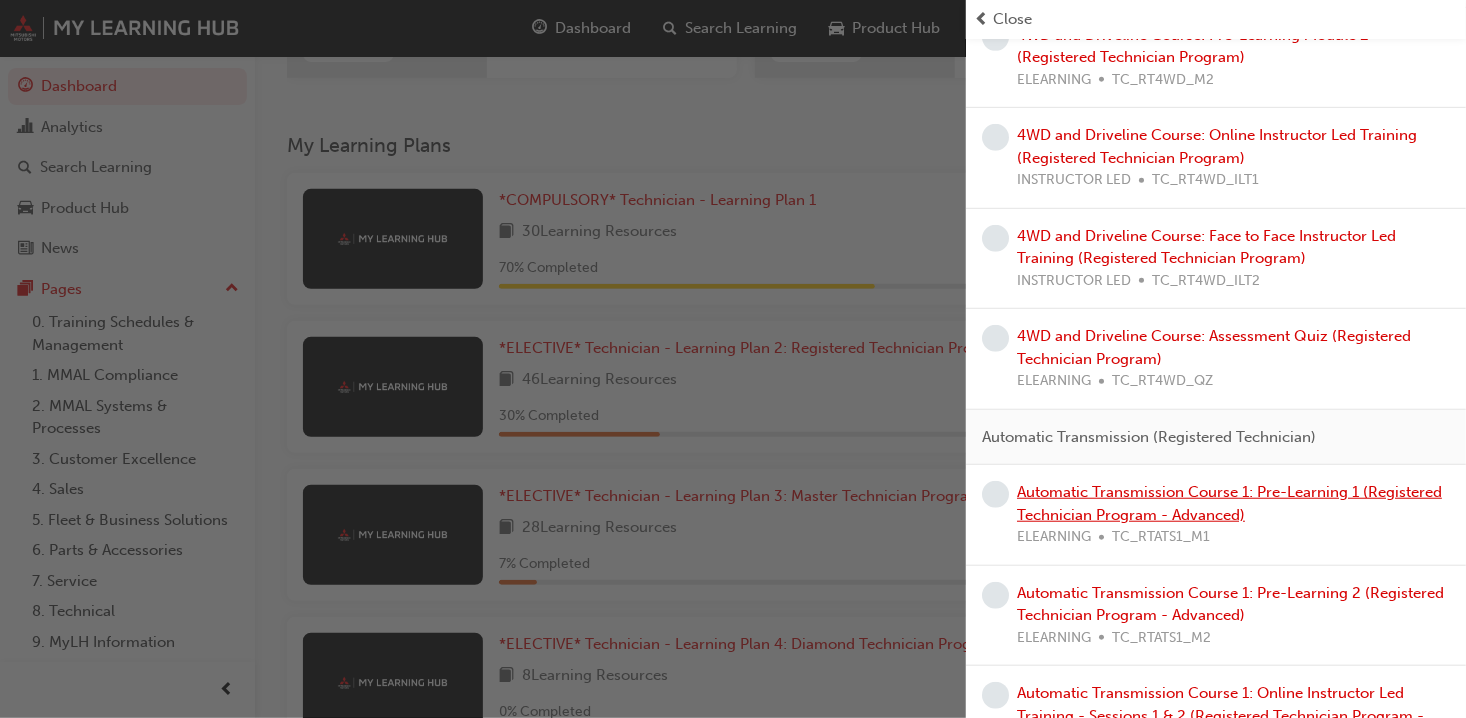 click on "Automatic Transmission Course 1: Pre-Learning 1 (Registered Technician Program - Advanced)" at bounding box center (1229, 503) 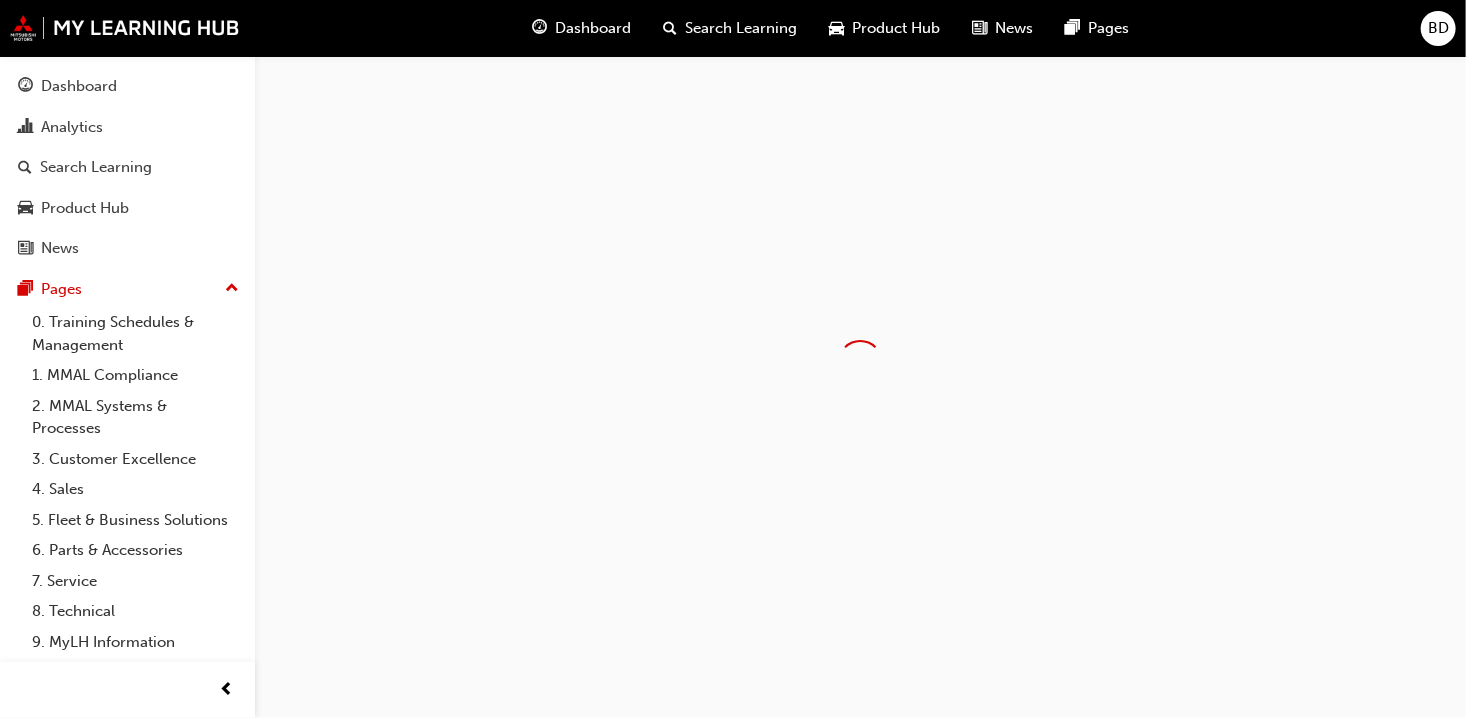 scroll, scrollTop: 0, scrollLeft: 0, axis: both 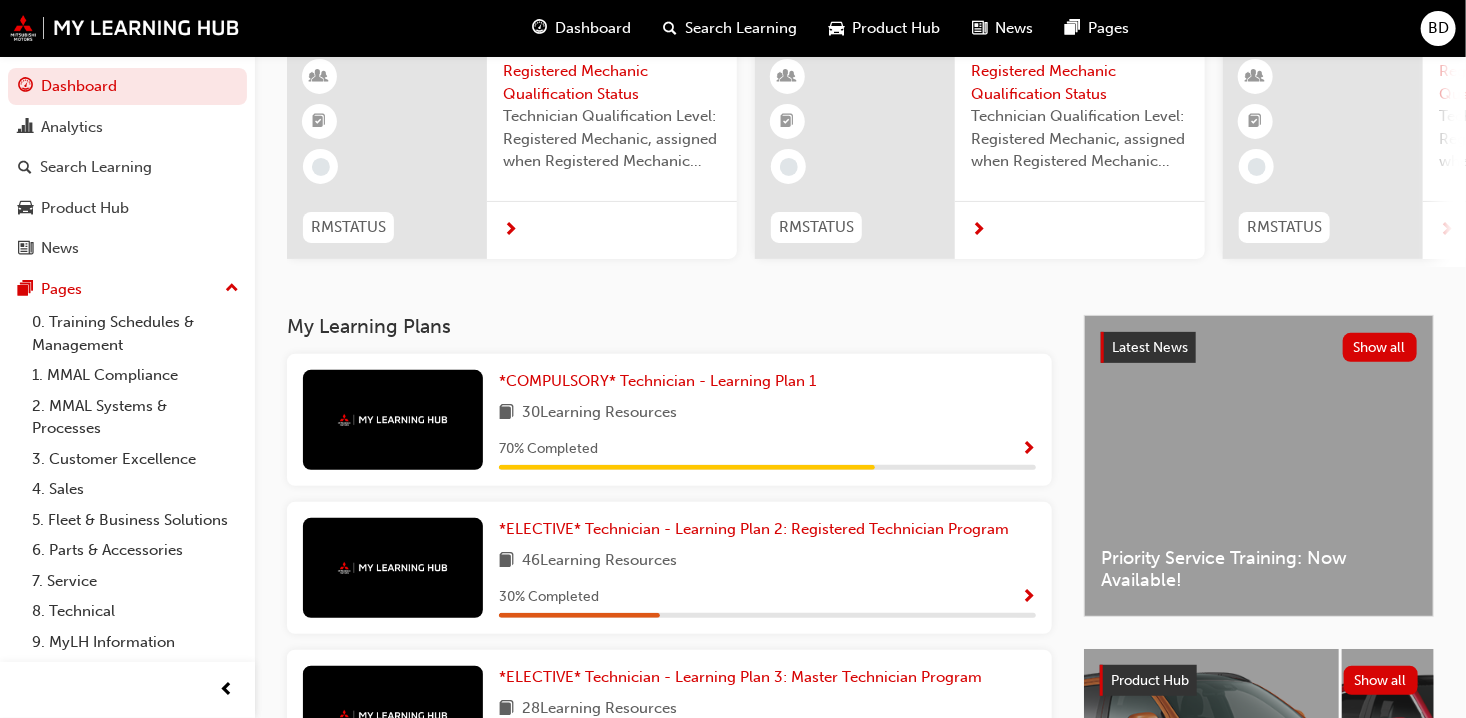 click at bounding box center (1028, 598) 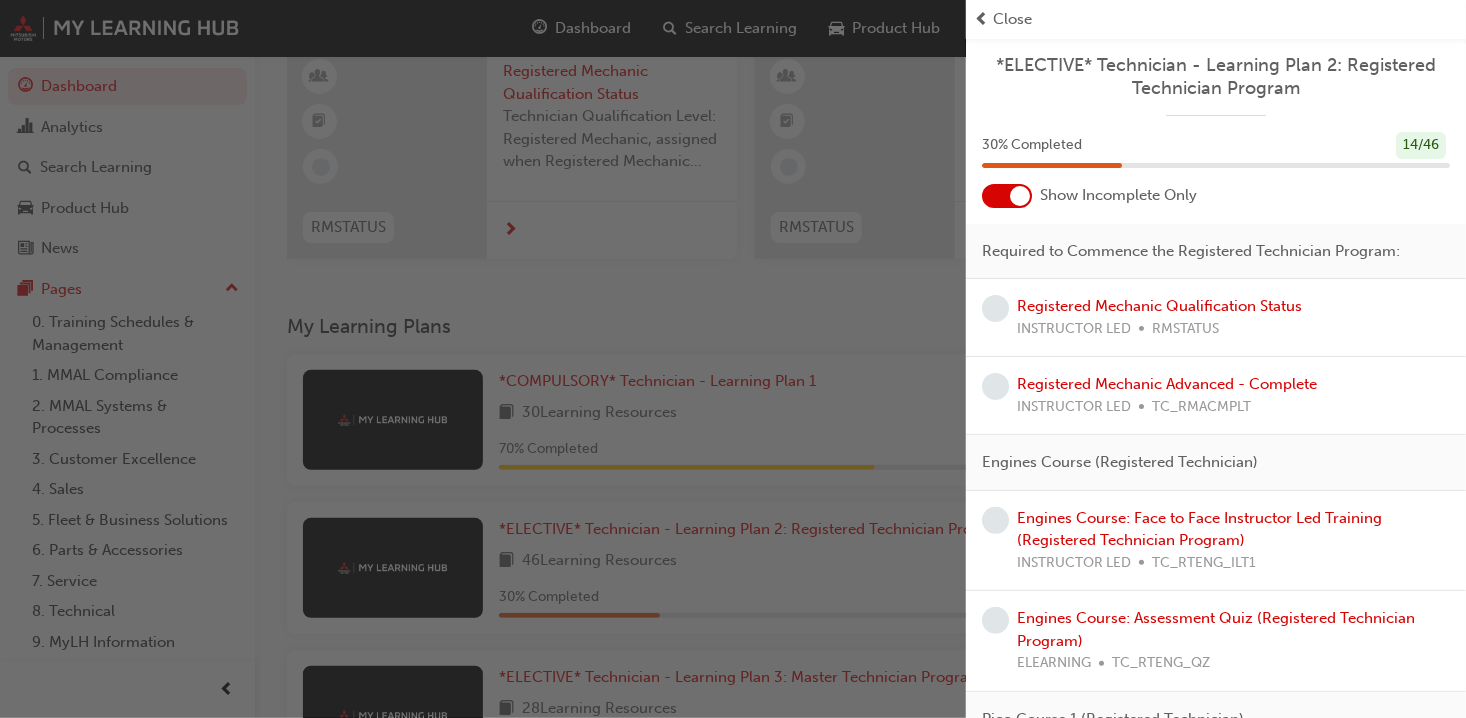 click at bounding box center [483, 359] 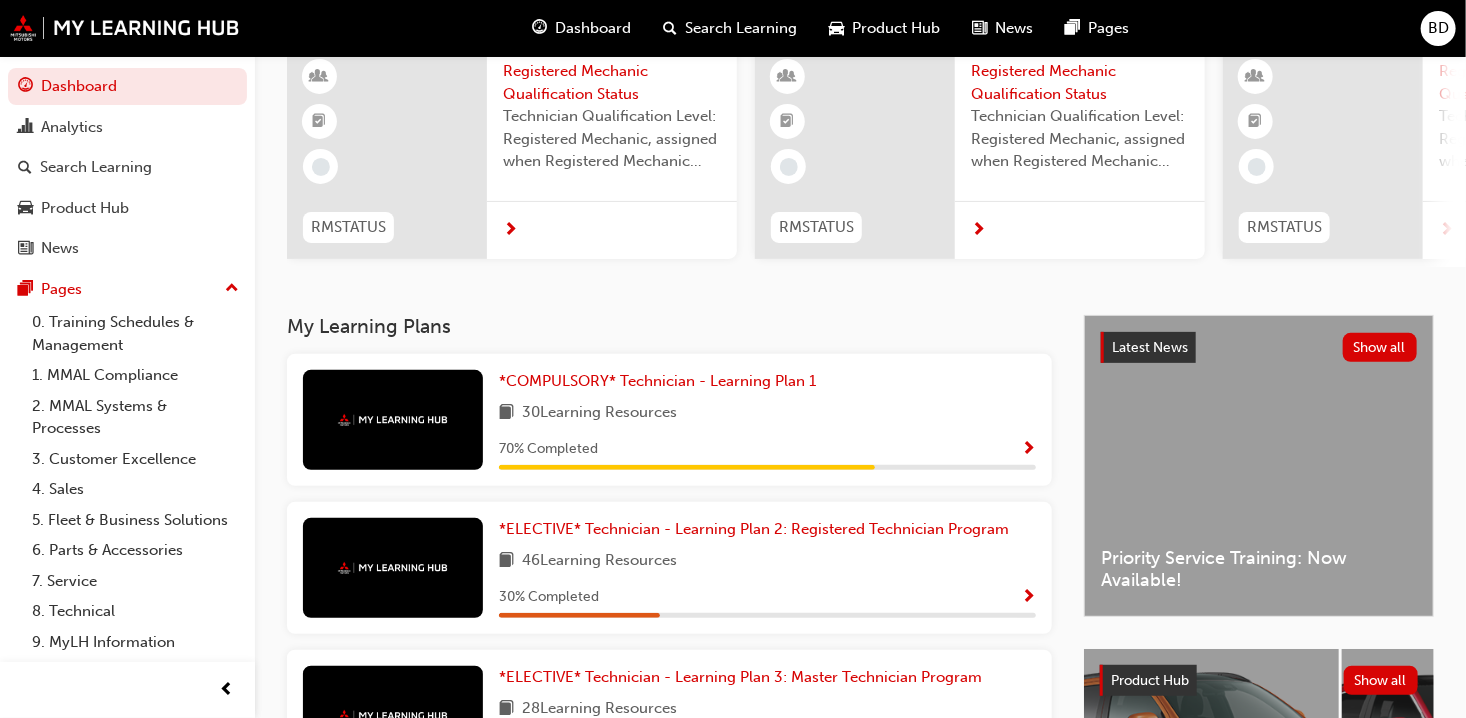 click at bounding box center [1028, 450] 